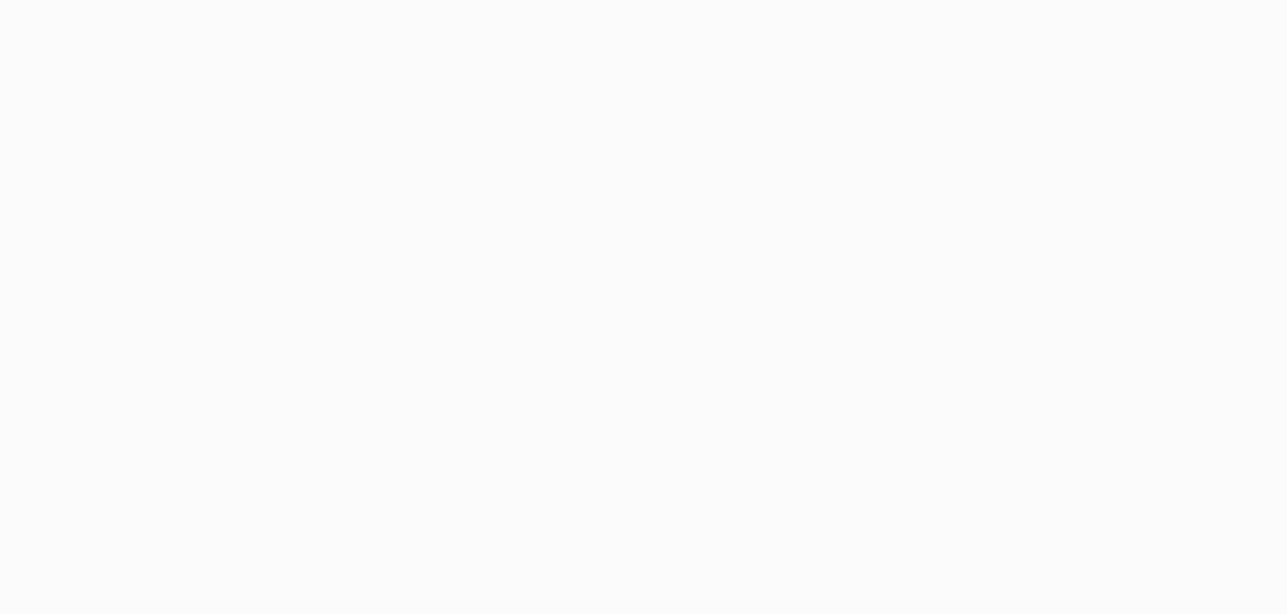 scroll, scrollTop: 0, scrollLeft: 0, axis: both 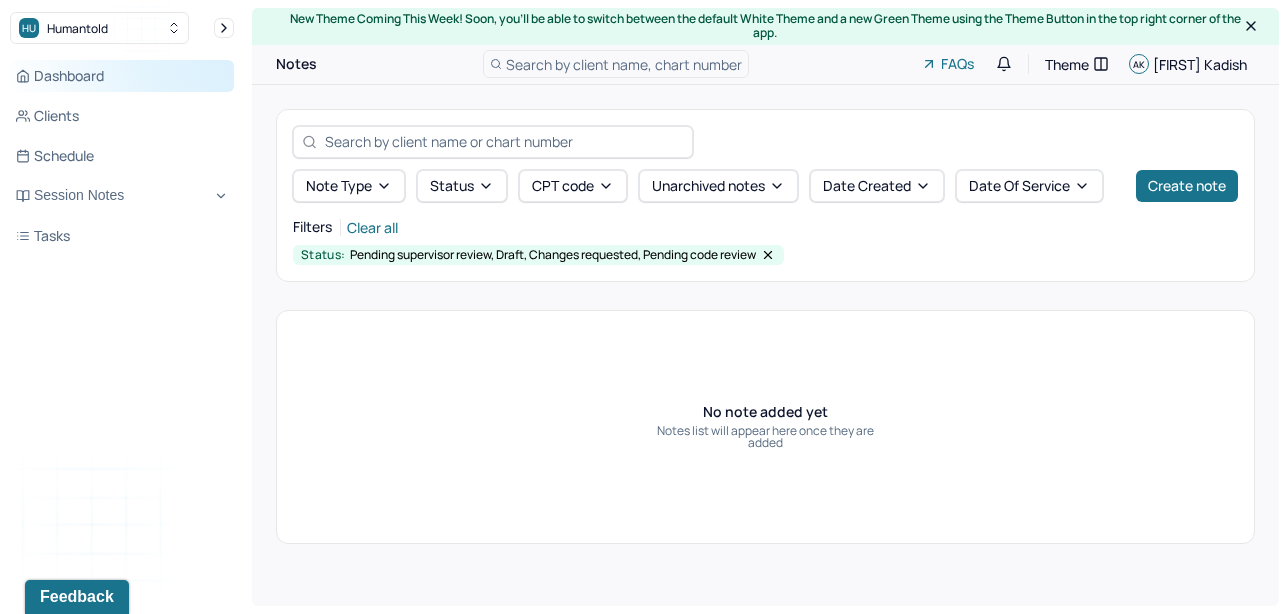 click on "Dashboard" at bounding box center [122, 76] 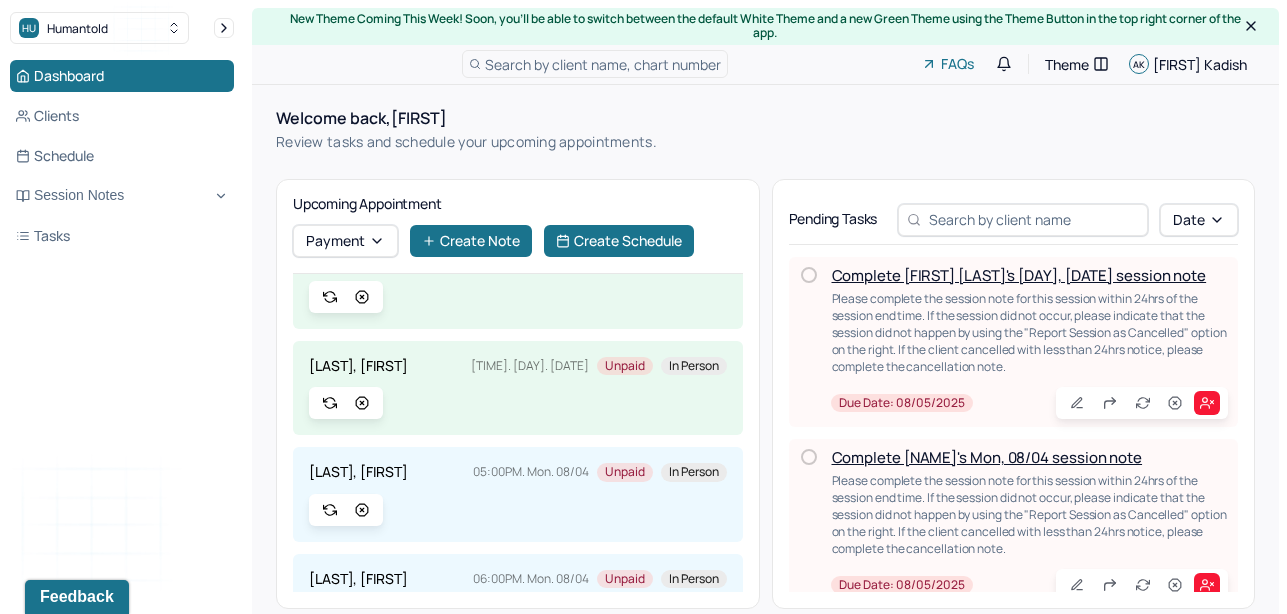 scroll, scrollTop: 55, scrollLeft: 0, axis: vertical 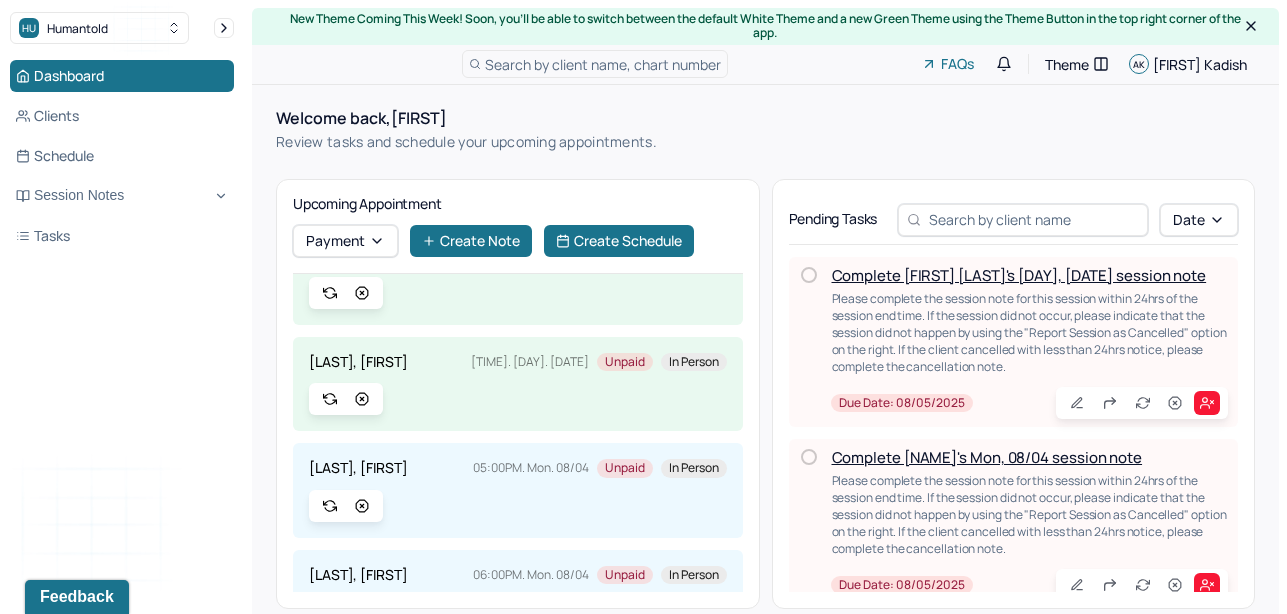 click on "Complete [FIRST] [LAST]'s [DAY], [DATE] session note" at bounding box center (1019, 275) 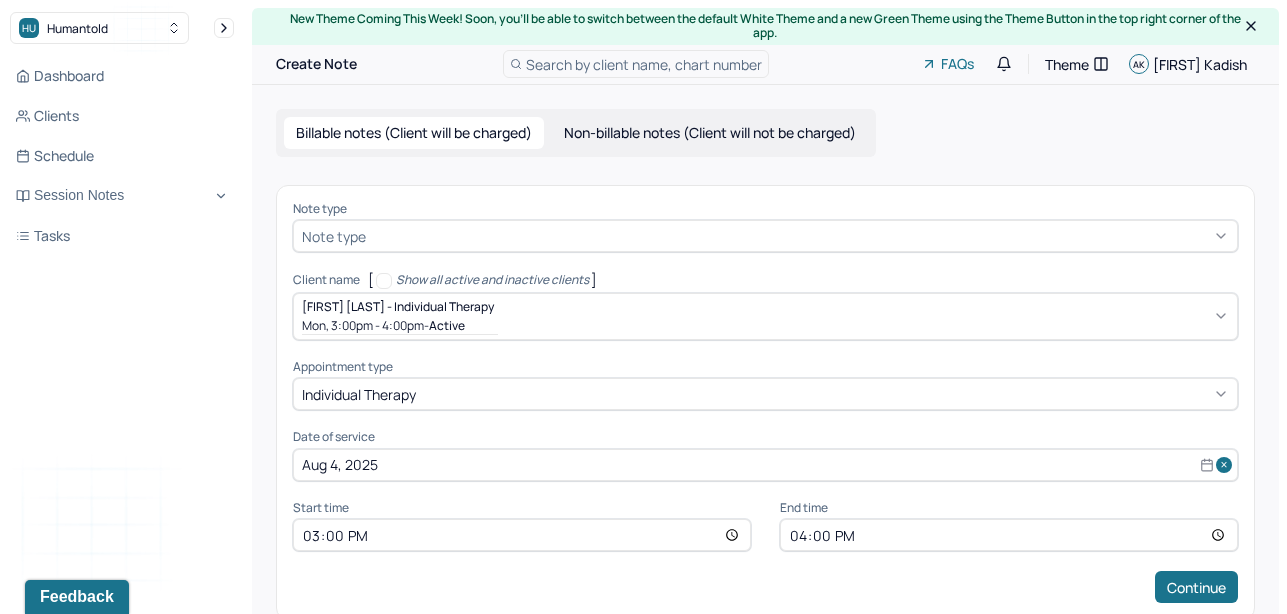 click at bounding box center [799, 236] 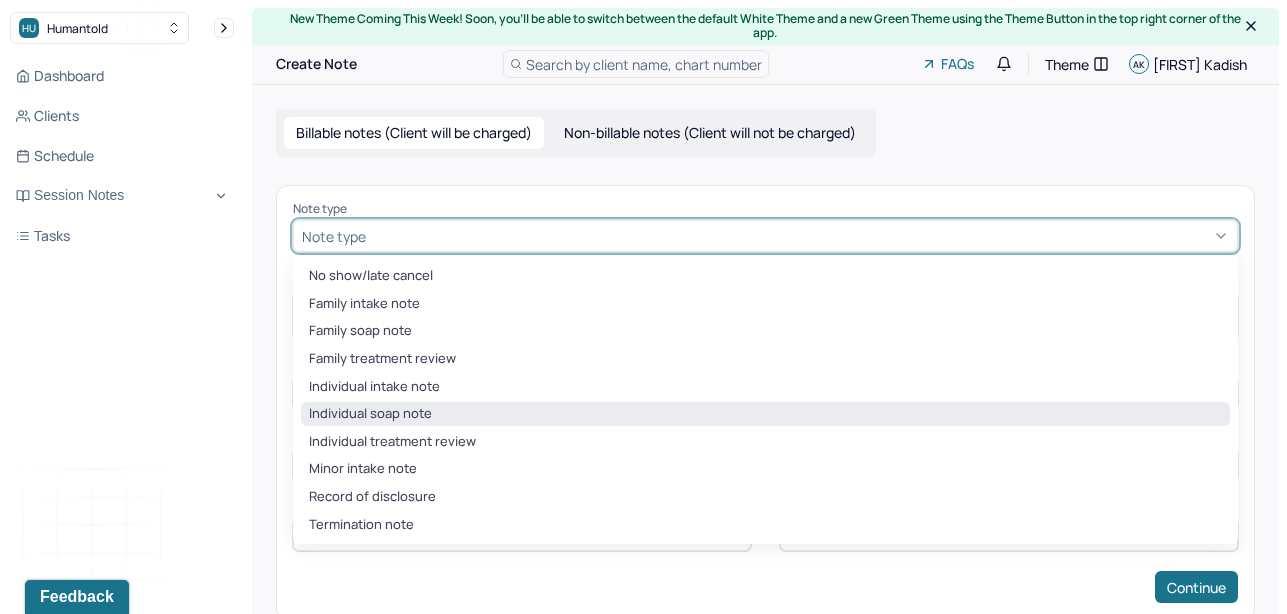 click on "Individual soap note" at bounding box center (765, 414) 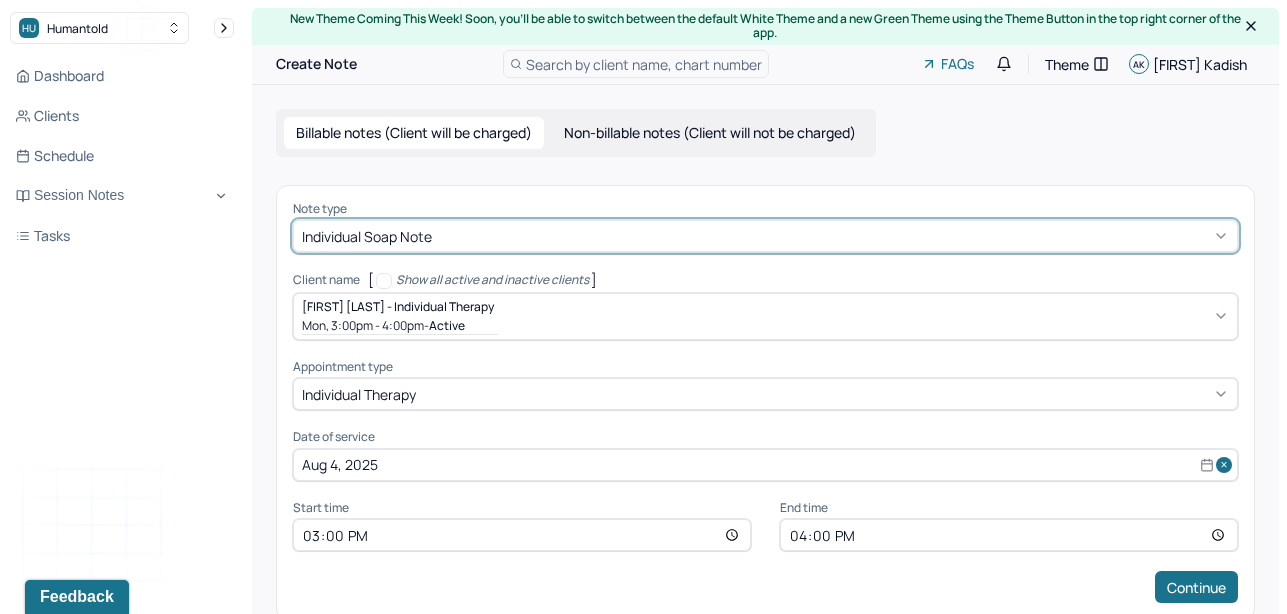 click on "16:00" at bounding box center (1009, 535) 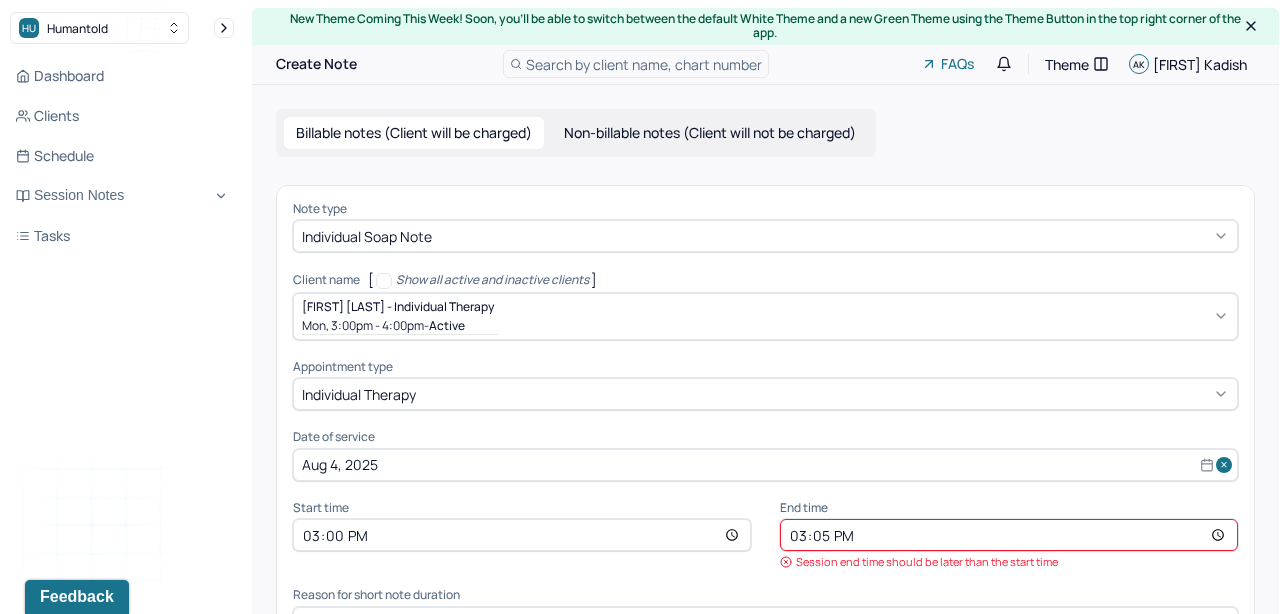 type on "15:55" 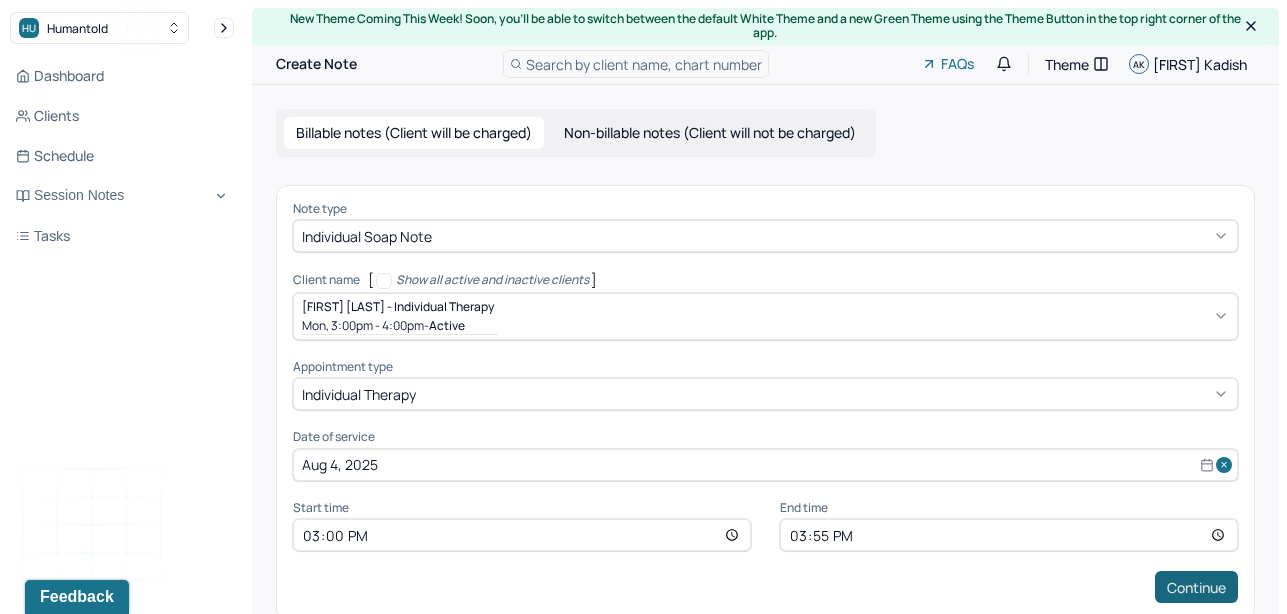 click on "Continue" at bounding box center [1196, 587] 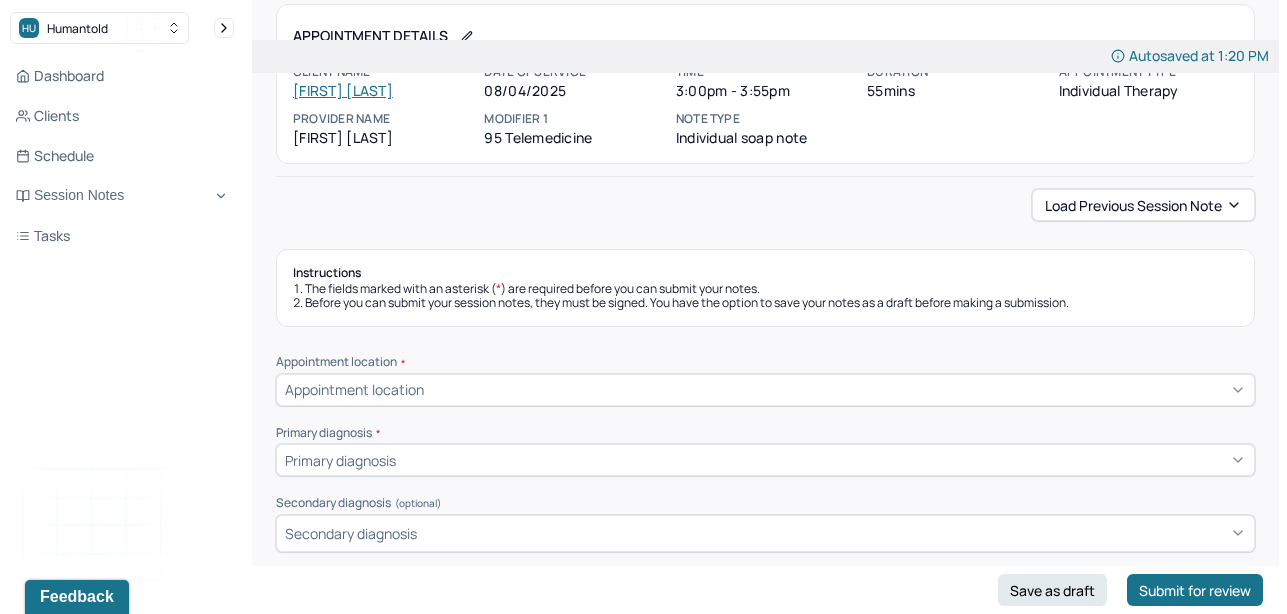 scroll, scrollTop: 124, scrollLeft: 0, axis: vertical 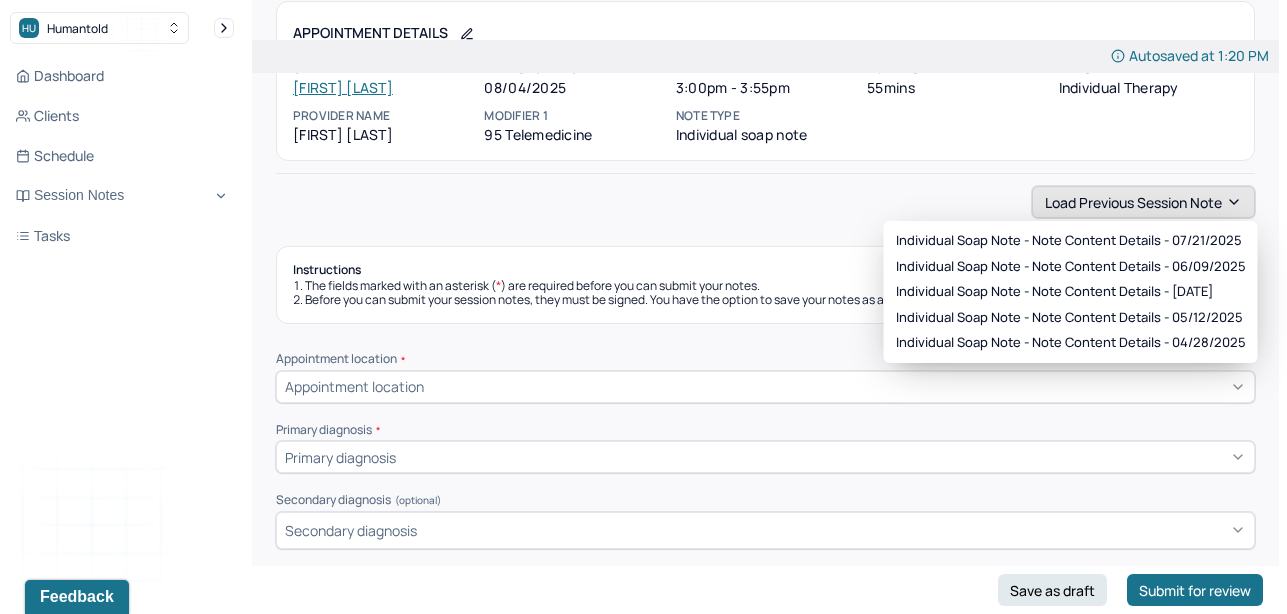 click on "Load previous session note" at bounding box center [1143, 202] 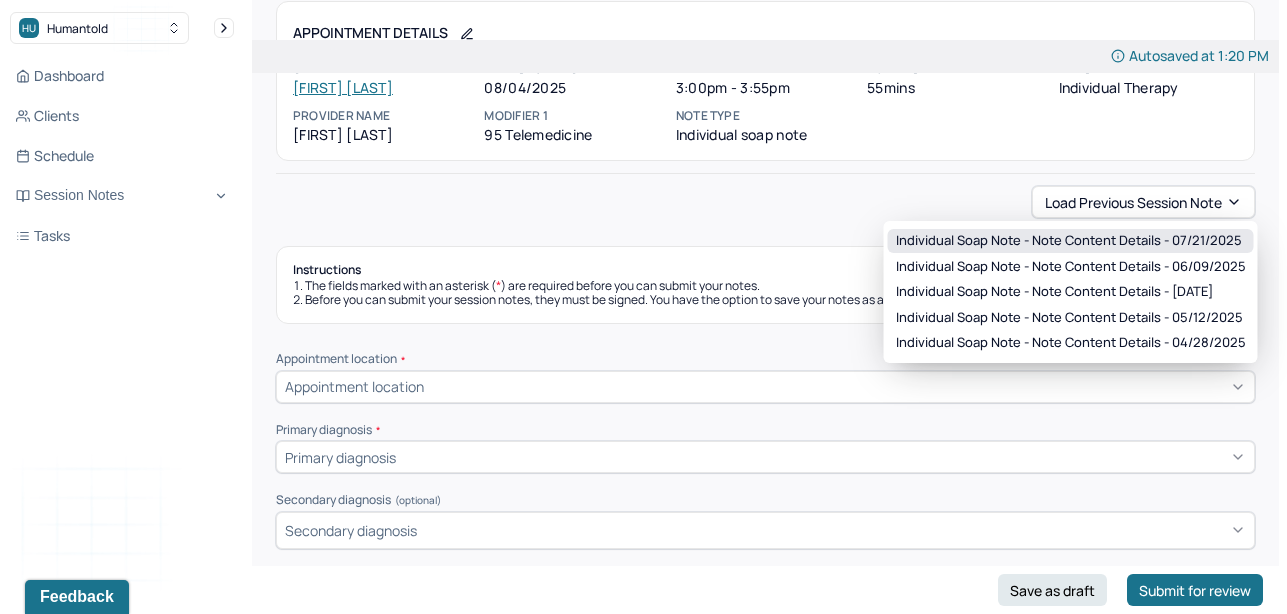 click on "Individual soap note   - Note content Details -   07/21/2025" at bounding box center (1069, 241) 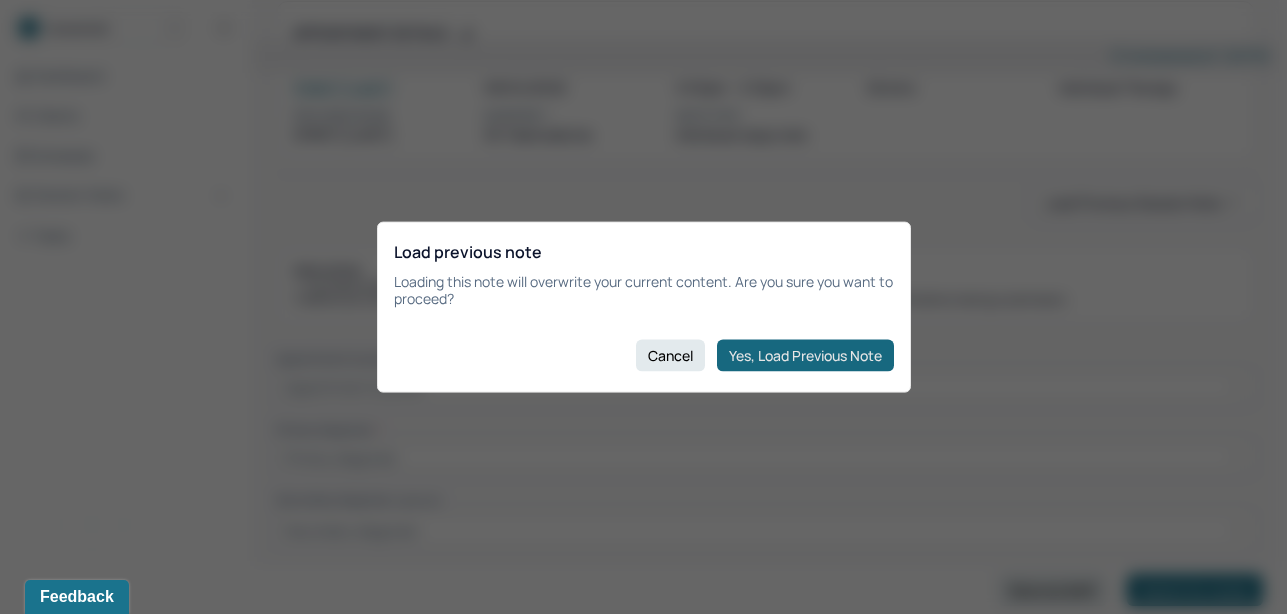 click on "Yes, Load Previous Note" at bounding box center [805, 355] 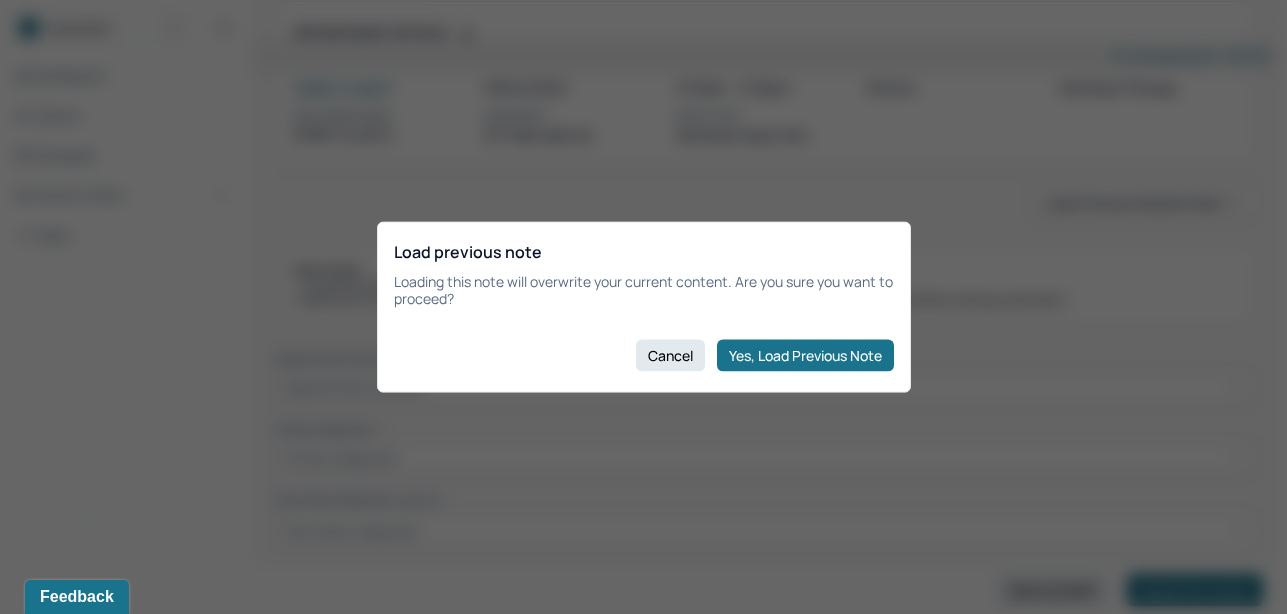 type on "The client reported experiencing a range of emotions, including panic, stress, joy, anxiety, and uncertainty. He remained communicative, talkative, and attentive throughout the session. At one point, he became tearful, yet maintained steady eye contact and engaged thoughtfully in the discussion." 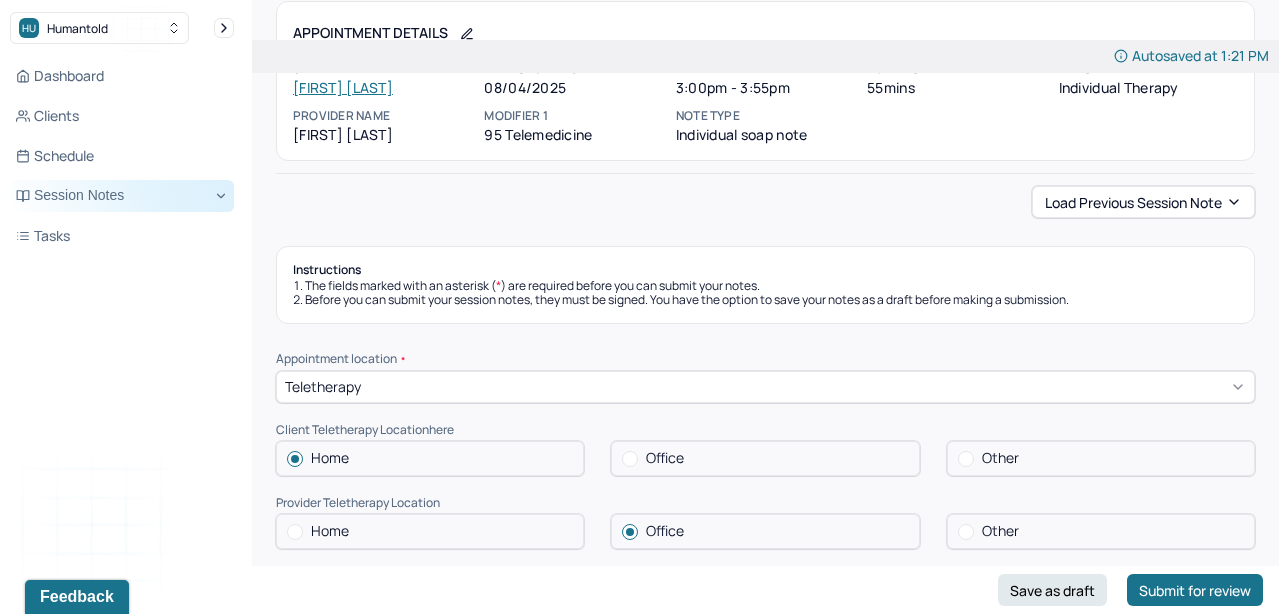 click on "Session Notes" at bounding box center (122, 196) 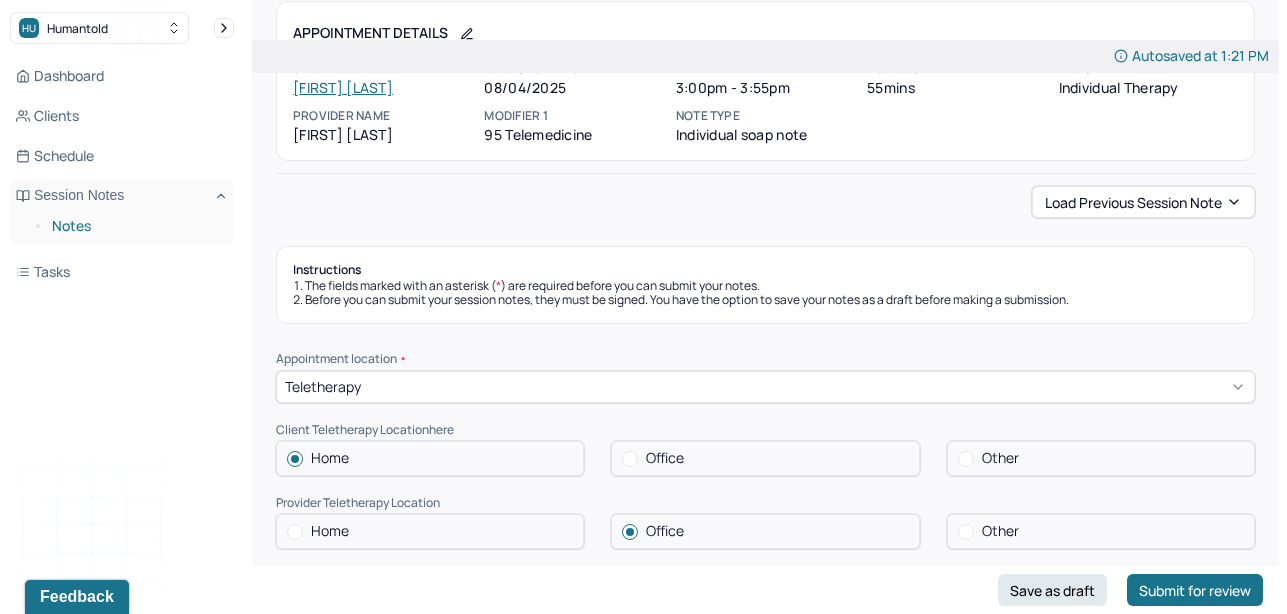 click on "Notes" at bounding box center [135, 226] 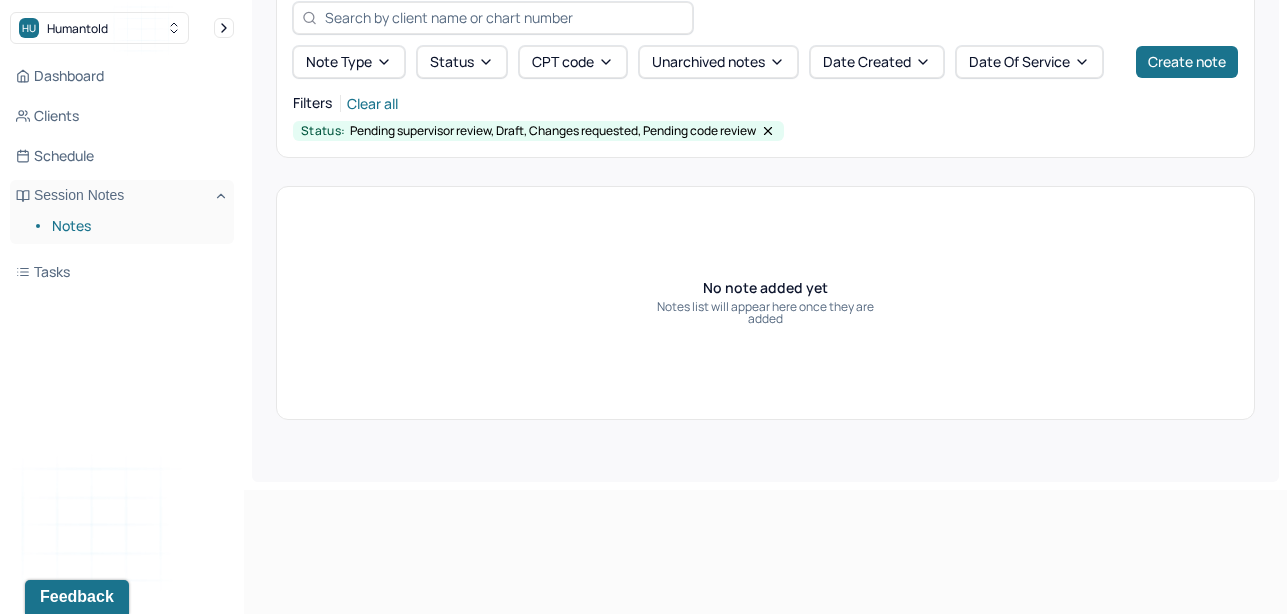 scroll, scrollTop: 0, scrollLeft: 0, axis: both 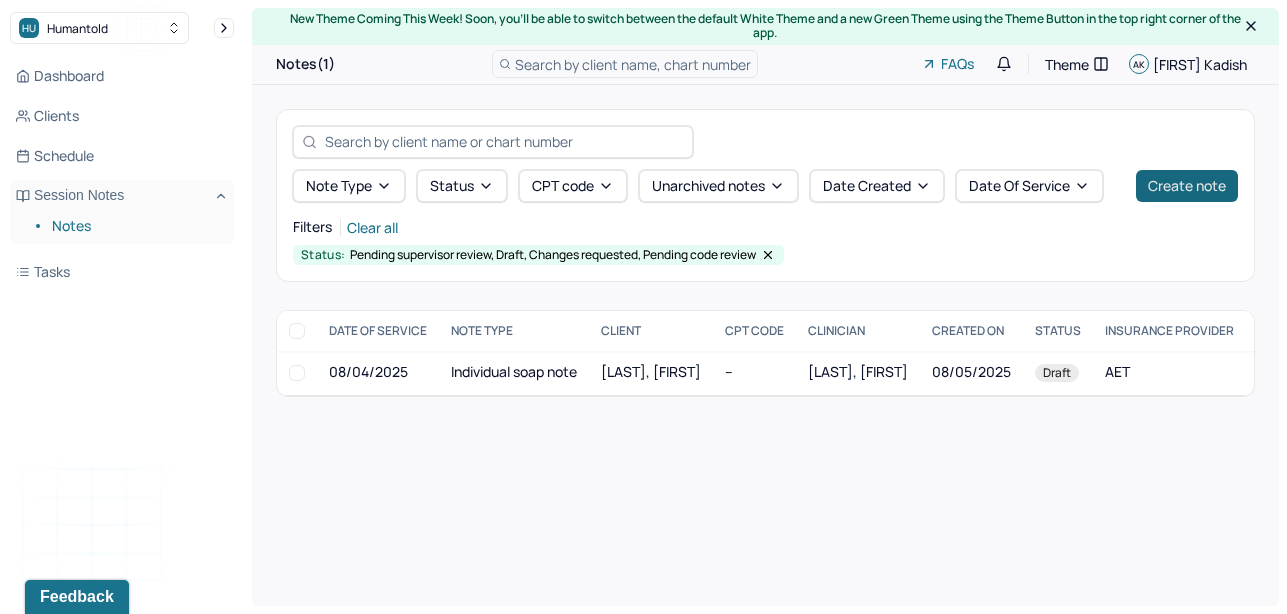 click on "Create note" at bounding box center (1187, 186) 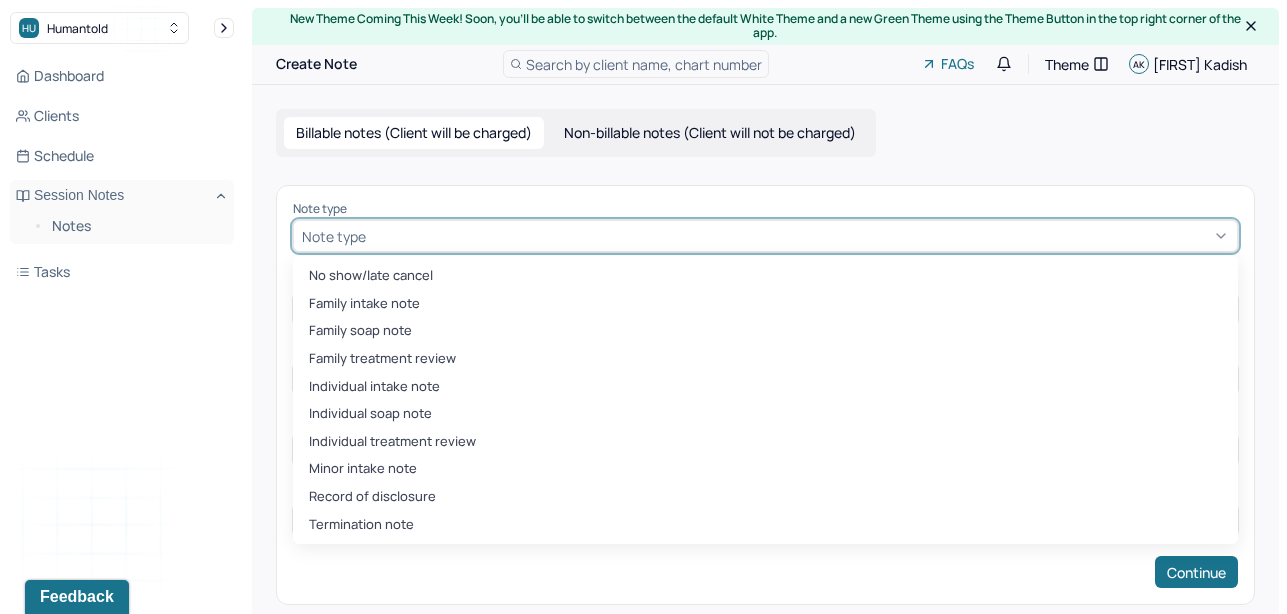 click at bounding box center [799, 236] 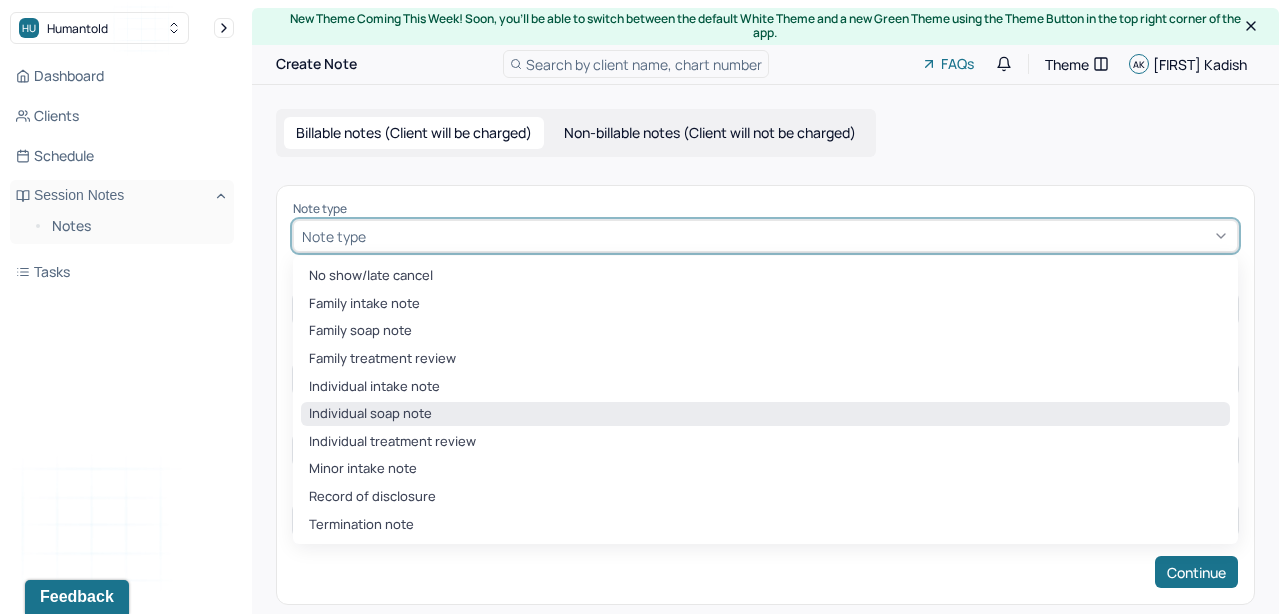 click on "Individual soap note" at bounding box center (765, 414) 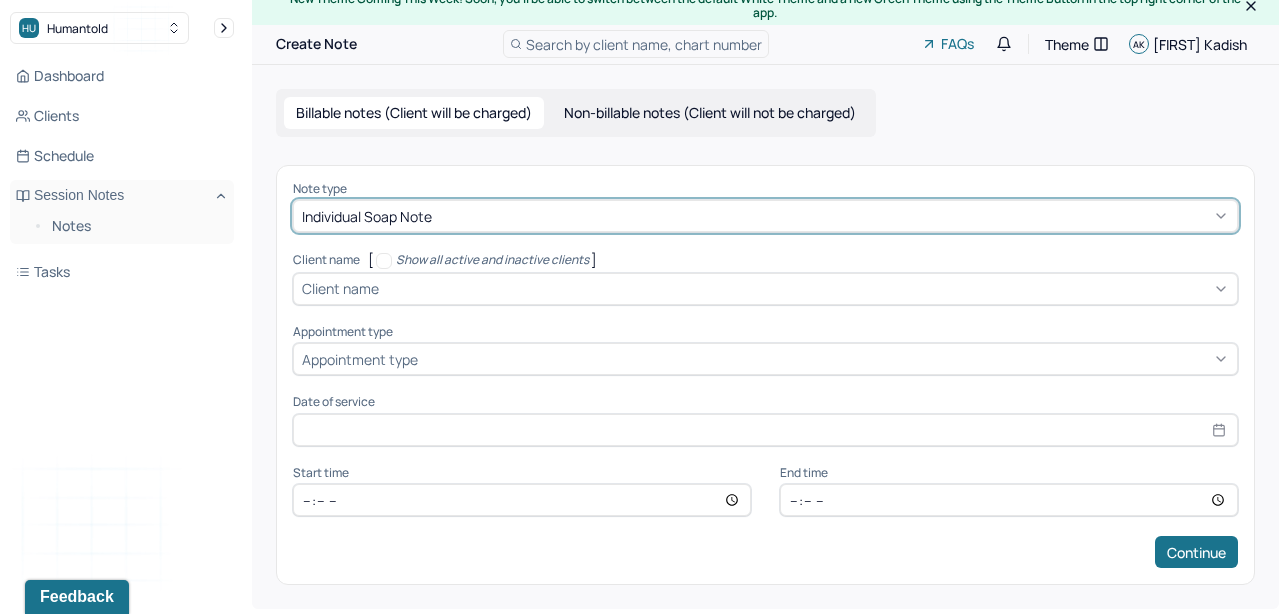 click on "Client name" at bounding box center [765, 289] 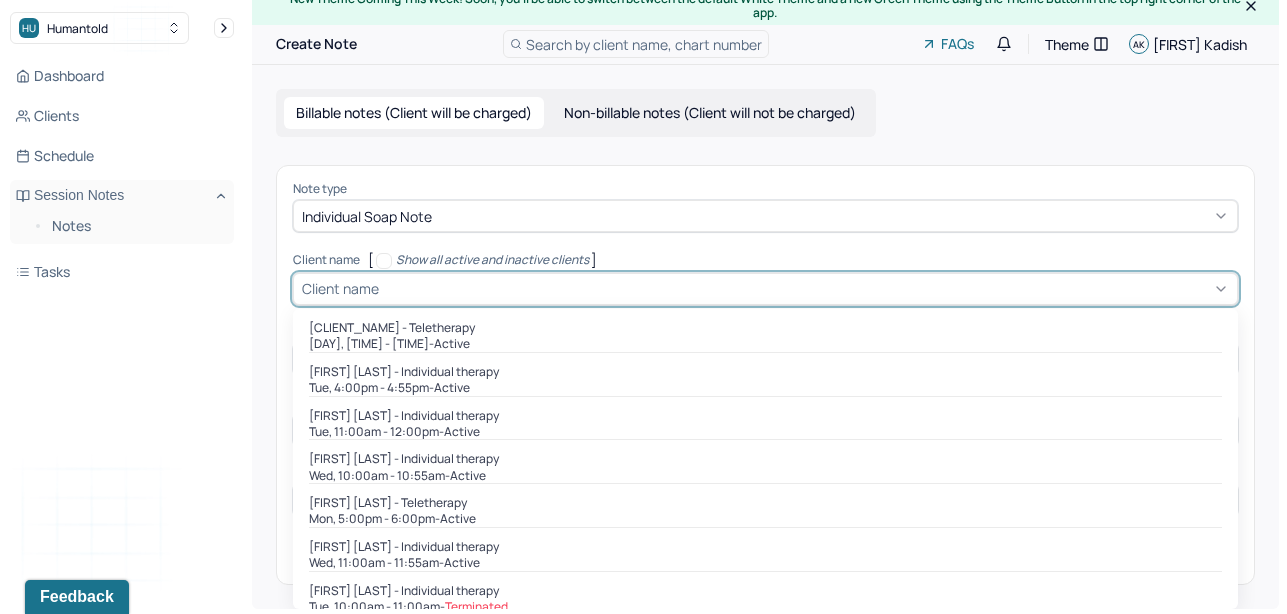 scroll, scrollTop: 22, scrollLeft: 0, axis: vertical 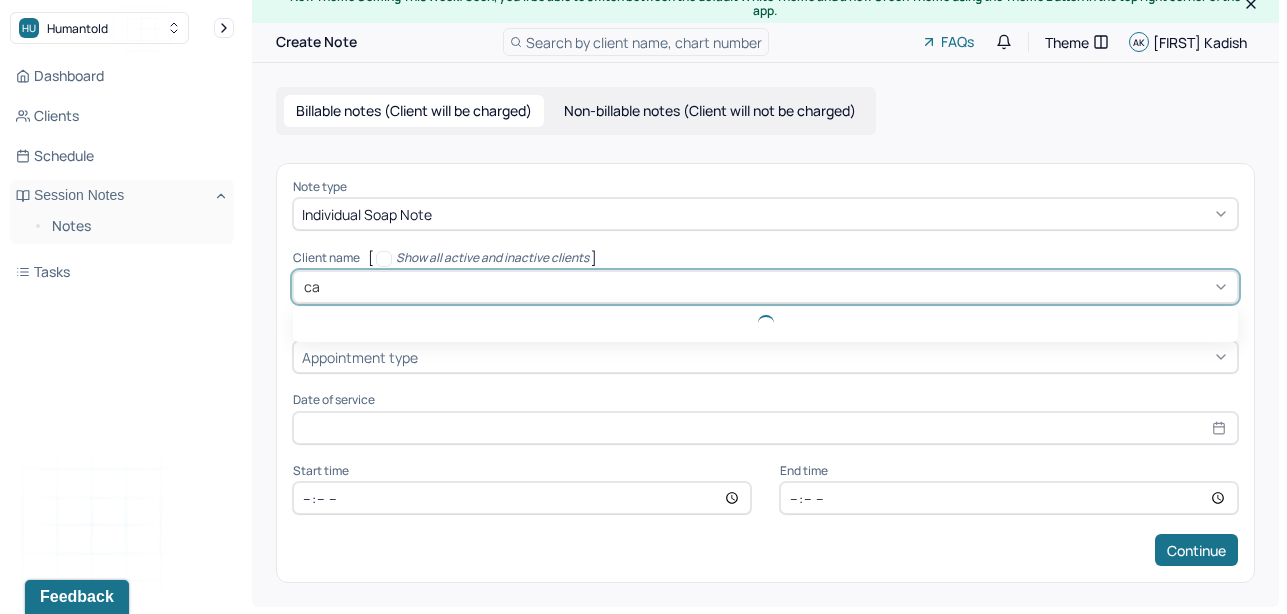 type on "car" 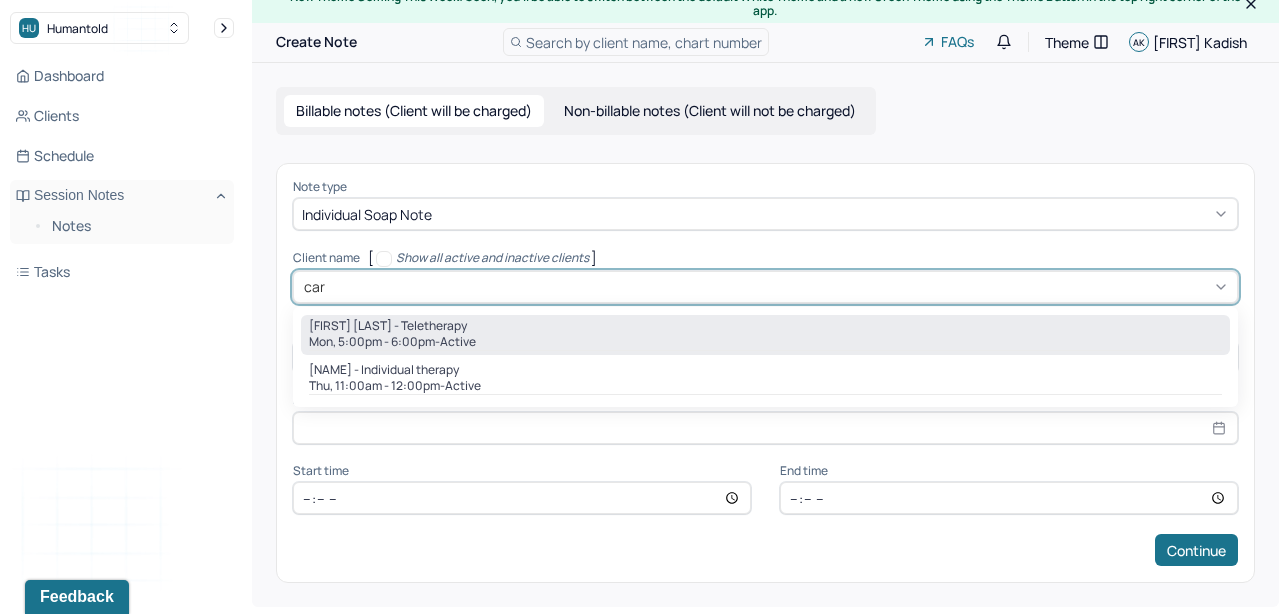 click on "Mon, 5:00pm - 6:00pm  -  active" at bounding box center [765, 342] 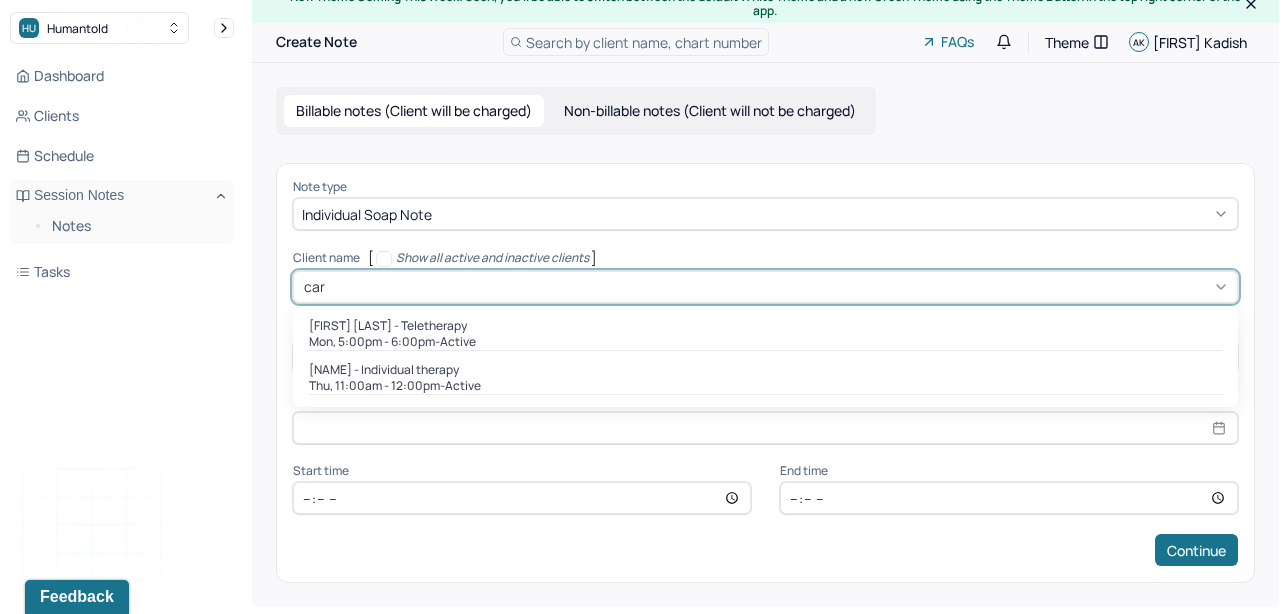 type 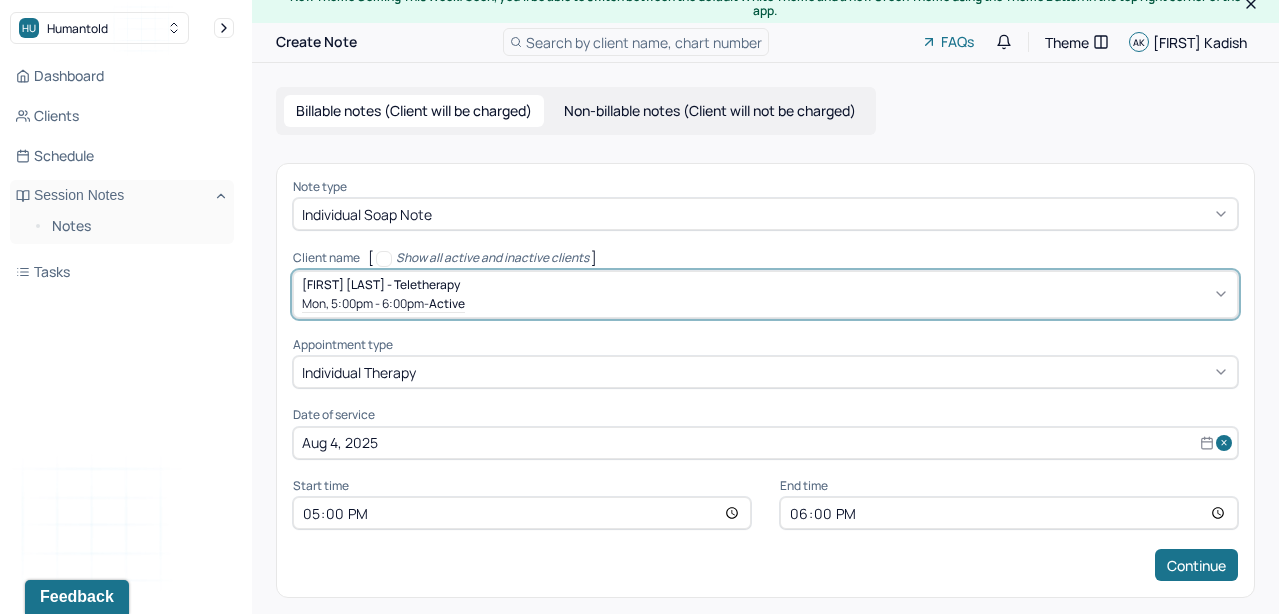 click on "17:00" at bounding box center [522, 513] 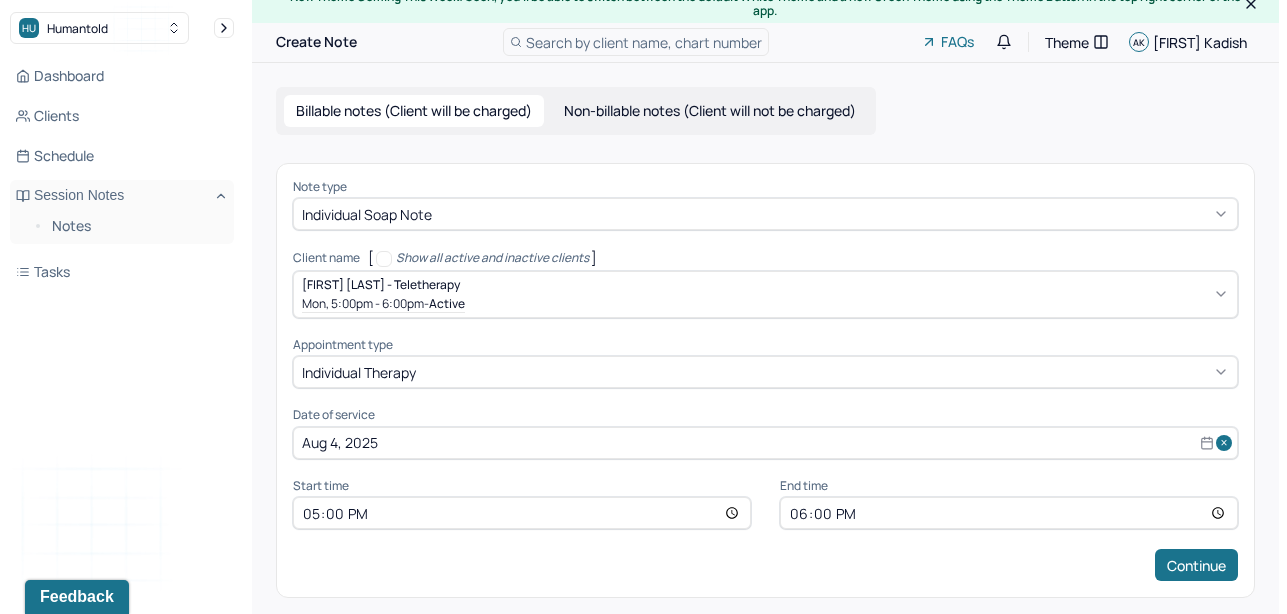 type on "16:00" 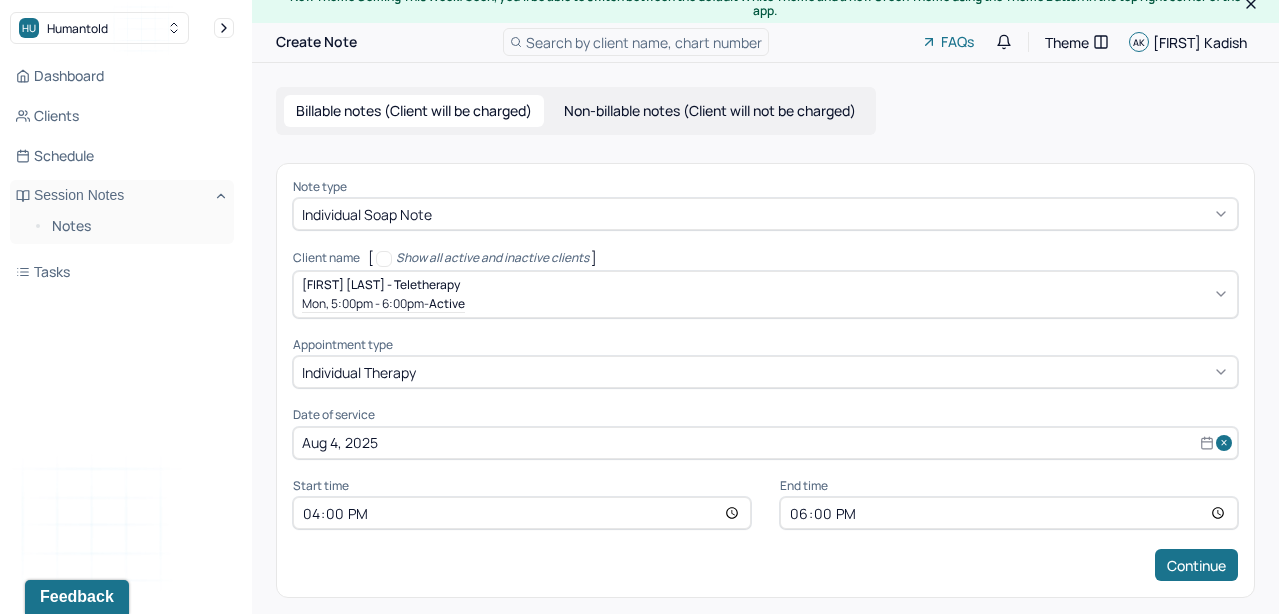 click on "18:00" at bounding box center (1009, 513) 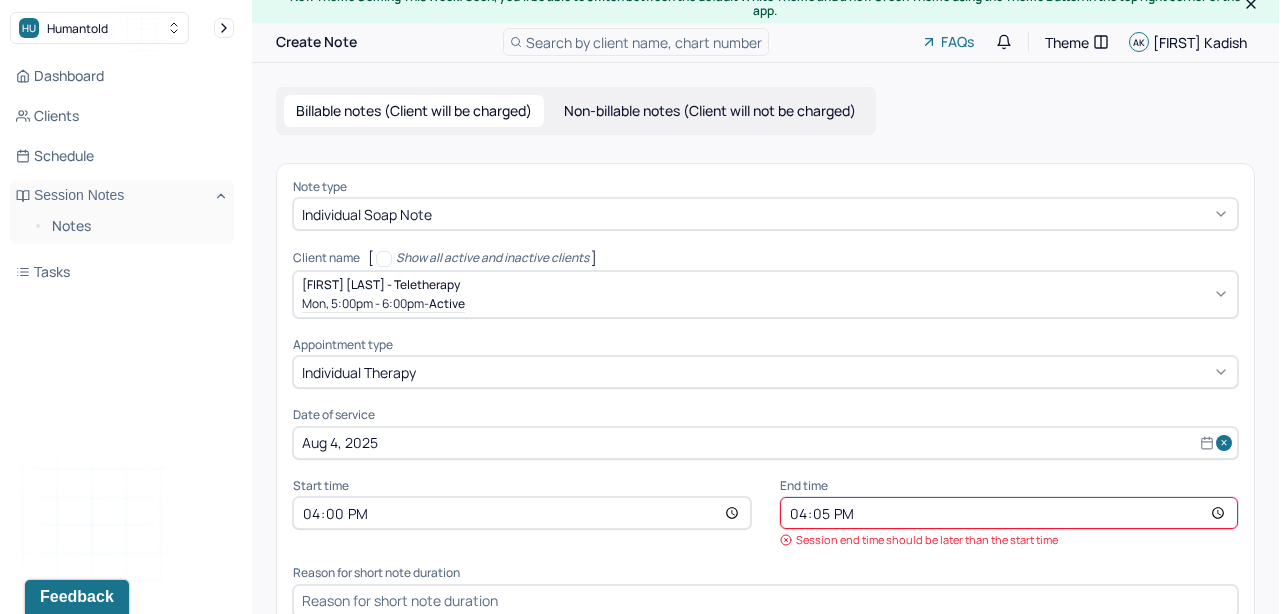 type on "[TIME]" 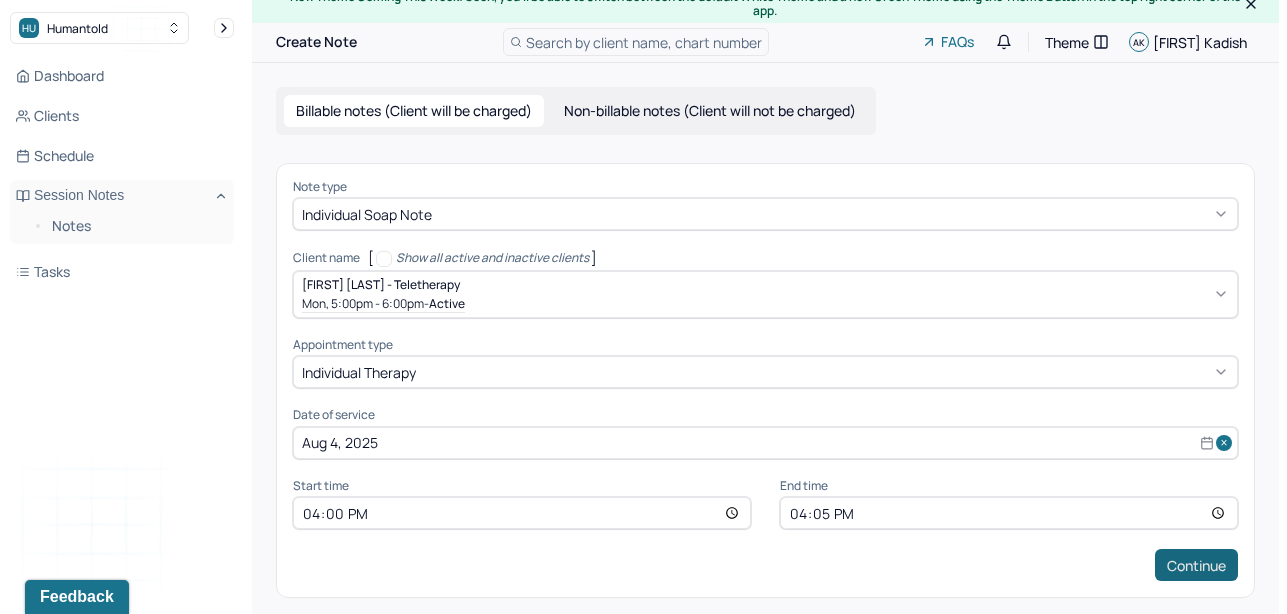 click on "Continue" at bounding box center [1196, 565] 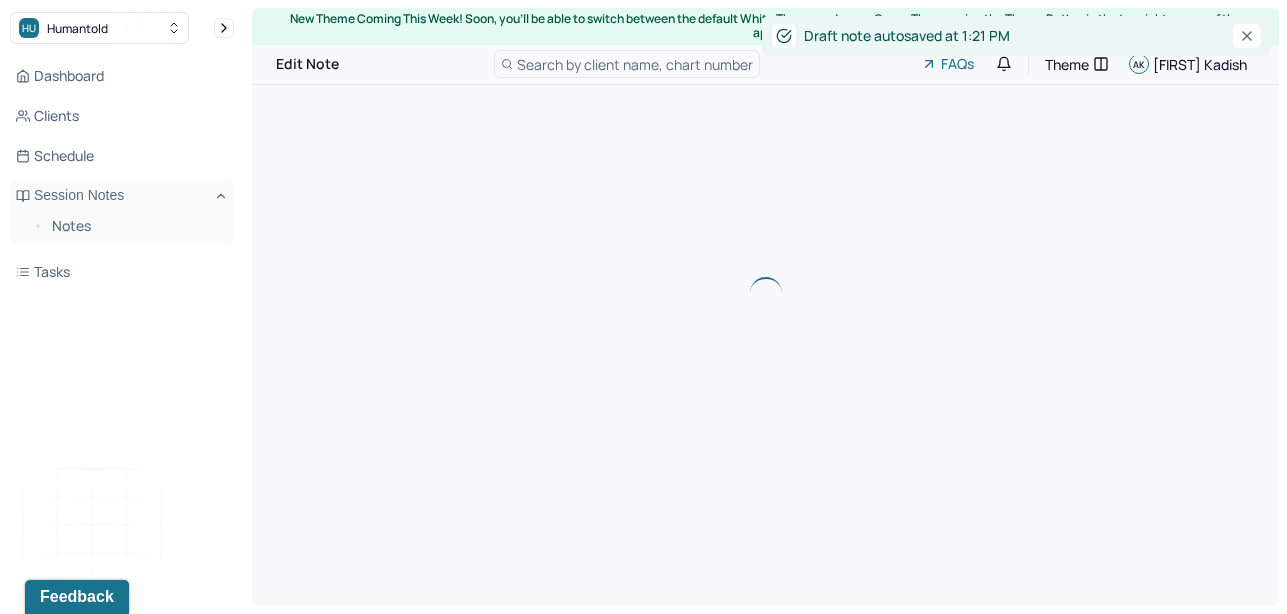 scroll, scrollTop: 0, scrollLeft: 0, axis: both 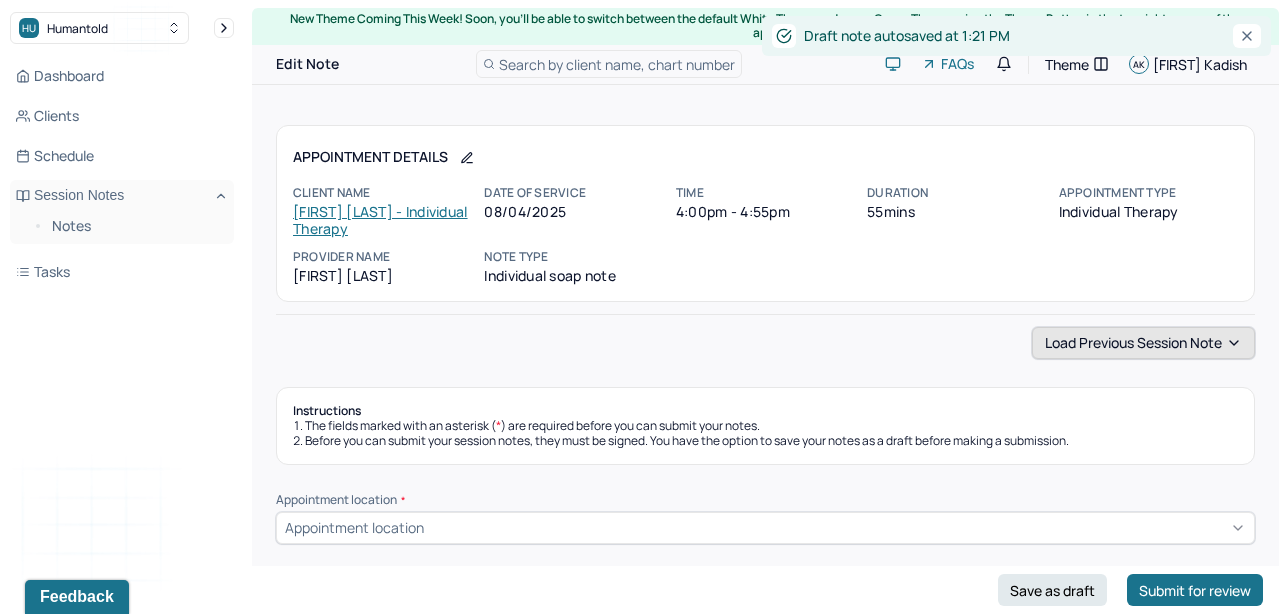 click on "Load previous session note" at bounding box center (1143, 343) 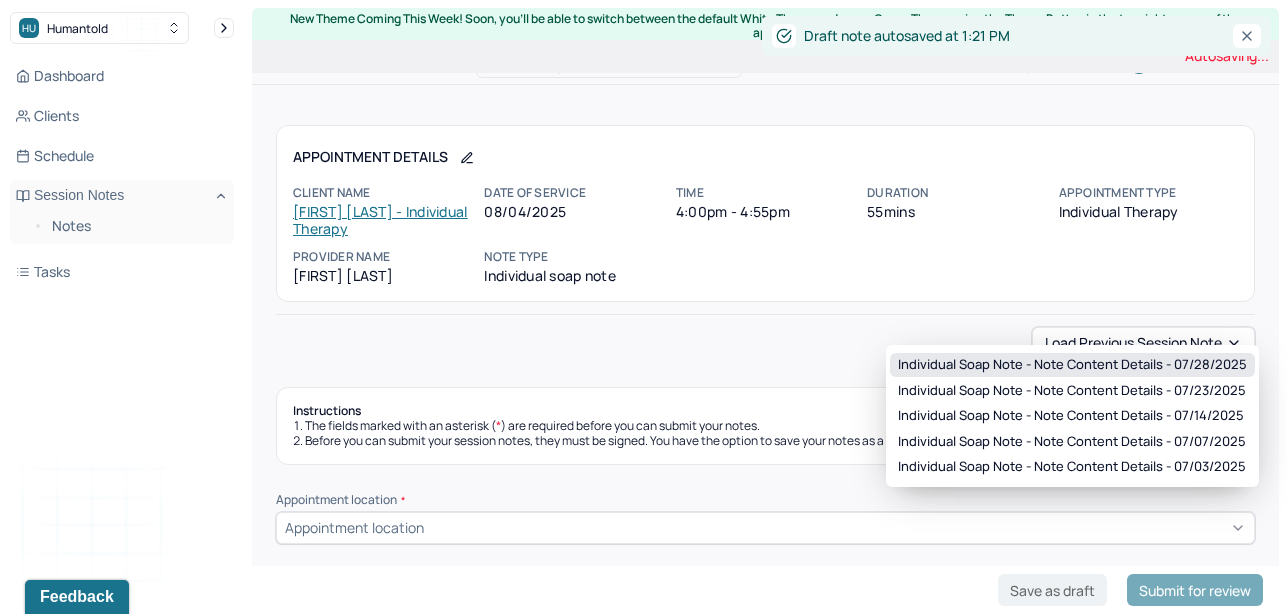 click on "Individual soap note   - Note content Details -   07/28/2025" at bounding box center [1072, 365] 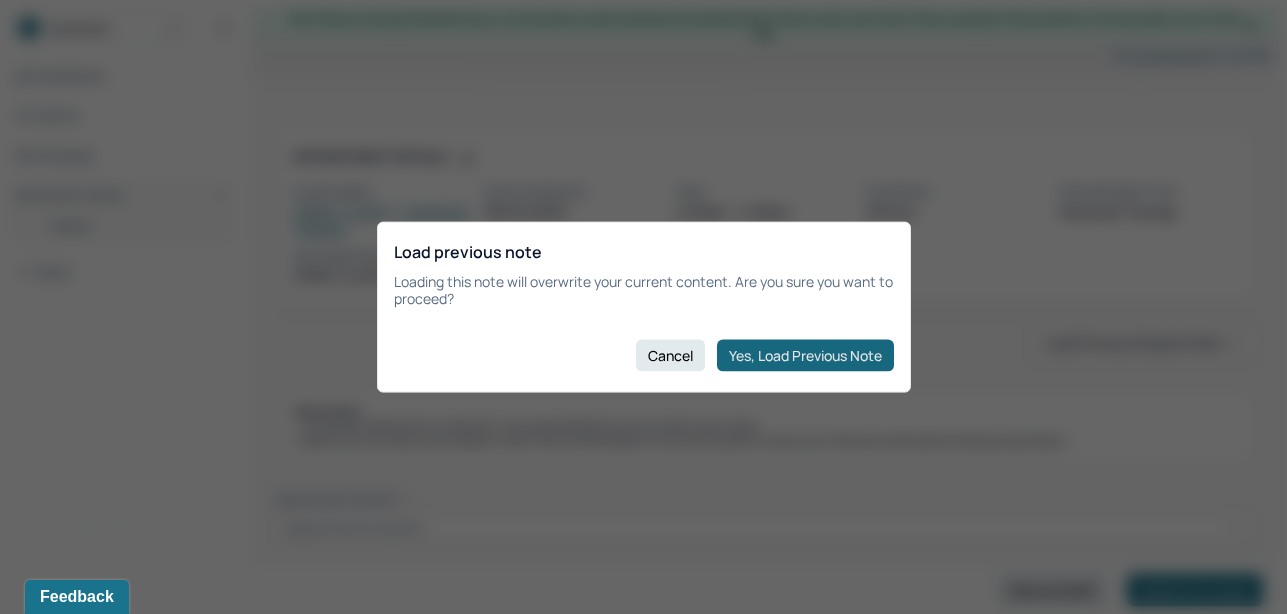click on "Yes, Load Previous Note" at bounding box center (805, 355) 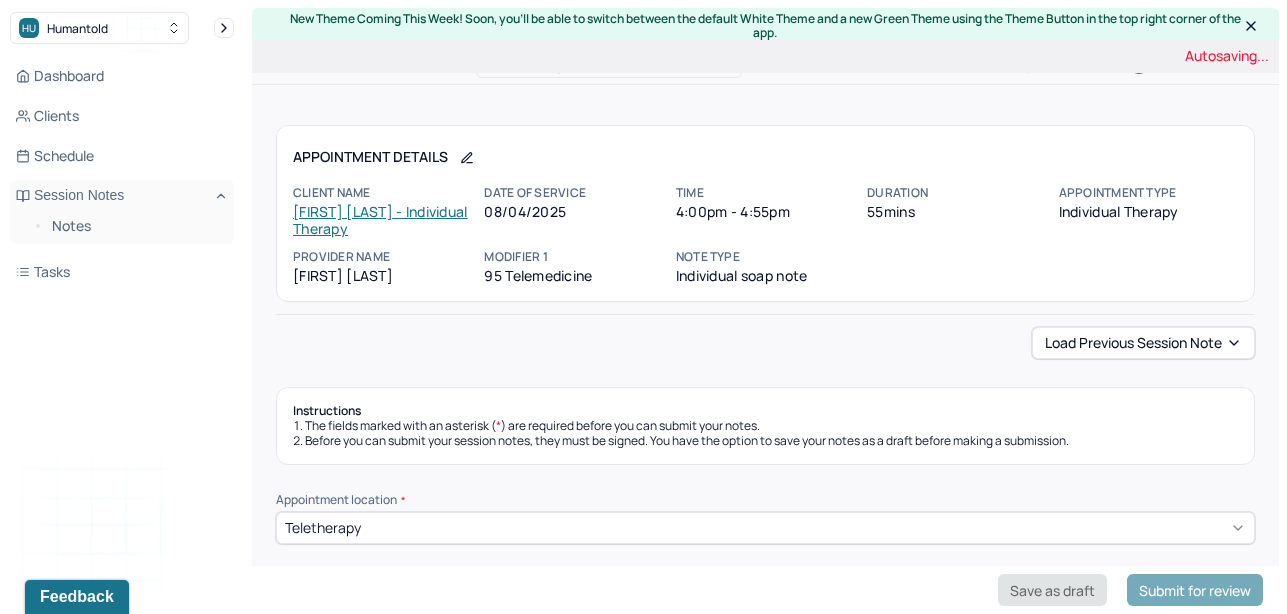 click on "Save as draft" at bounding box center (1052, 590) 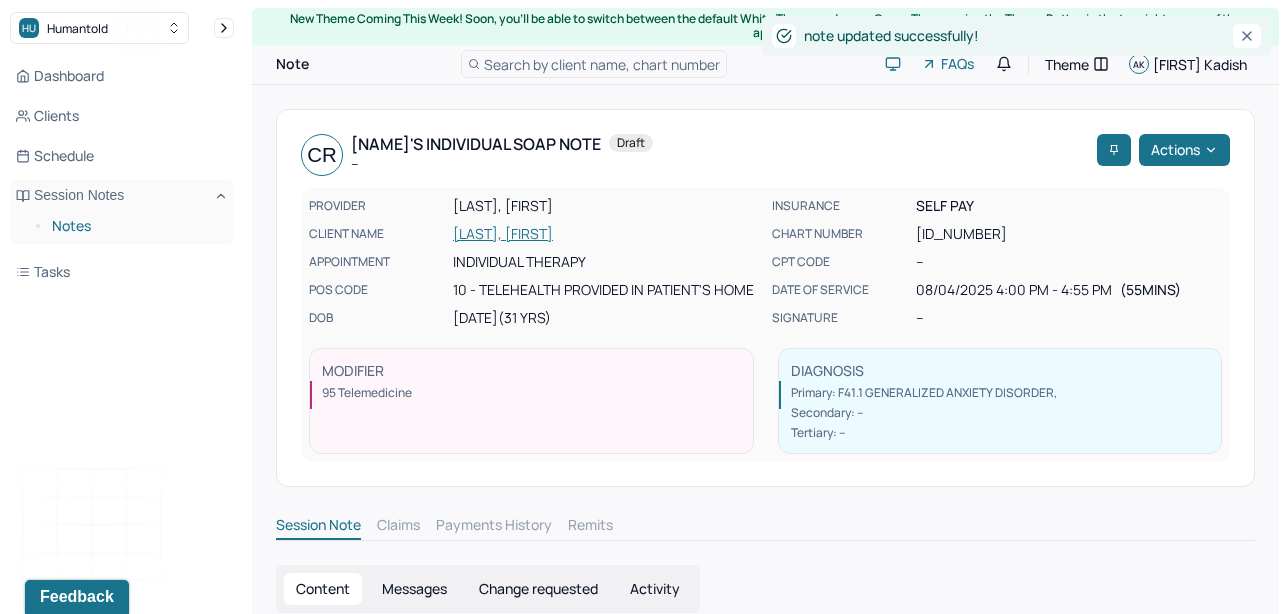 click on "Notes" at bounding box center [135, 226] 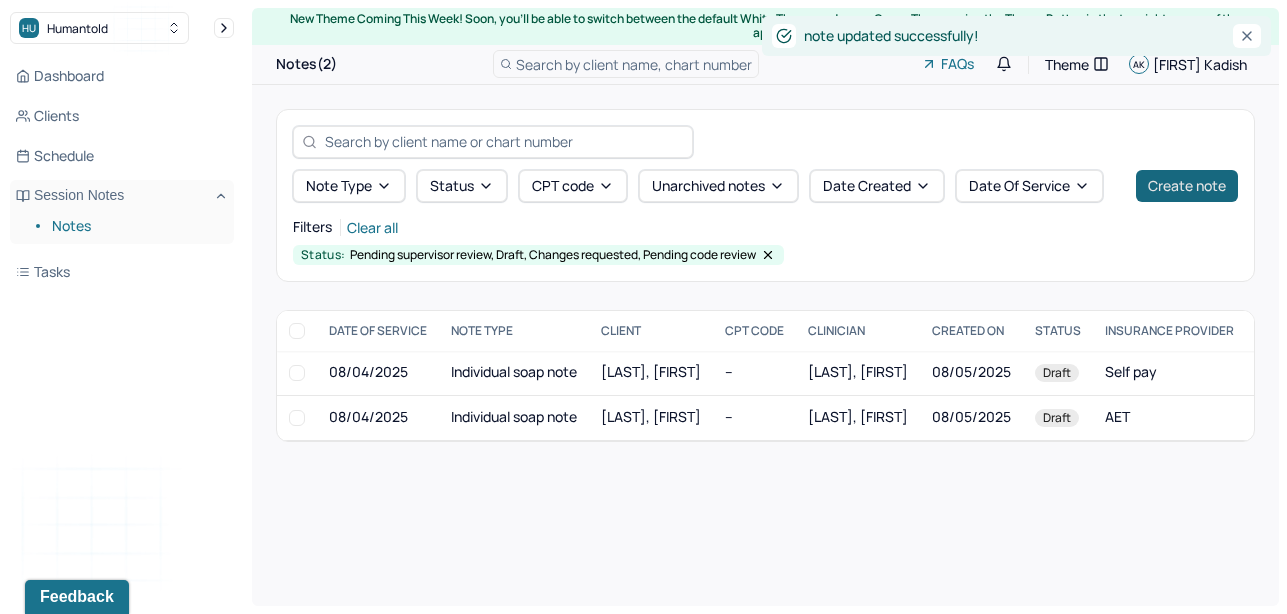 click on "Create note" at bounding box center [1187, 186] 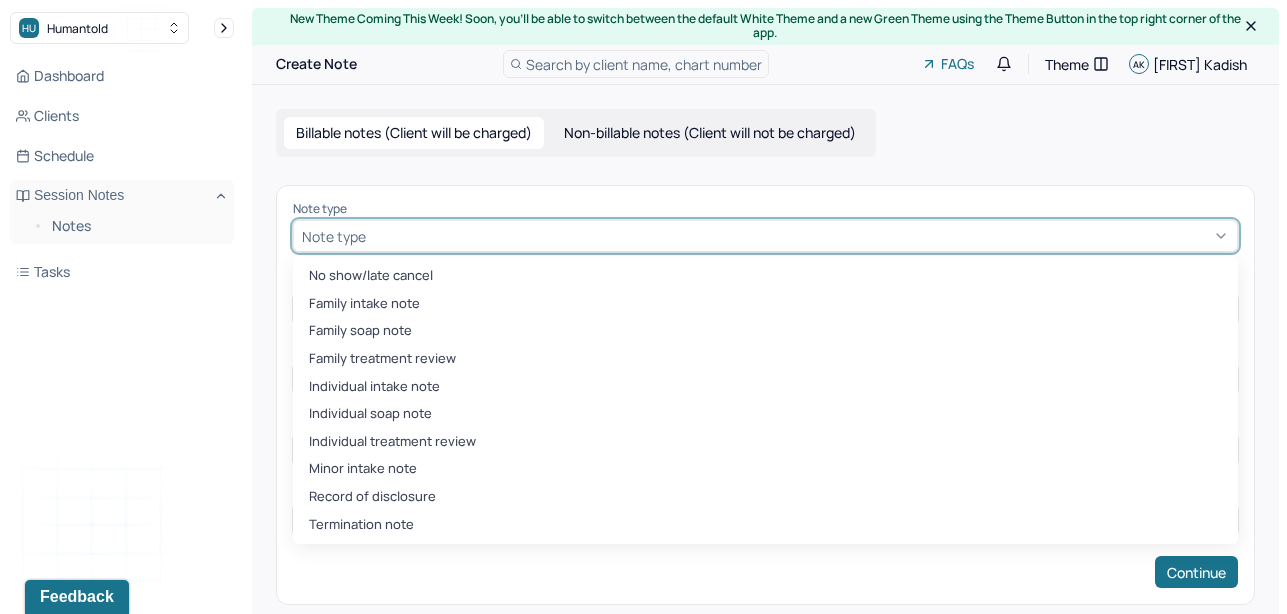 click at bounding box center (799, 236) 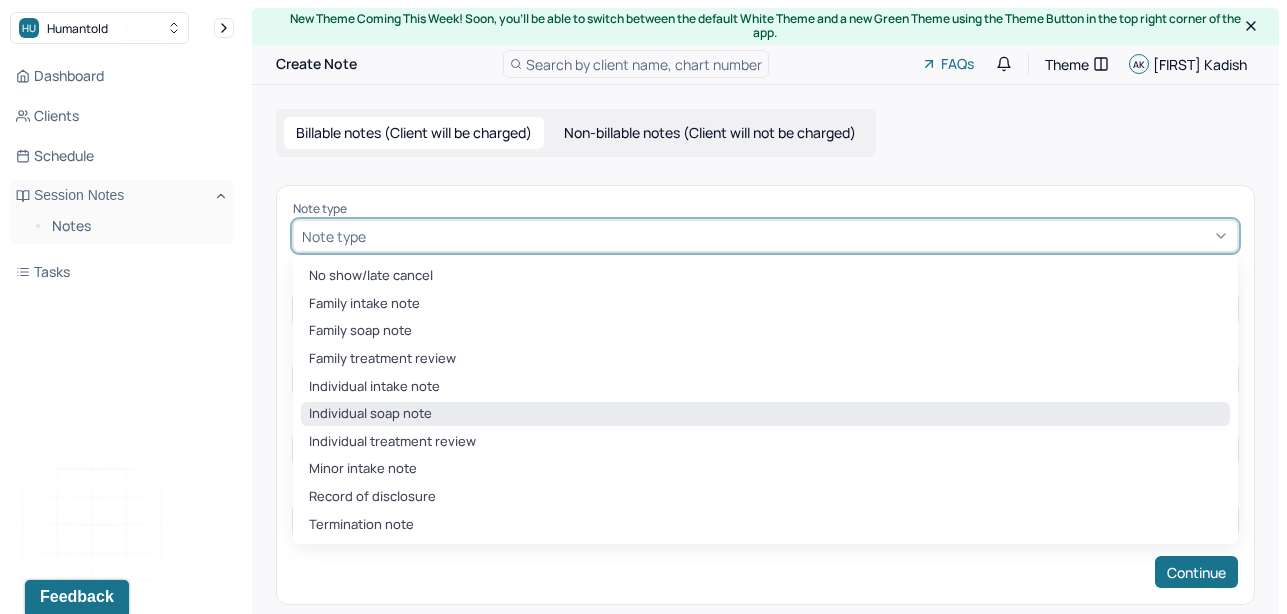 click on "Individual soap note" at bounding box center [765, 414] 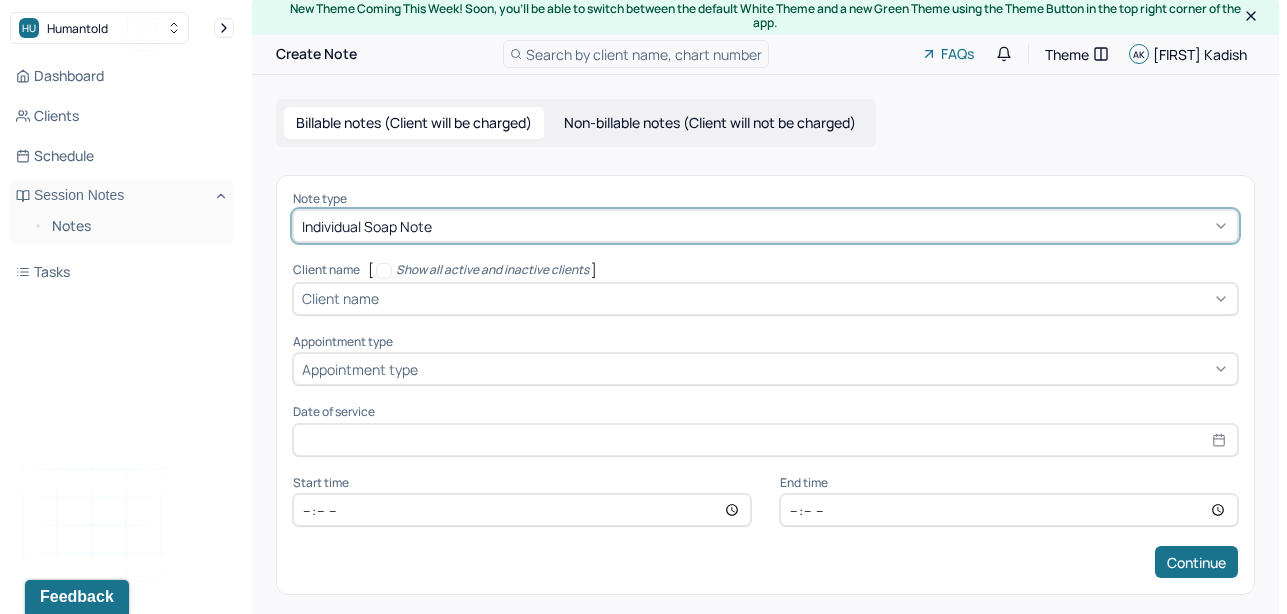 scroll, scrollTop: 22, scrollLeft: 0, axis: vertical 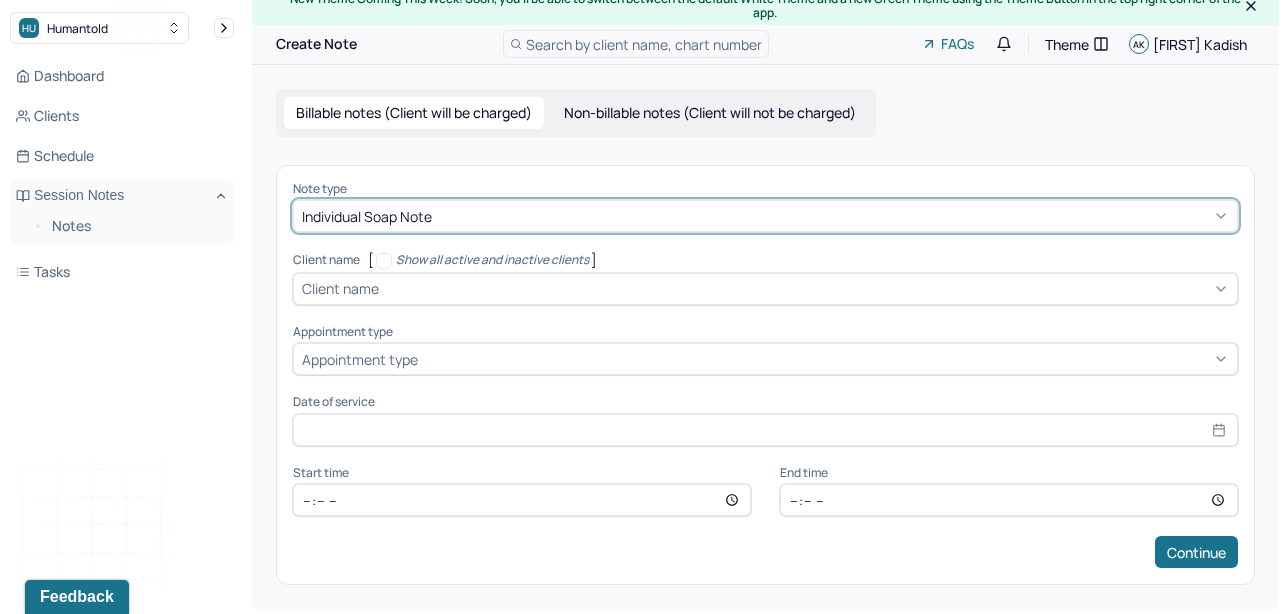 click on "Client name" at bounding box center [765, 289] 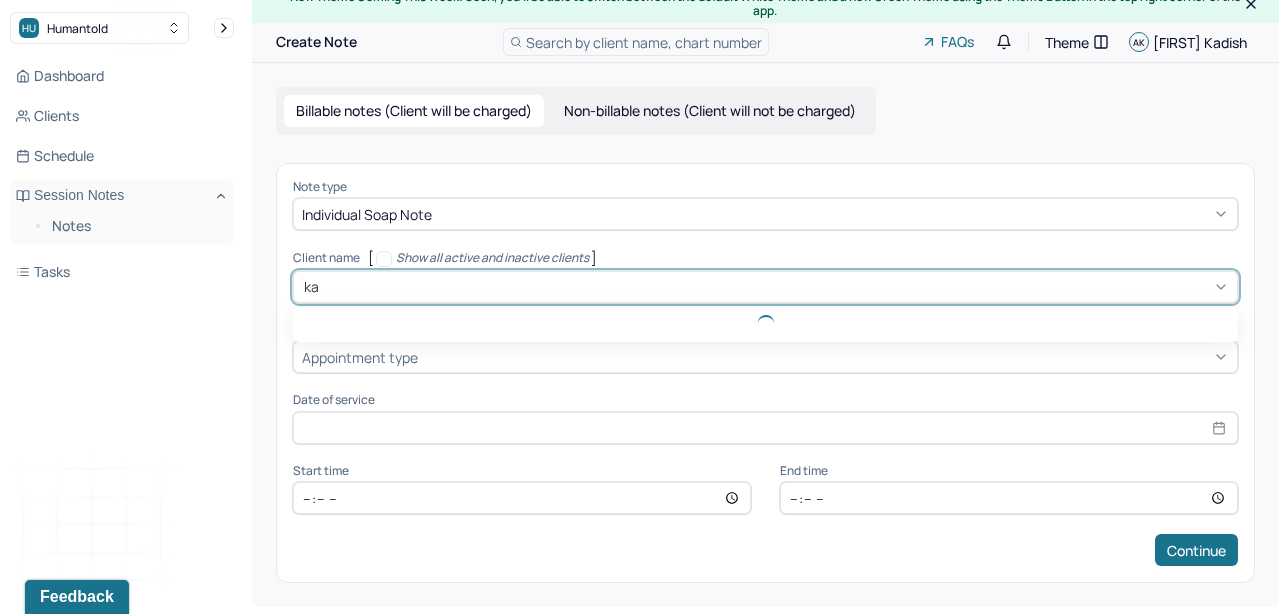 type on "[PERSON_NAME]" 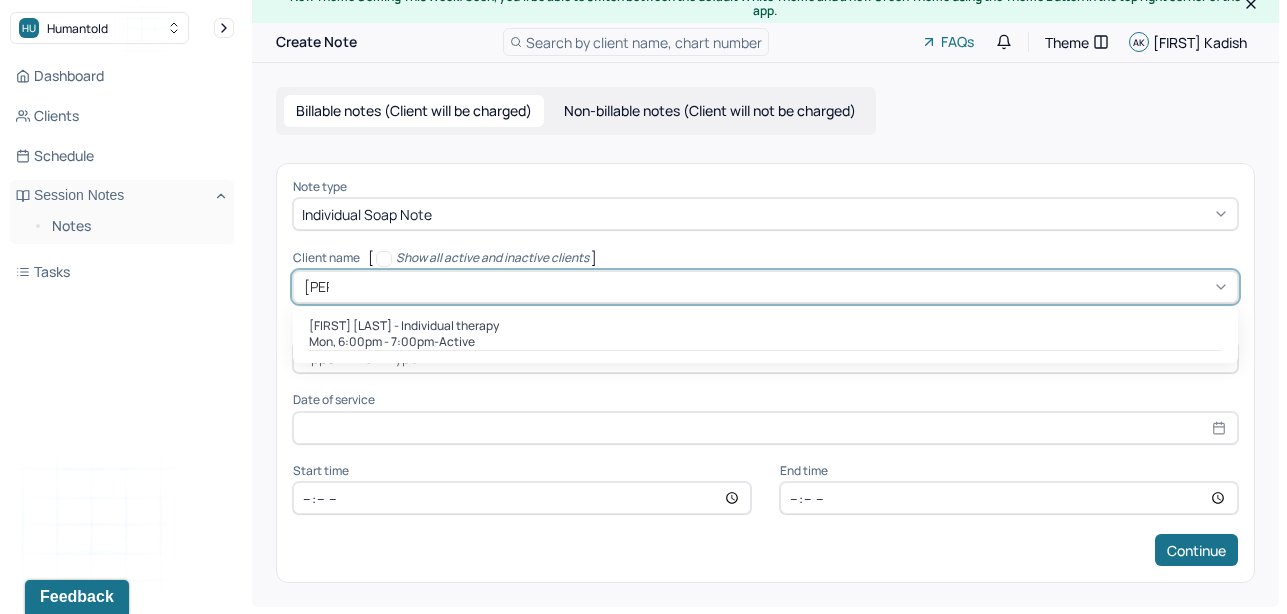 click on "[FIRST] [LAST] - Individual therapy [DAY], [TIME] - [TIME]  -  active" at bounding box center (765, 335) 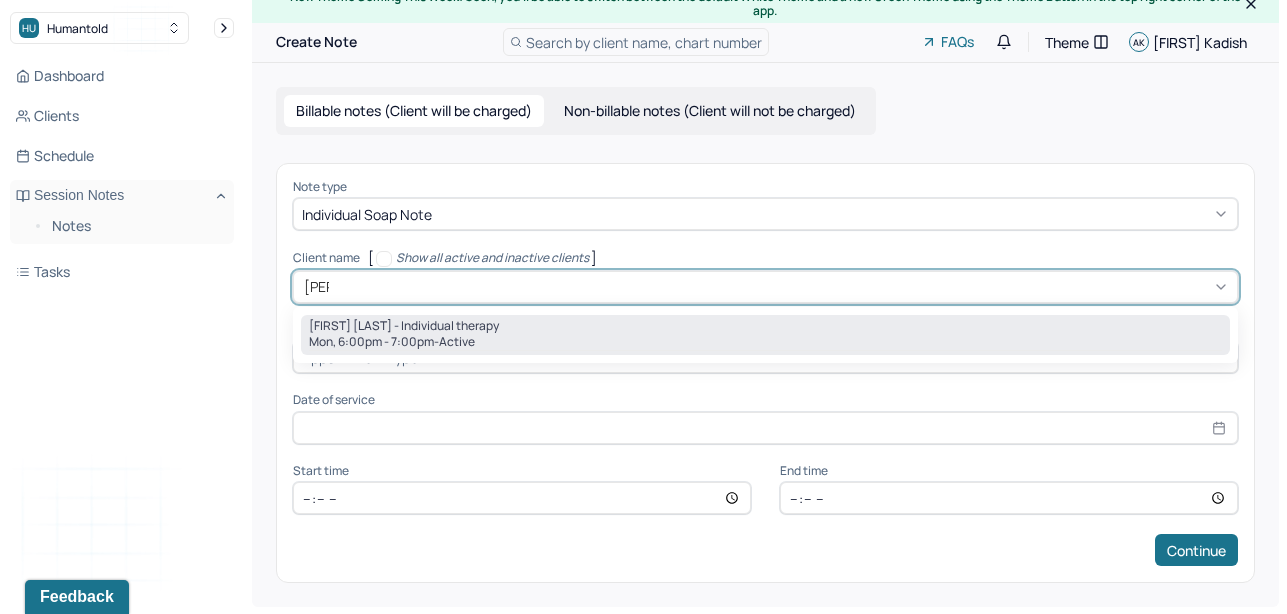 click on "[FIRST] [LAST] - Individual therapy" at bounding box center (404, 326) 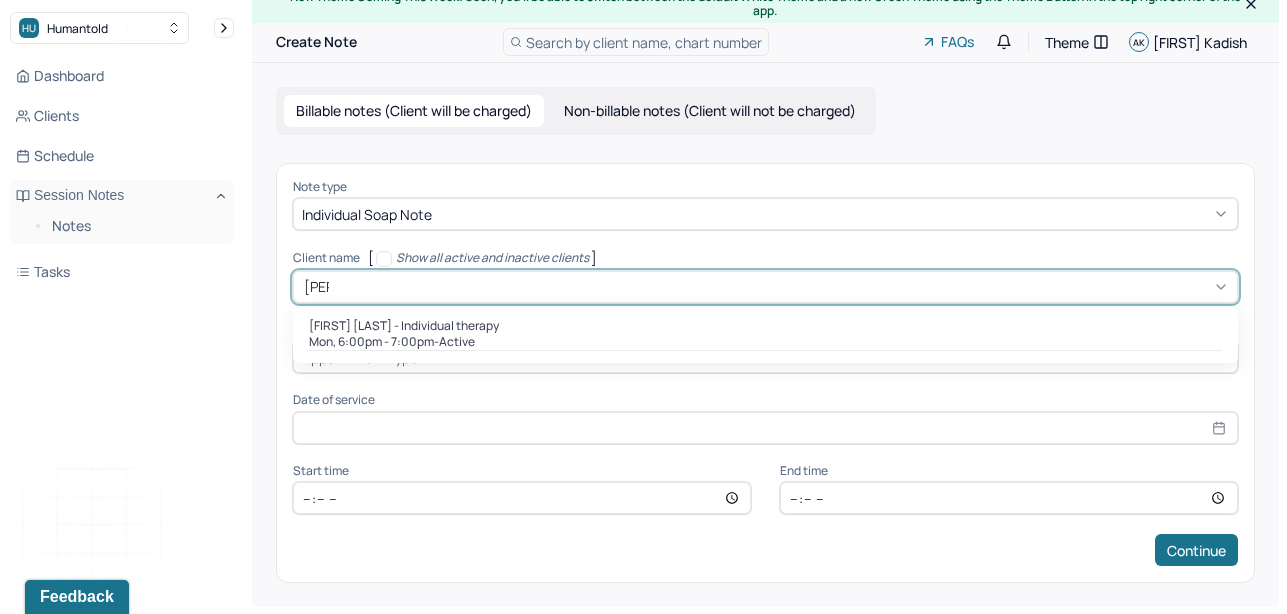 type 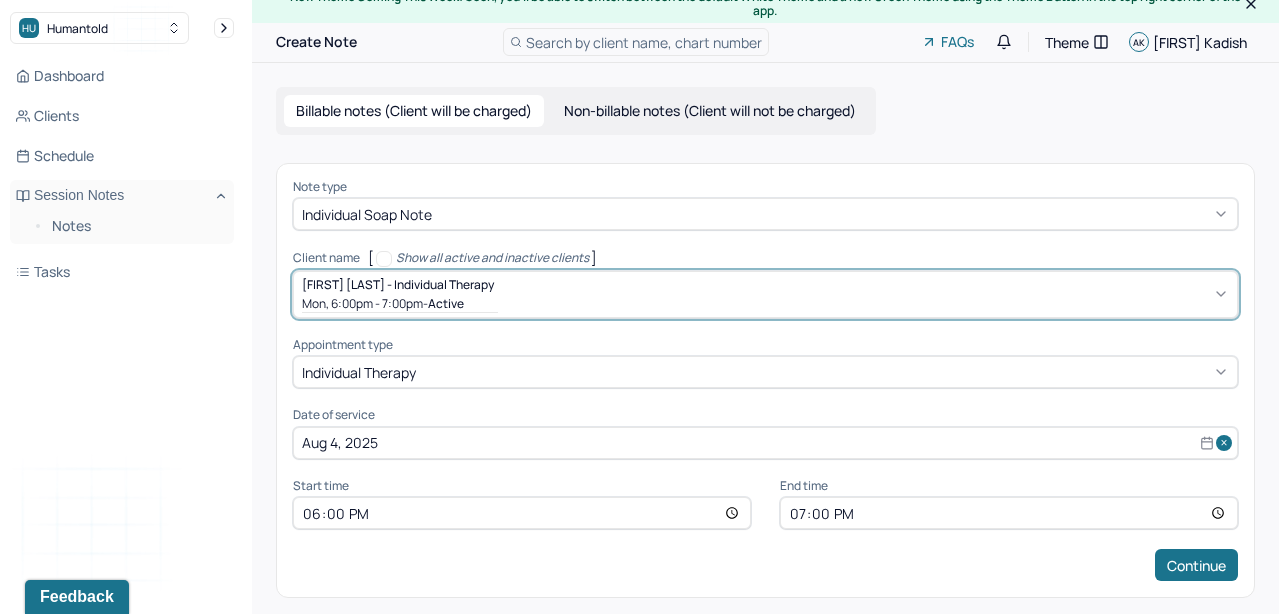 click on "18:00" at bounding box center (522, 513) 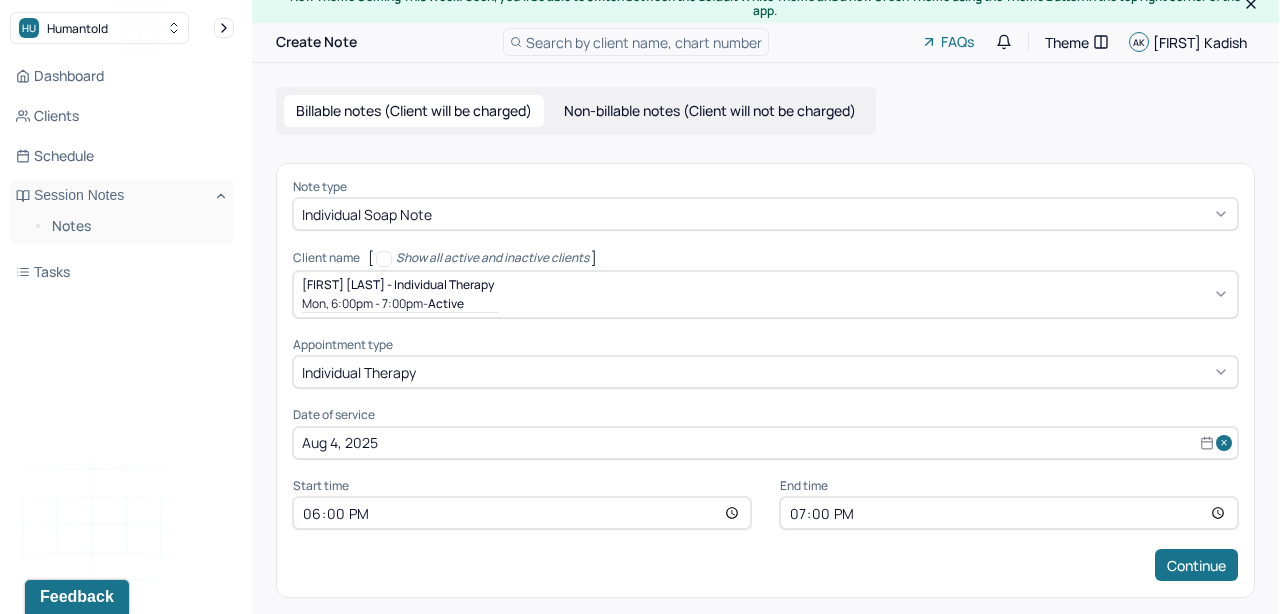 click on "19:00" at bounding box center [1009, 513] 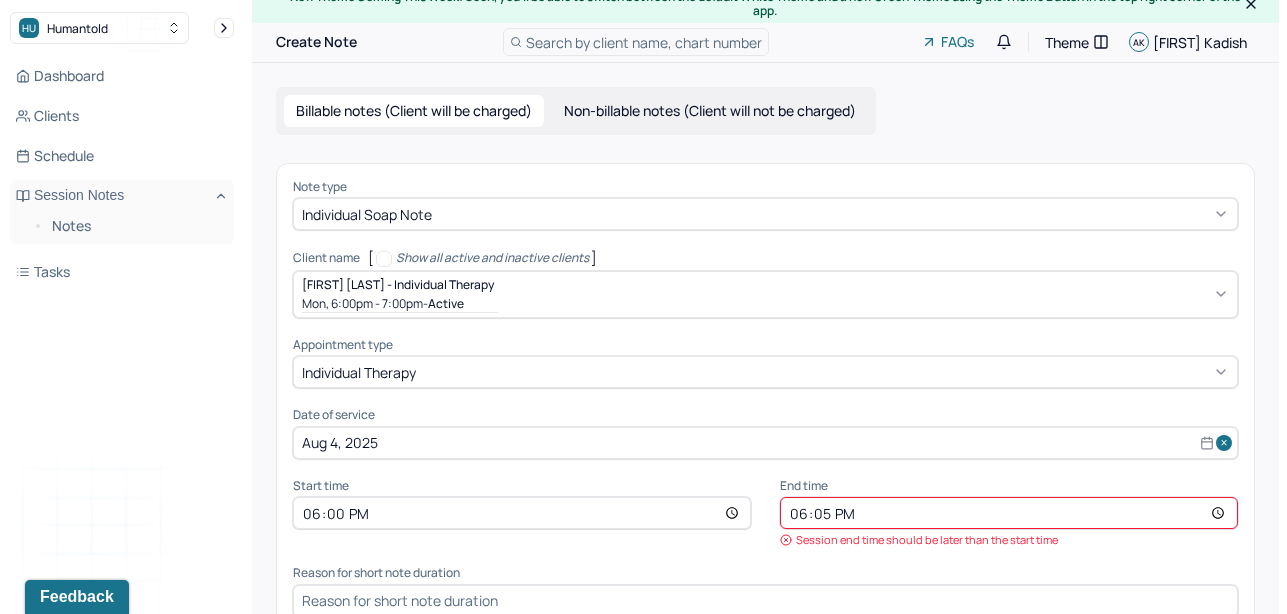 type on "18:55" 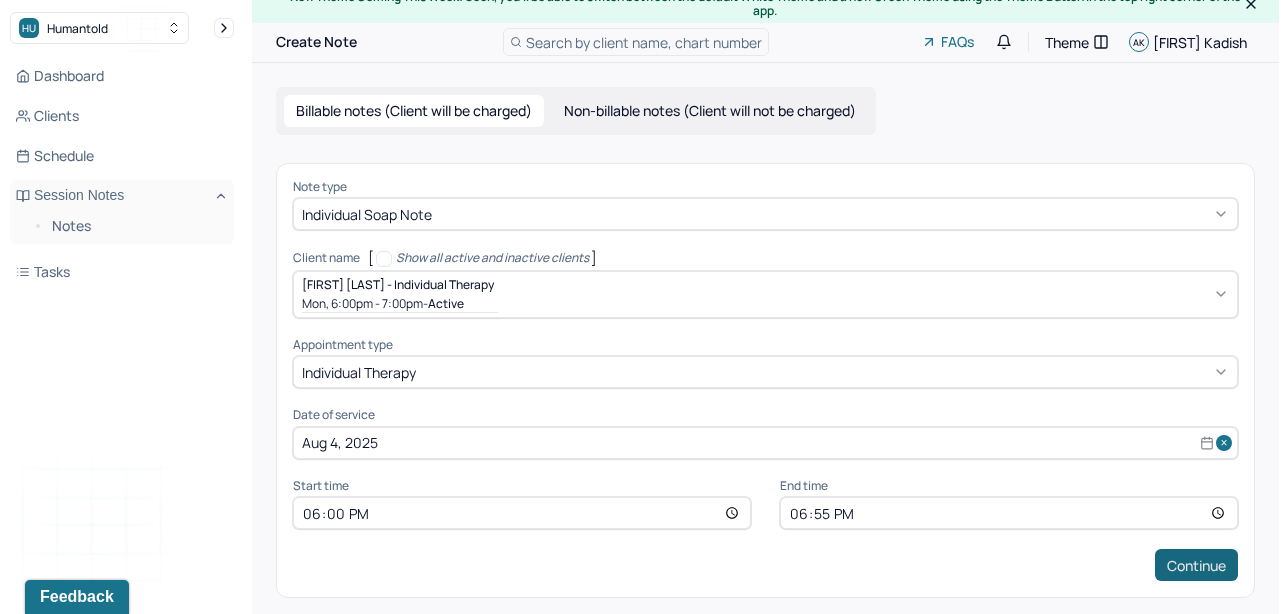 click on "Continue" at bounding box center [1196, 565] 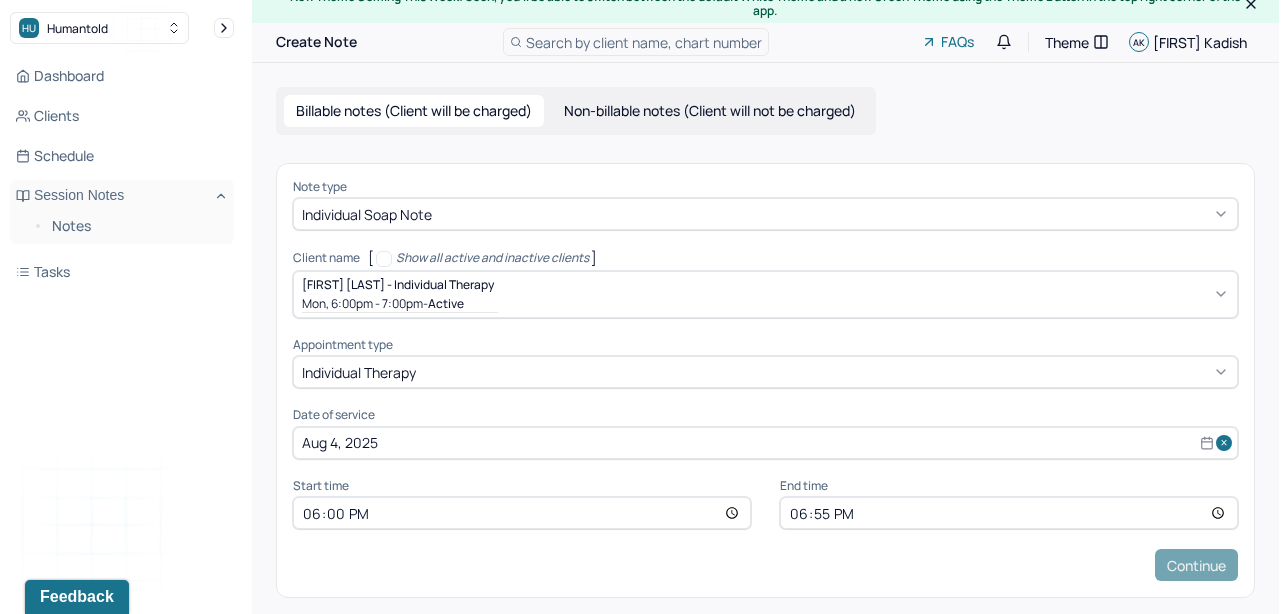 scroll, scrollTop: 0, scrollLeft: 0, axis: both 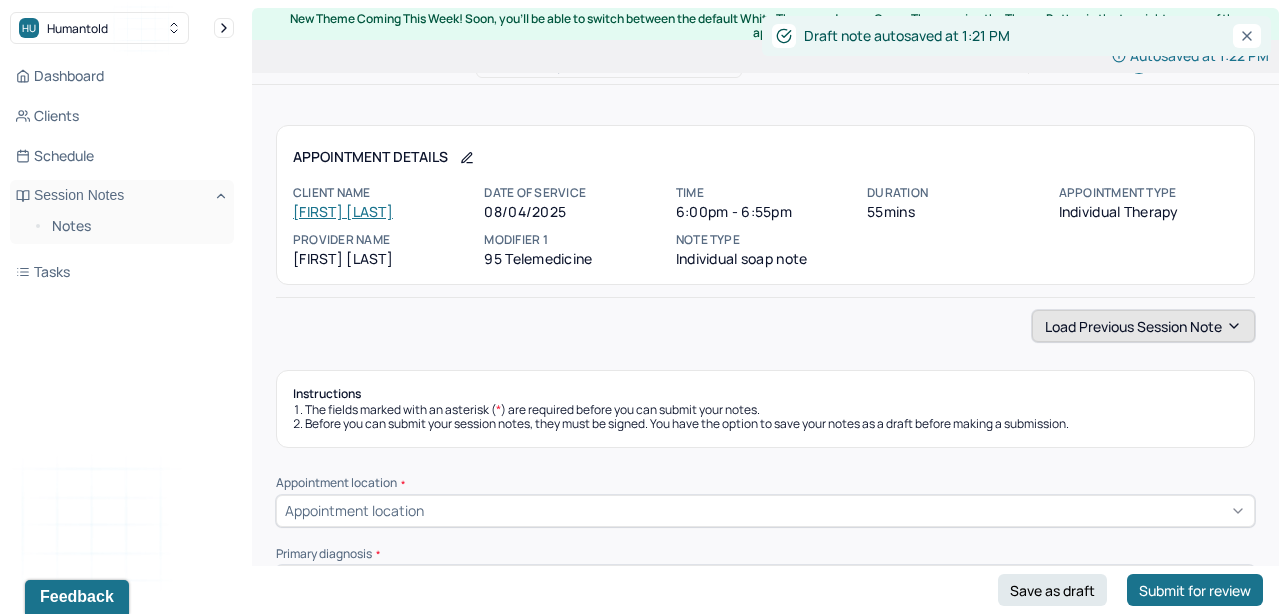 click on "Load previous session note" at bounding box center [1143, 326] 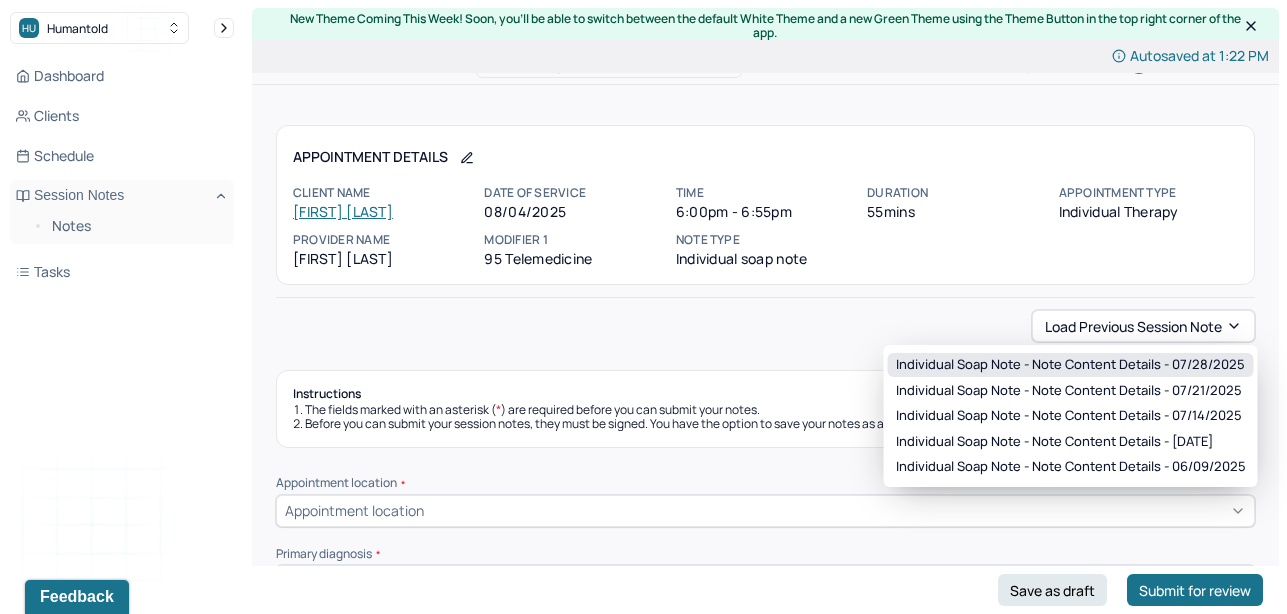 click on "Individual soap note   - Note content Details -   07/28/2025" at bounding box center [1070, 365] 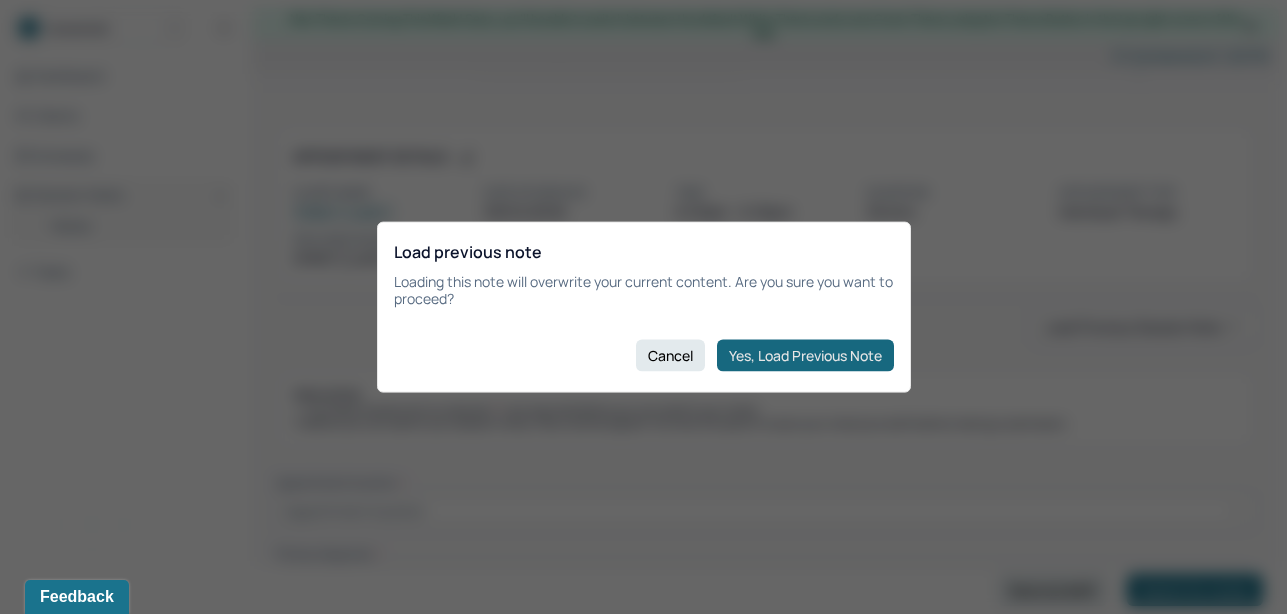 click on "Yes, Load Previous Note" at bounding box center (805, 355) 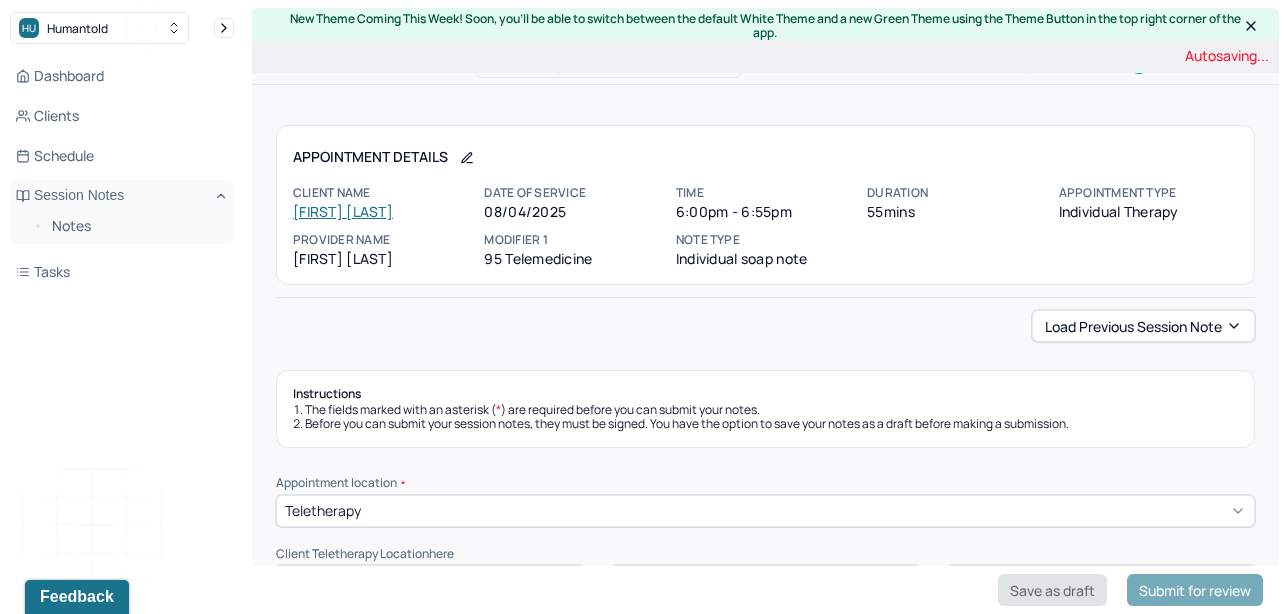 click on "Save as draft" at bounding box center (1052, 590) 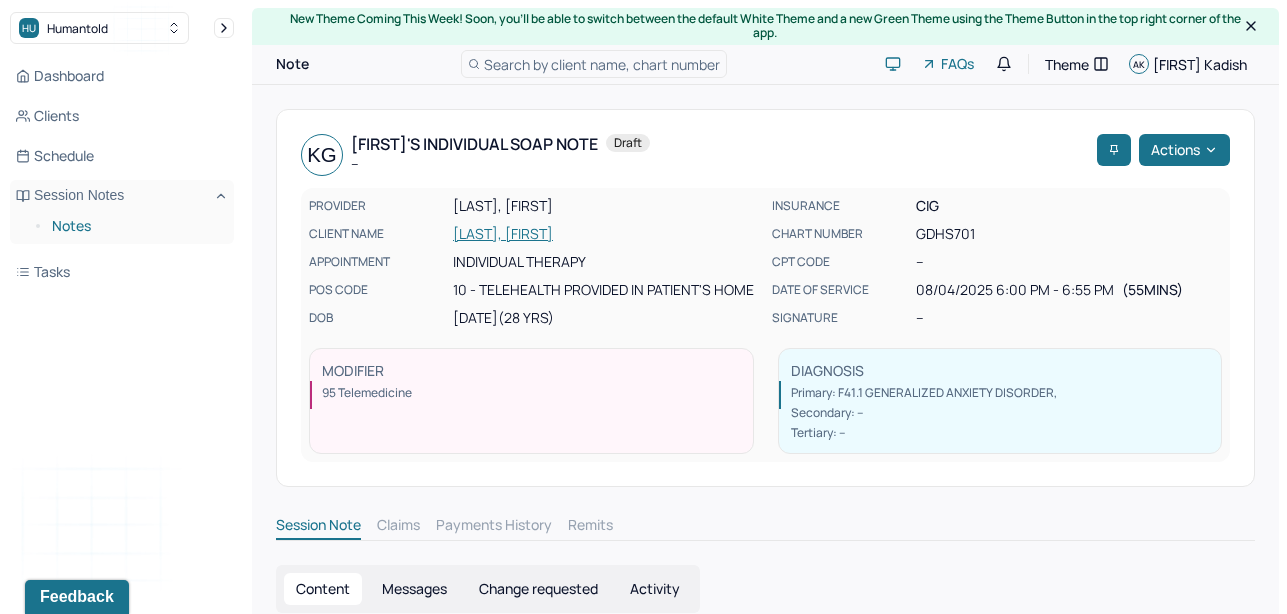 click on "Notes" at bounding box center (135, 226) 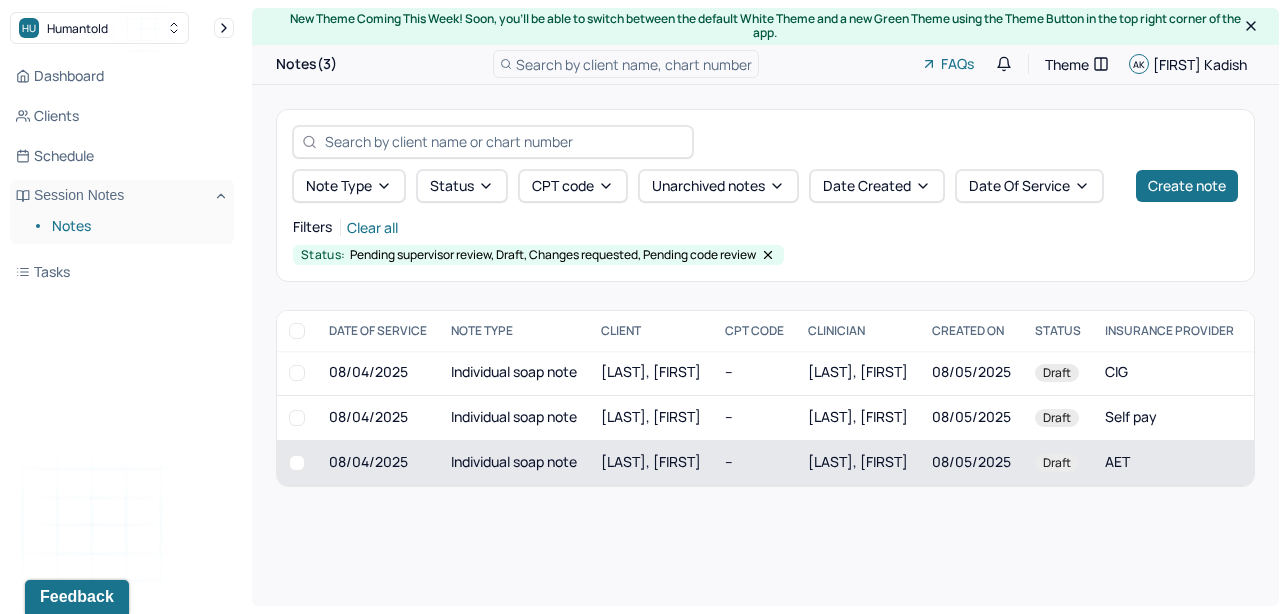 click on "[LAST], [FIRST]" at bounding box center (651, 461) 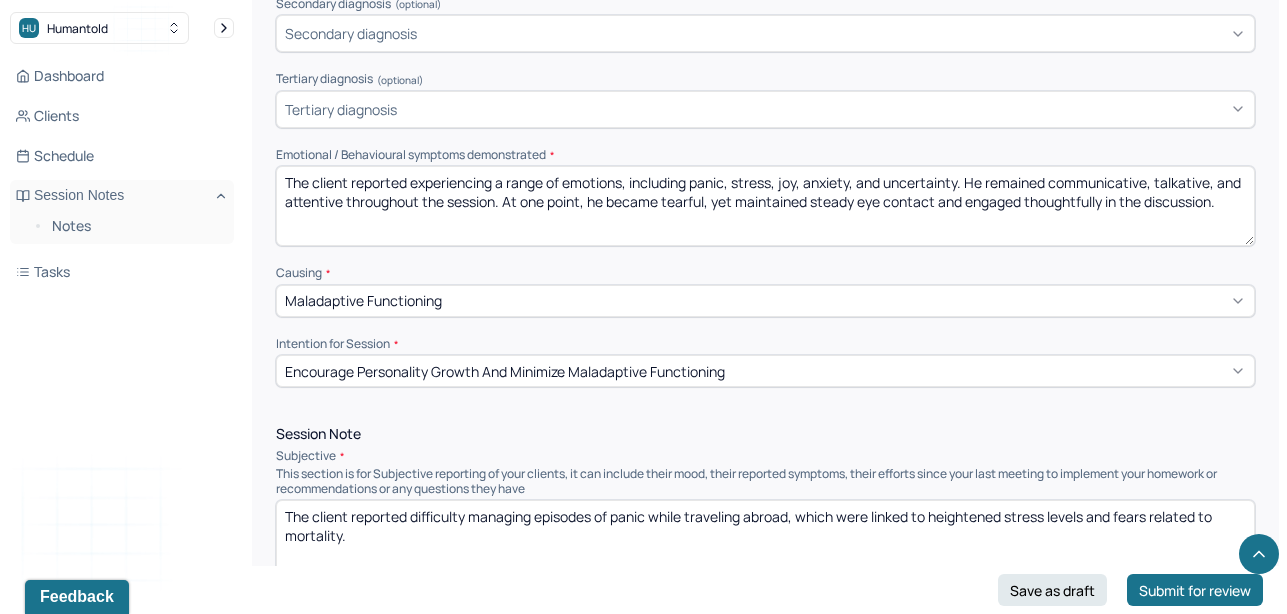 scroll, scrollTop: 871, scrollLeft: 0, axis: vertical 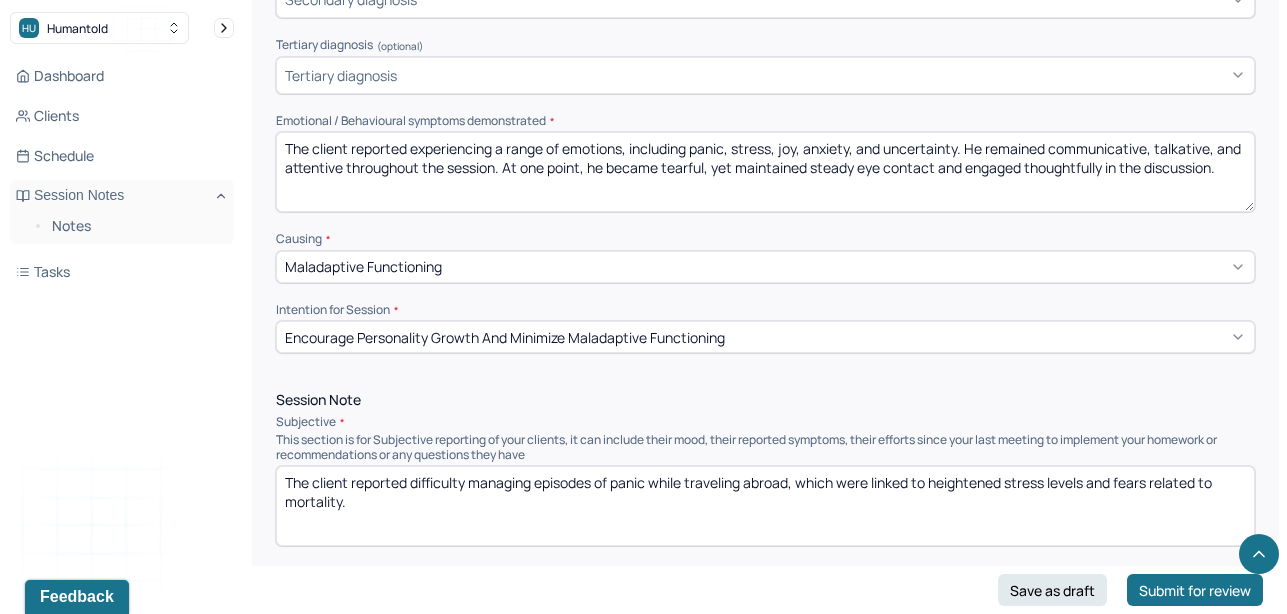 click on "The client reported experiencing a range of emotions, including panic, stress, joy, anxiety, and uncertainty. He remained communicative, talkative, and attentive throughout the session. At one point, he became tearful, yet maintained steady eye contact and engaged thoughtfully in the discussion." at bounding box center (765, 172) 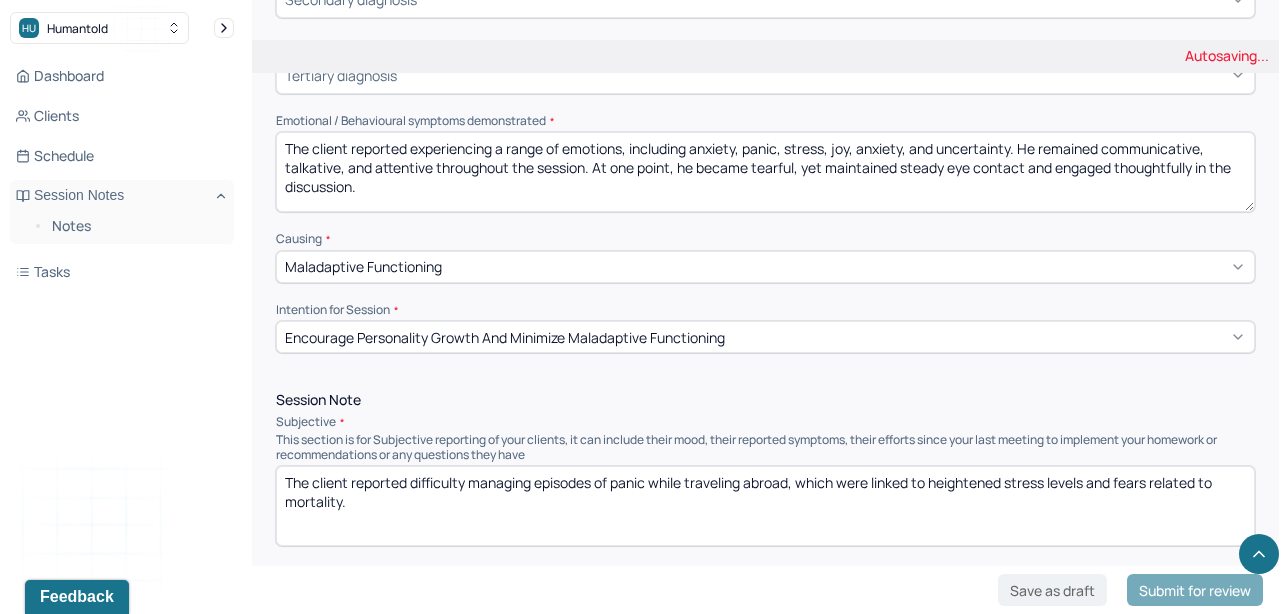 click on "The client reported experiencing a range of emotions, including anxietypanic, stress, joy, anxiety, and uncertainty. He remained communicative, talkative, and attentive throughout the session. At one point, he became tearful, yet maintained steady eye contact and engaged thoughtfully in the discussion." at bounding box center [765, 172] 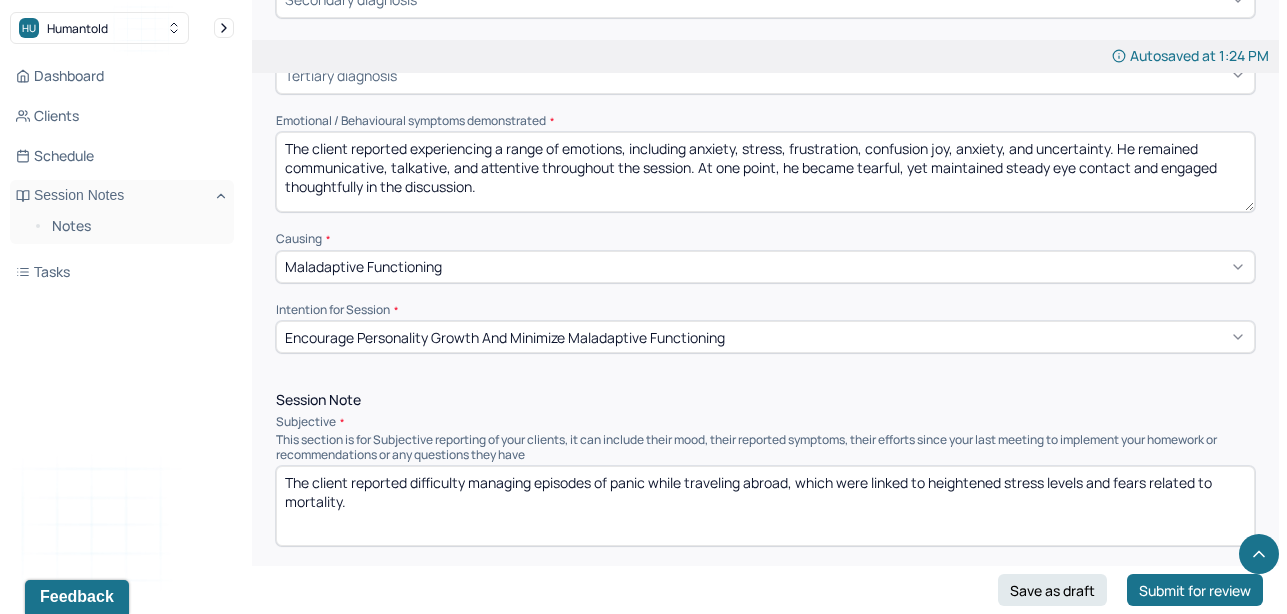 click on "The client reported experiencing a range of emotions, including anxiety, stress, fustration, confusion joy, anxiety, and uncertainty. He remained communicative, talkative, and attentive throughout the session. At one point, he became tearful, yet maintained steady eye contact and engaged thoughtfully in the discussion." at bounding box center (765, 172) 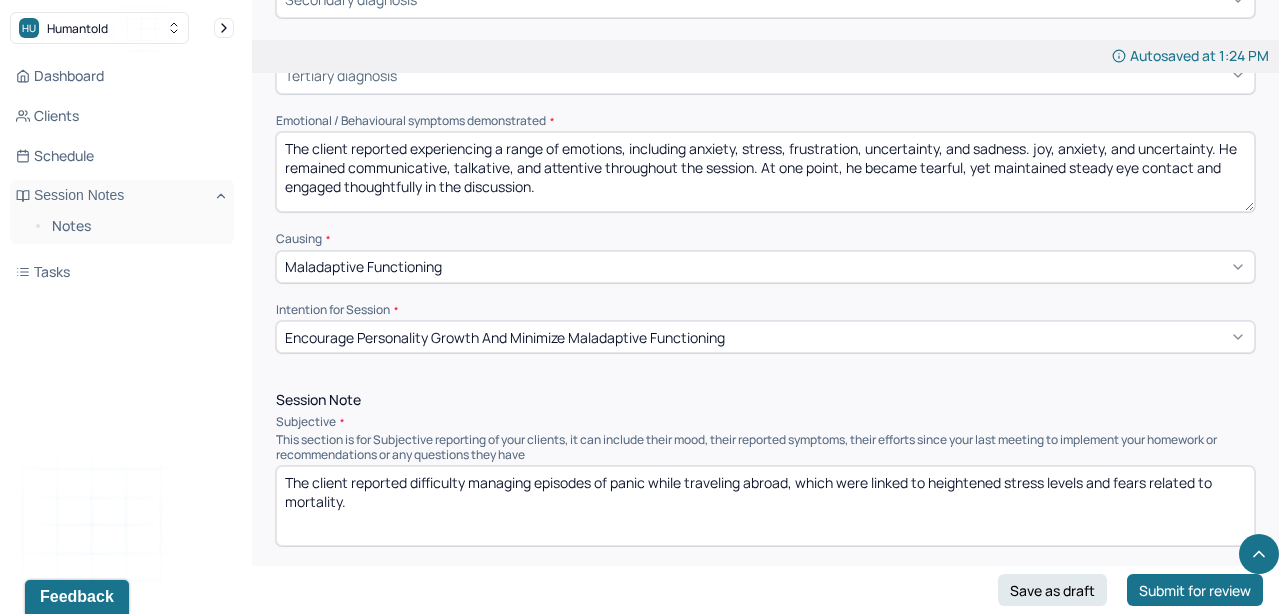 drag, startPoint x: 1034, startPoint y: 145, endPoint x: 1216, endPoint y: 137, distance: 182.17574 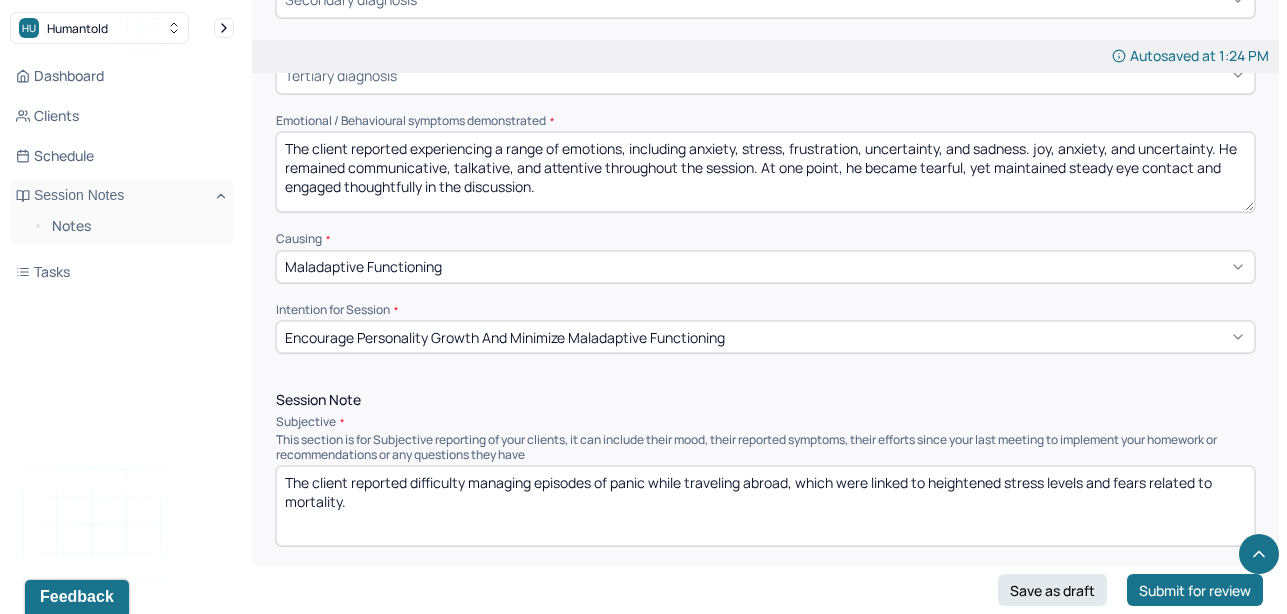 click on "The client reported experiencing a range of emotions, including anxiety, stress, frustration, uncertainty, and sadness. joy, anxiety, and uncertainty. He remained communicative, talkative, and attentive throughout the session. At one point, he became tearful, yet maintained steady eye contact and engaged thoughtfully in the discussion." at bounding box center (765, 172) 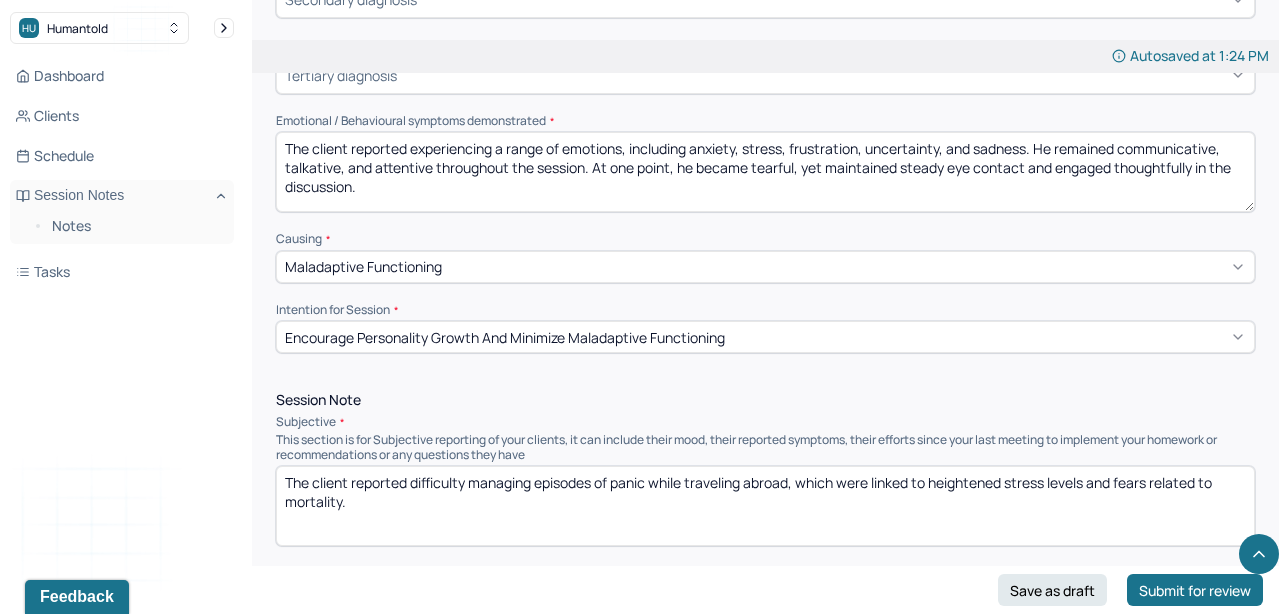 click on "The client reported experiencing a range of emotions, including anxiety, stress, frustration, uncertainty, and sadness. He remained communicative, talkative, and attentive throughout the session. At one point, he became tearful, yet maintained steady eye contact and engaged thoughtfully in the discussion." at bounding box center (765, 172) 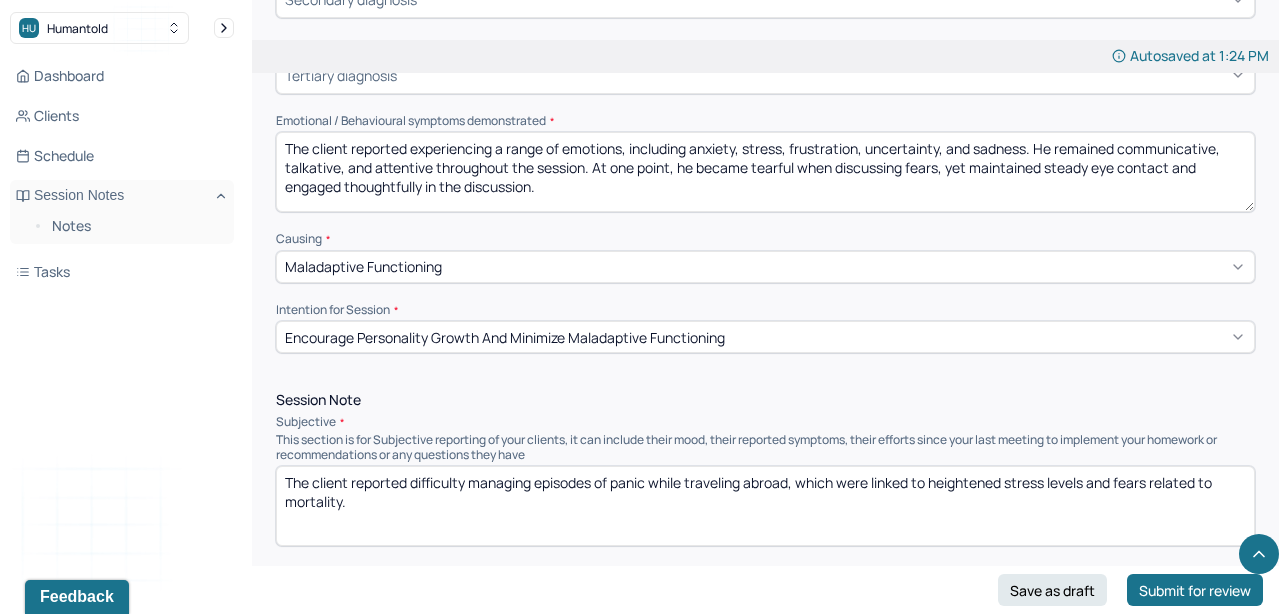 drag, startPoint x: 571, startPoint y: 190, endPoint x: 239, endPoint y: 84, distance: 348.5111 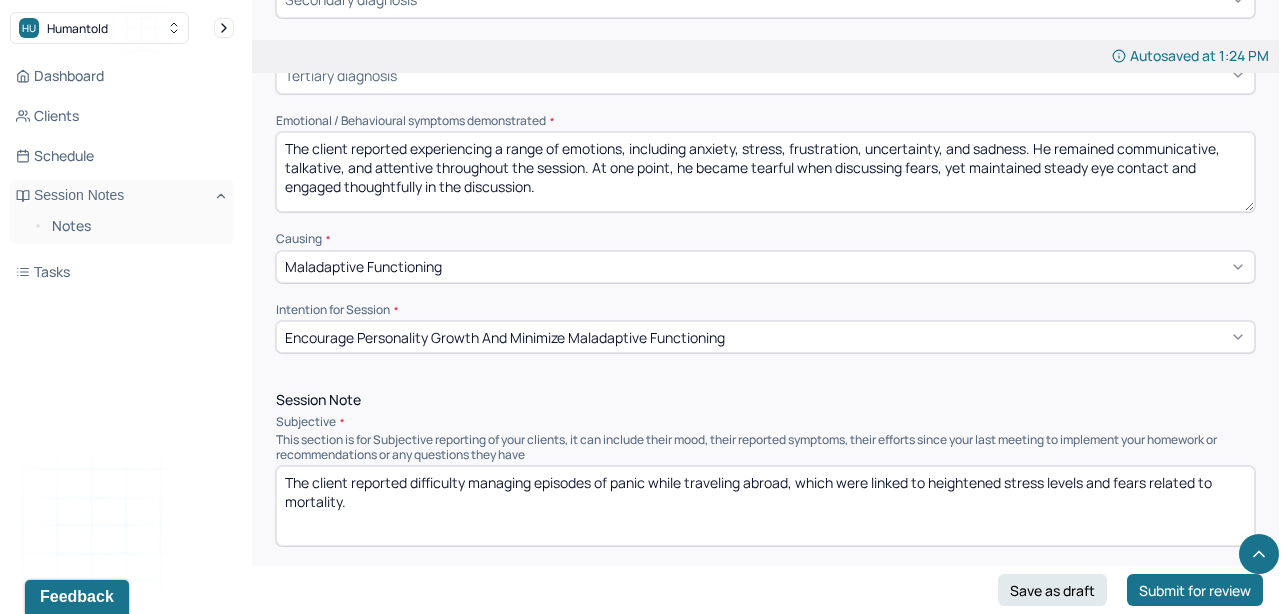 type on "The client reported experiencing a range of emotions, including anxiety, stress, frustration, uncertainty, and sadness. He remained communicative, talkative, and attentive throughout the session. At one point, he became tearful when discussing fears, yet maintained steady eye contact and engaged thoughtfully in the discussion." 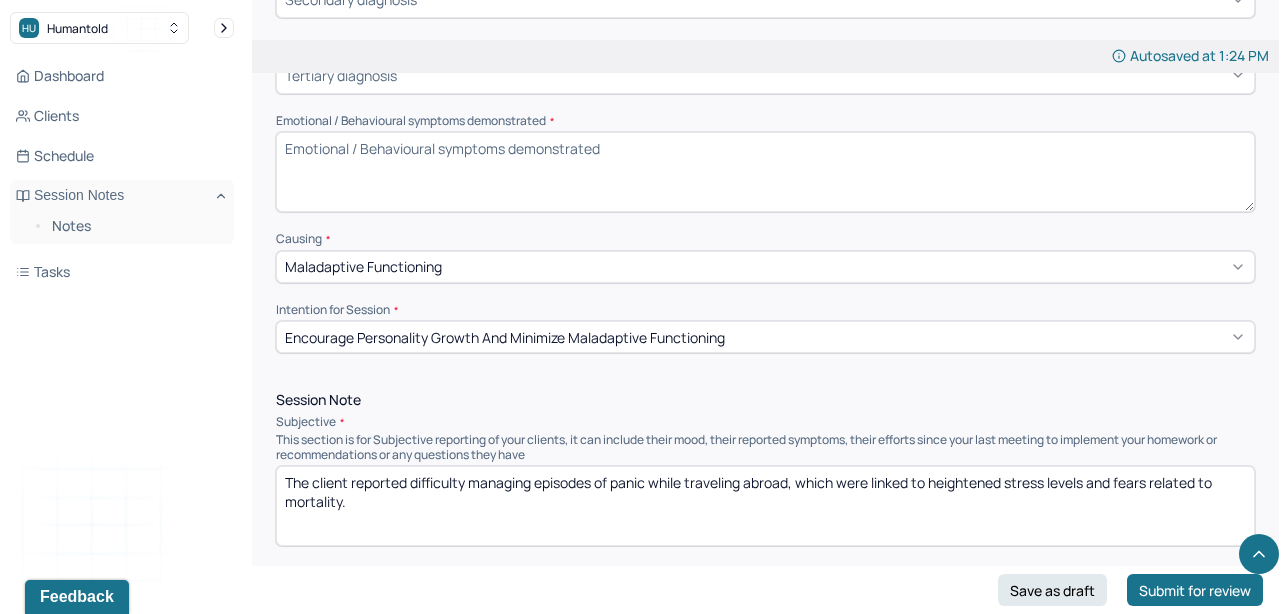 paste on "The client described experiencing a range of emotional symptoms, including anxiety, stress, frustration, uncertainty, and sadness. Behavioral symptoms included restlessness, fidgeting, and moments of physical stillness when discussing distressing topics. He remained communicative, talkative, and attentive throughout the session. At one point, he became tearful when expressing fears but maintained steady eye contact, demonstrating emotional insight and the ability to stay regulated while processing difficult emotions." 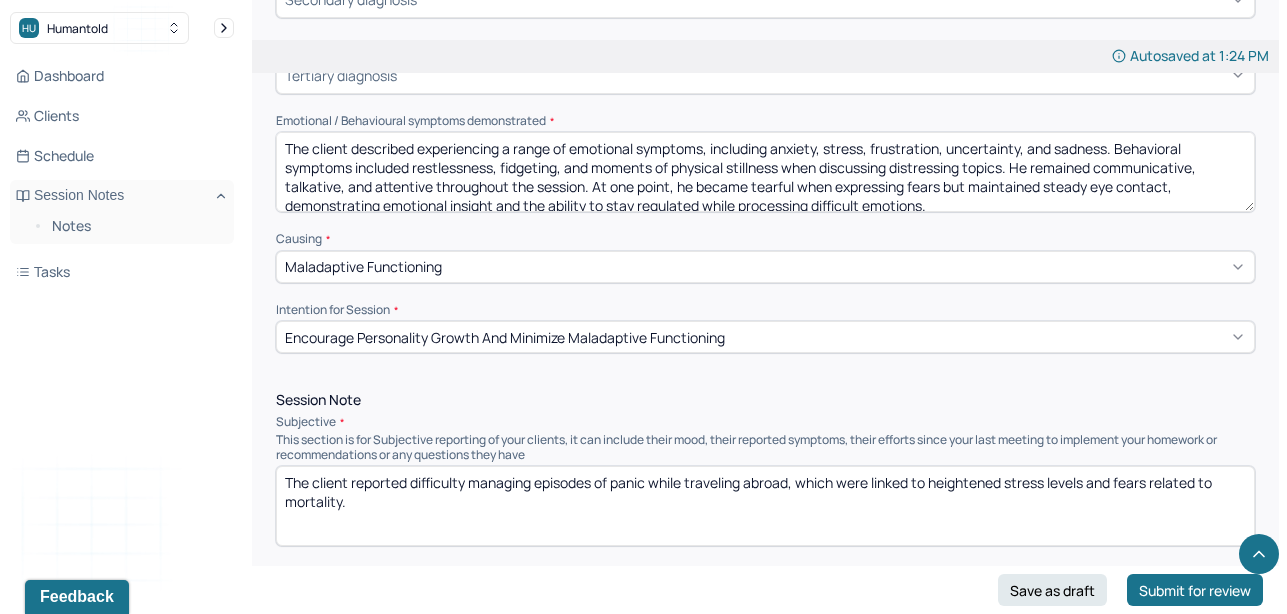 scroll, scrollTop: 41, scrollLeft: 0, axis: vertical 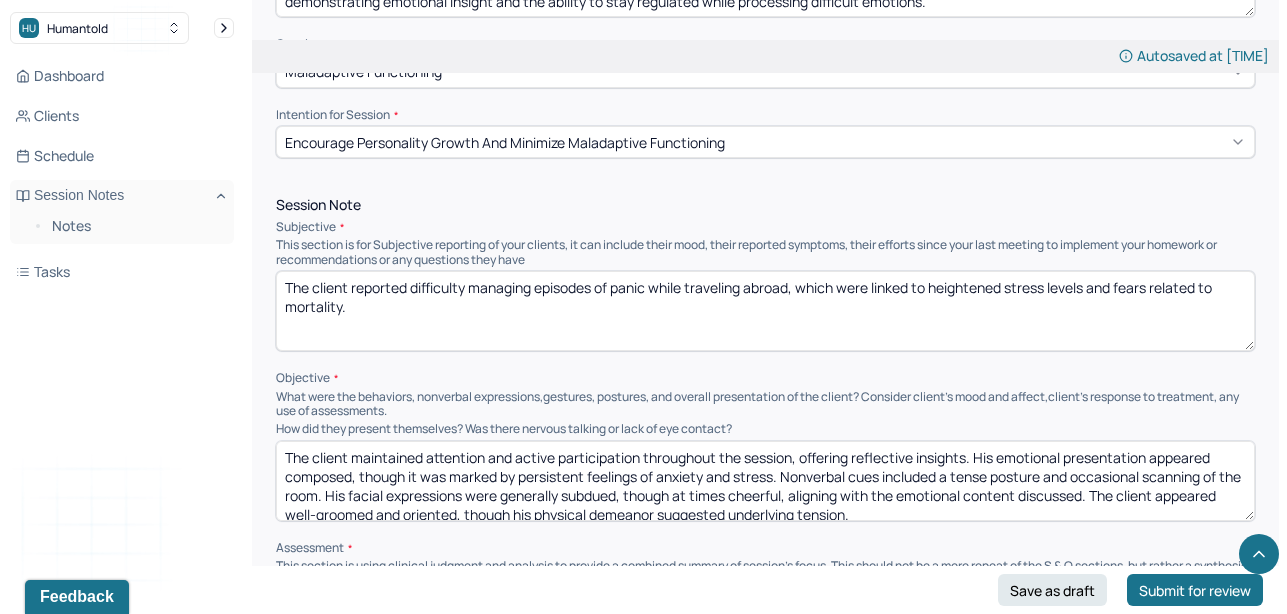 type on "The client described experiencing a range of emotional symptoms, including anxiety, stress, frustration, uncertainty, and sadness. Behavioral symptoms included restlessness, fidgeting, and moments of physical stillness when discussing distressing topics. He remained communicative, talkative, and attentive throughout the session. At one point, he became tearful when expressing fears but maintained steady eye contact, demonstrating emotional insight and the ability to stay regulated while processing difficult emotions." 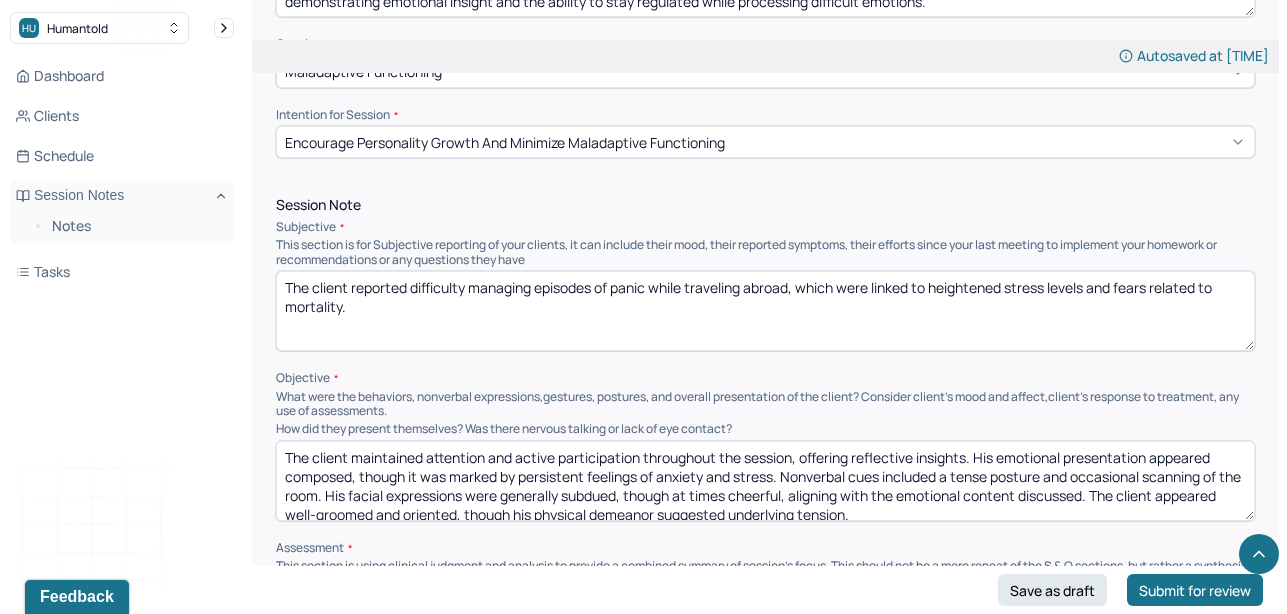 drag, startPoint x: 402, startPoint y: 322, endPoint x: 412, endPoint y: 278, distance: 45.122055 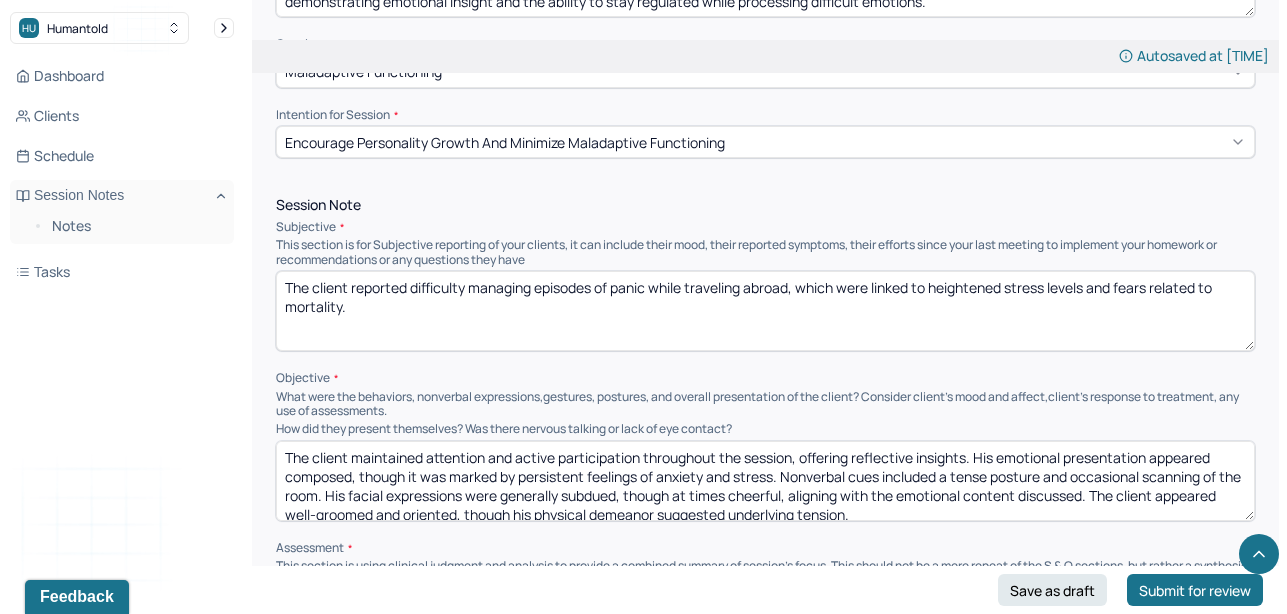 click on "The client reported difficulty managing episodes of panic while traveling abroad, which were linked to heightened stress levels and fears related to mortality." at bounding box center [765, 311] 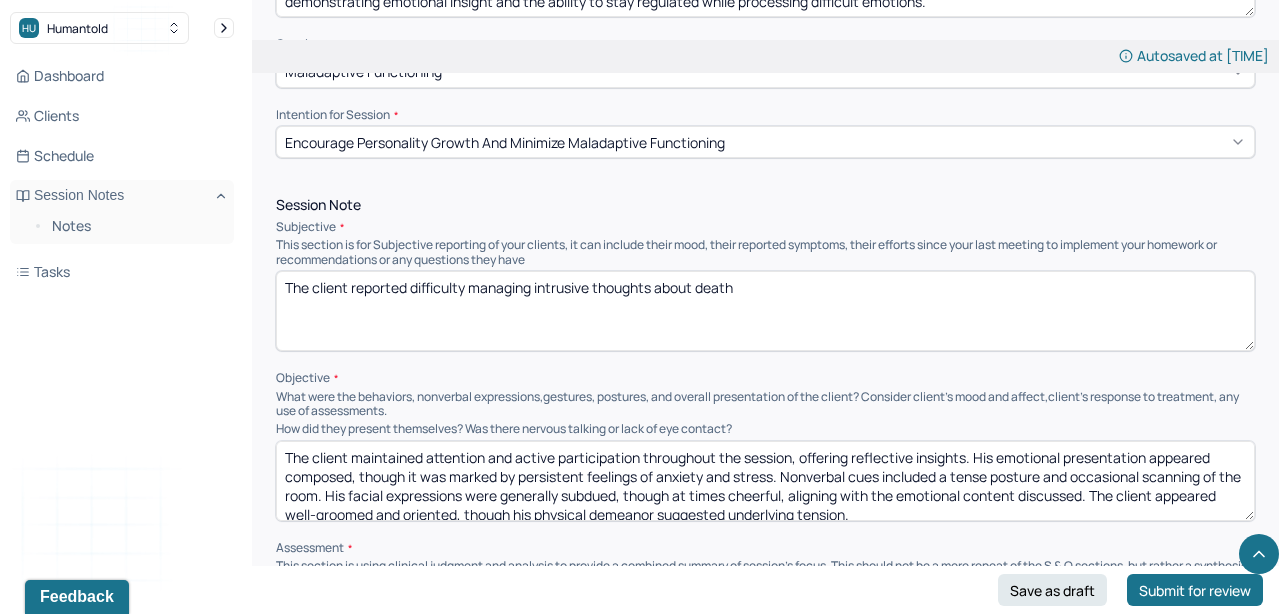 click on "The client reported difficulty managing intrusive thoughts about death" at bounding box center [765, 311] 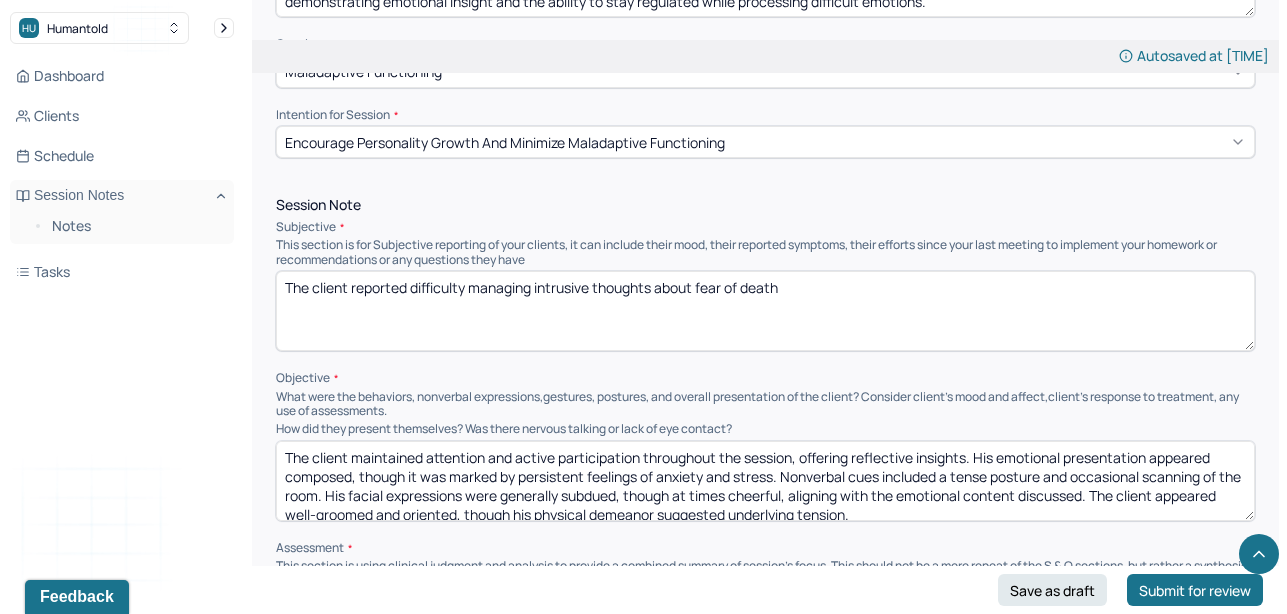 click on "The client reported difficulty managing intrusive thoughts about death" at bounding box center [765, 311] 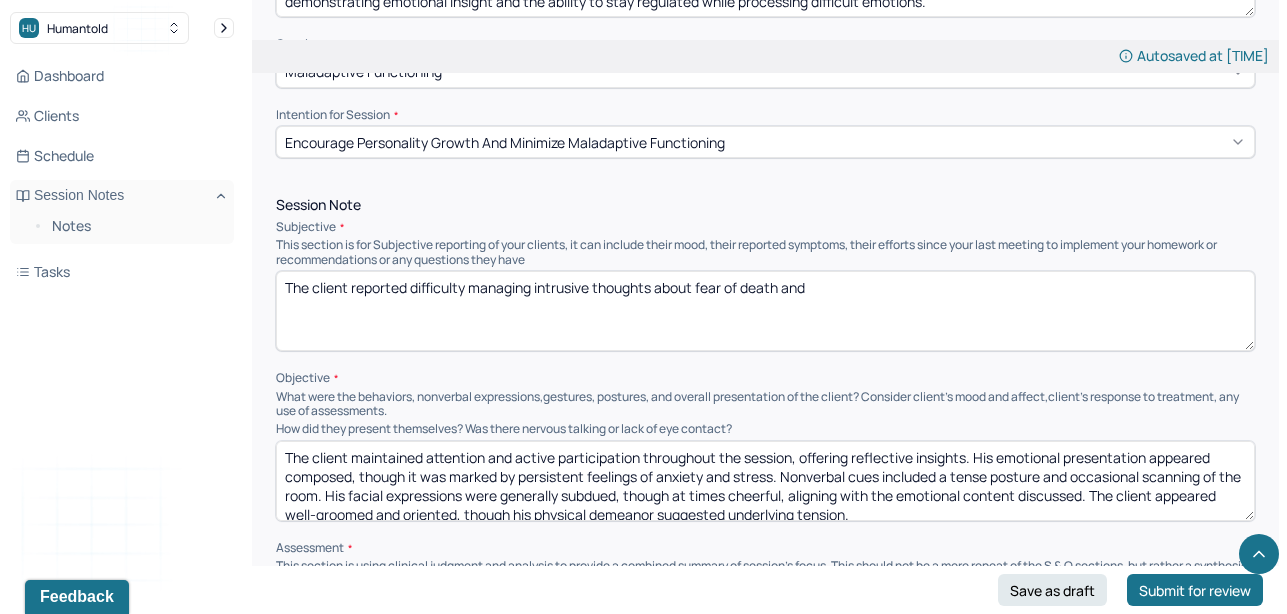 click on "The client reported difficulty managing intrusive thoughts about fear of death and" at bounding box center [765, 311] 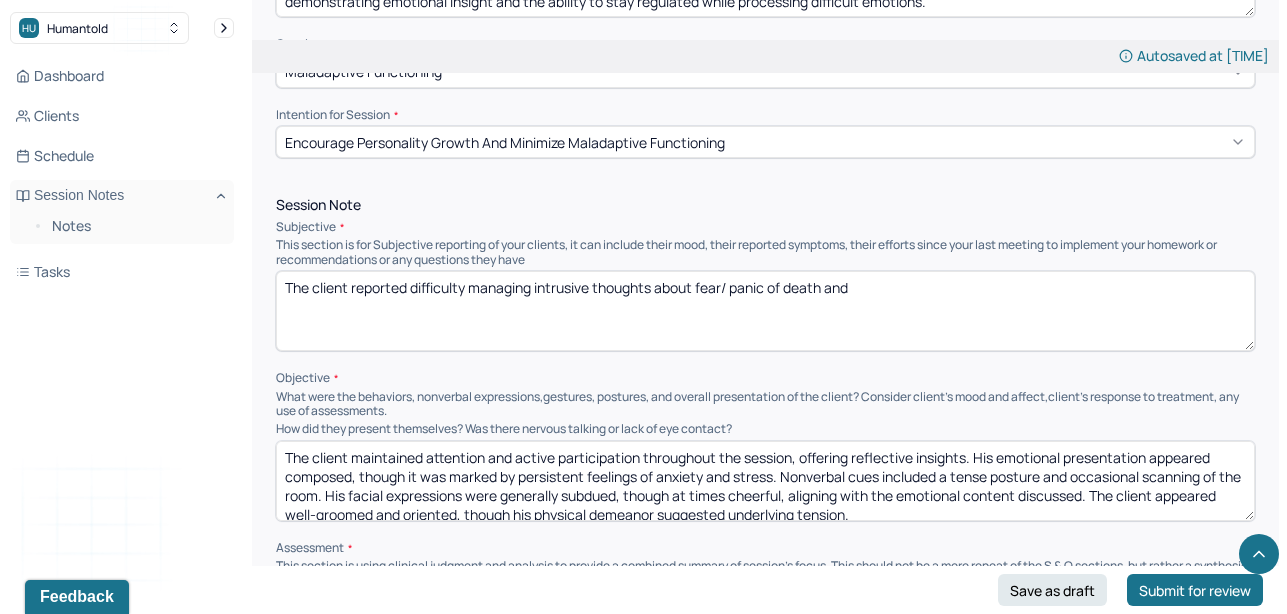 click on "The client reported difficulty managing intrusive thoughts about fear of death and" at bounding box center (765, 311) 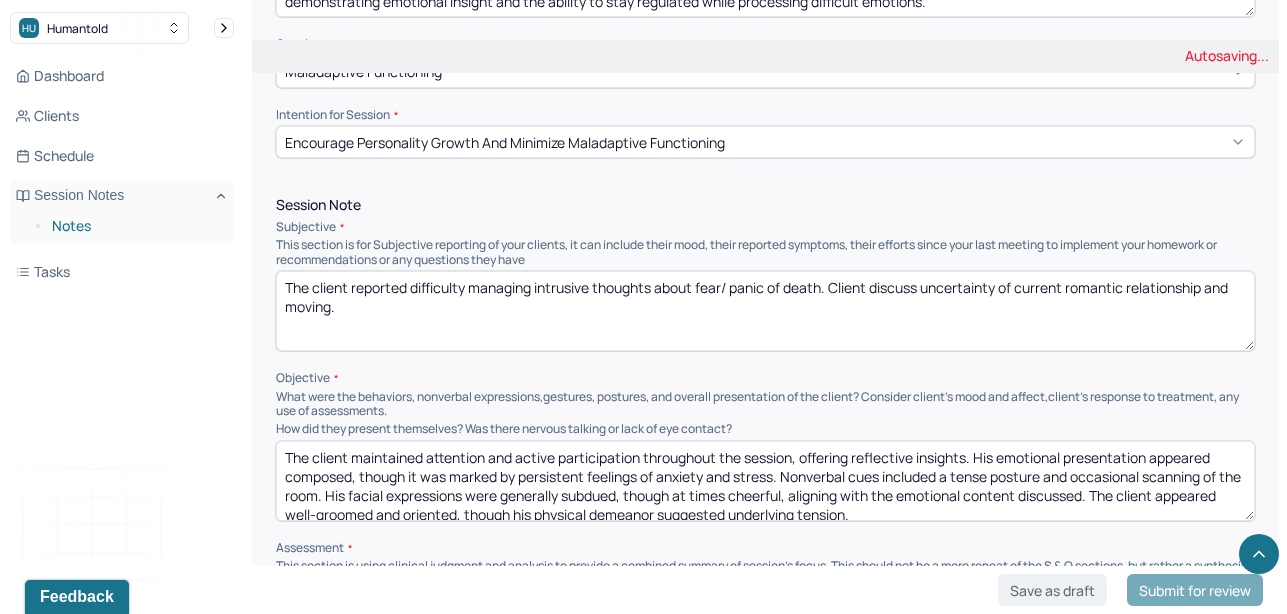 drag, startPoint x: 362, startPoint y: 302, endPoint x: 226, endPoint y: 233, distance: 152.50246 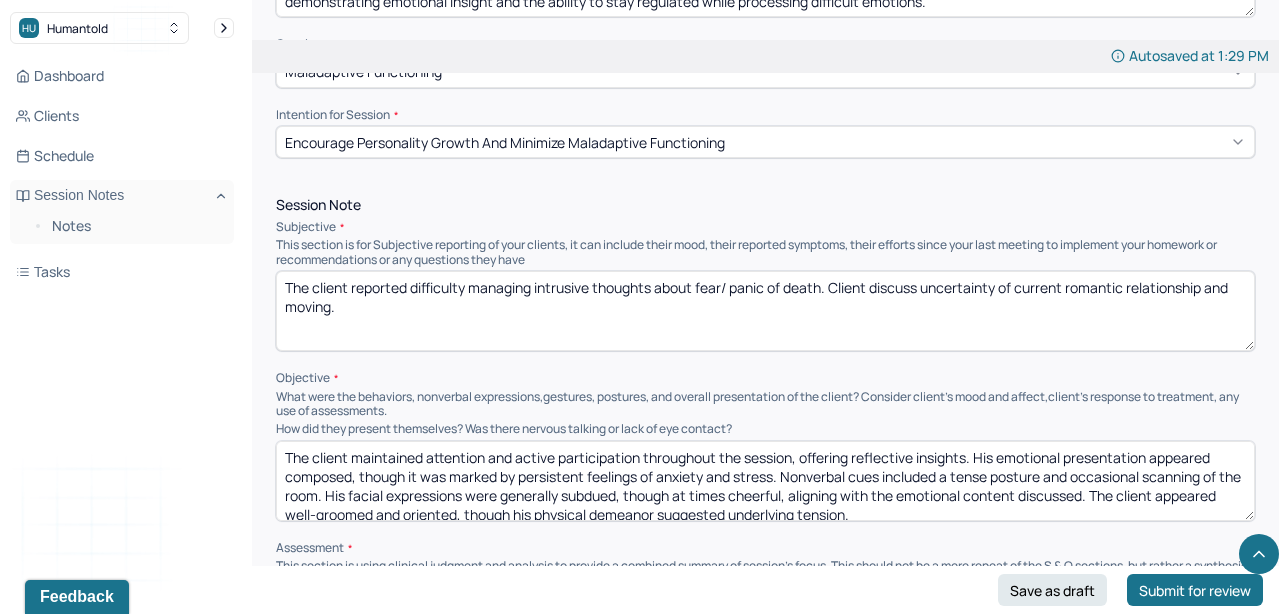 type on "The client reported difficulty managing intrusive thoughts about fear/ panic of death. Client discuss uncertainty of current romantic relationship and moving." 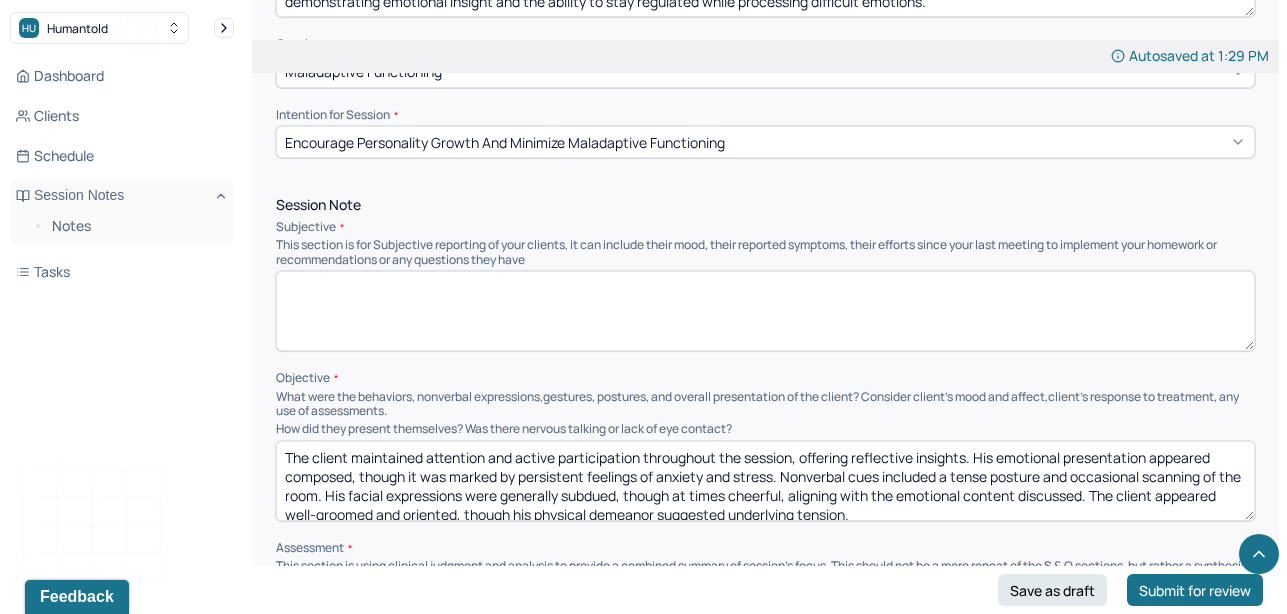 paste on "The client reported difficulty managing intrusive thoughts about fear/ panic of death. Client discuss uncertainty of current romantic relationship and moving." 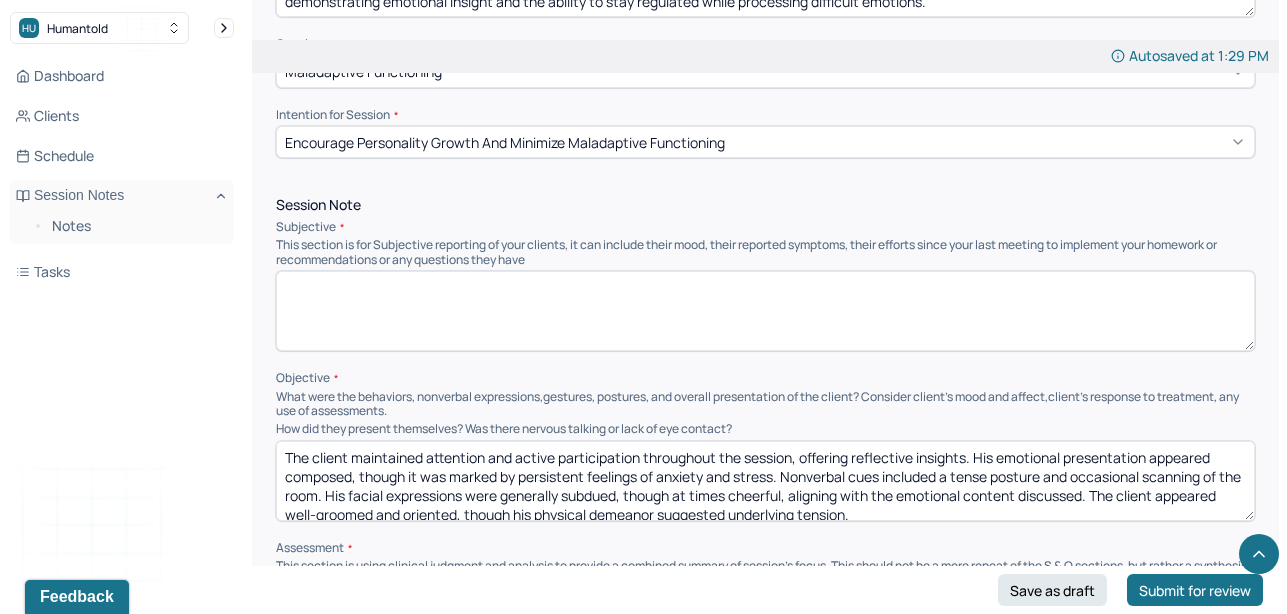 type on "The client reported difficulty managing intrusive thoughts about fear/ panic of death. Client discuss uncertainty of current romantic relationship and moving." 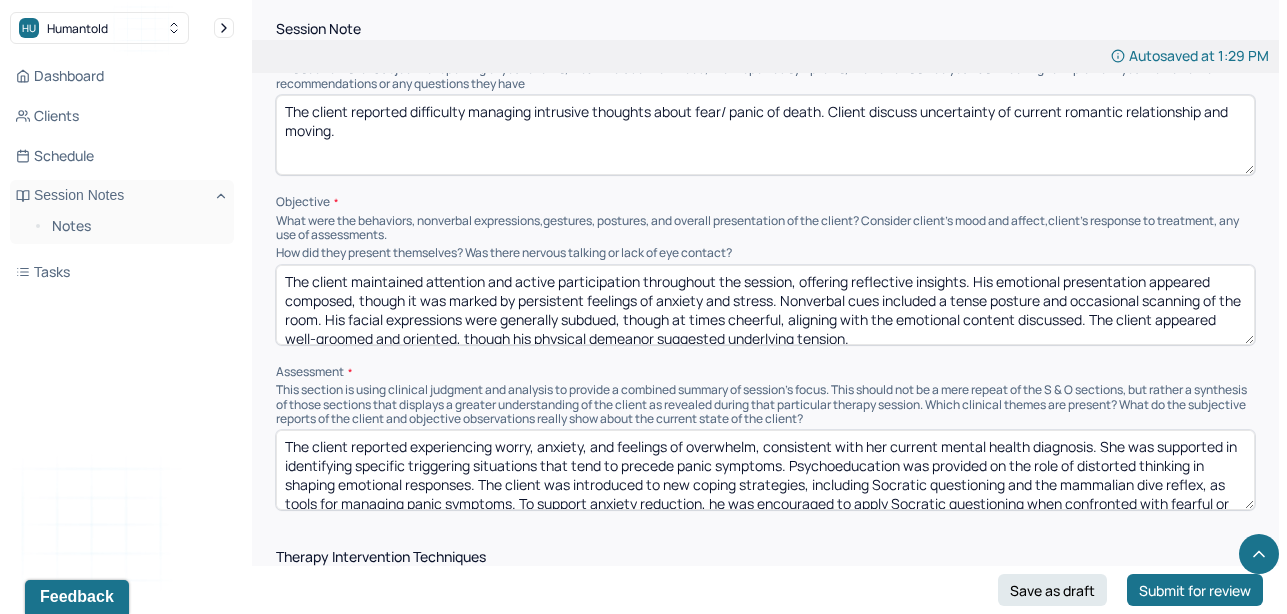 scroll, scrollTop: 1289, scrollLeft: 0, axis: vertical 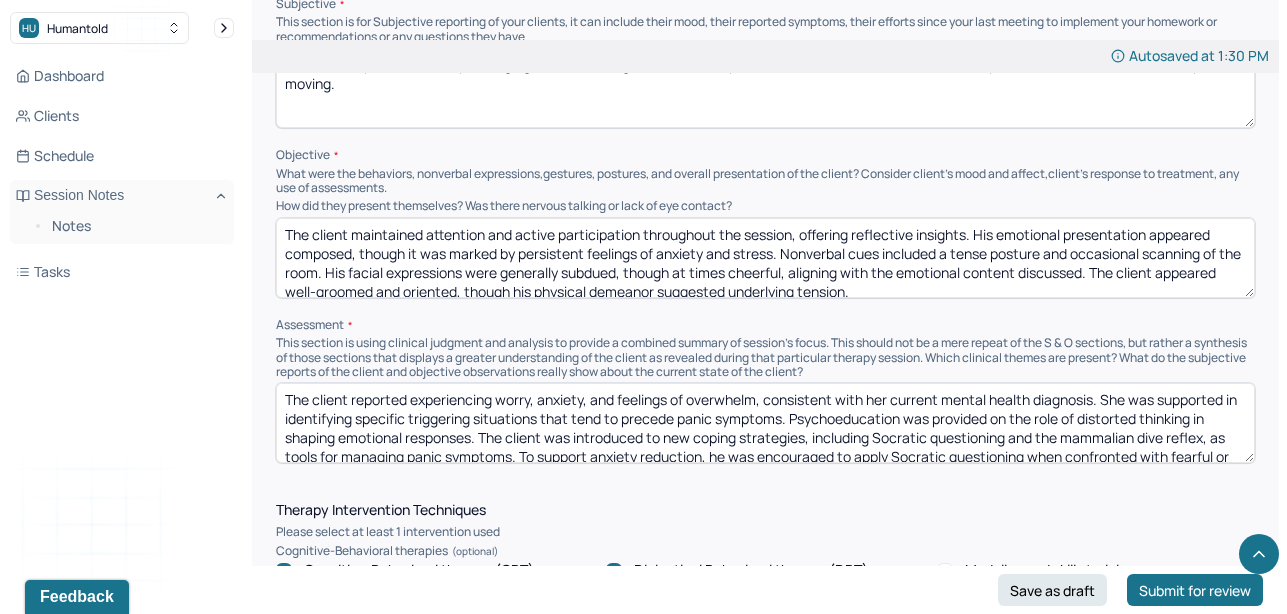 drag, startPoint x: 775, startPoint y: 248, endPoint x: 737, endPoint y: 248, distance: 38 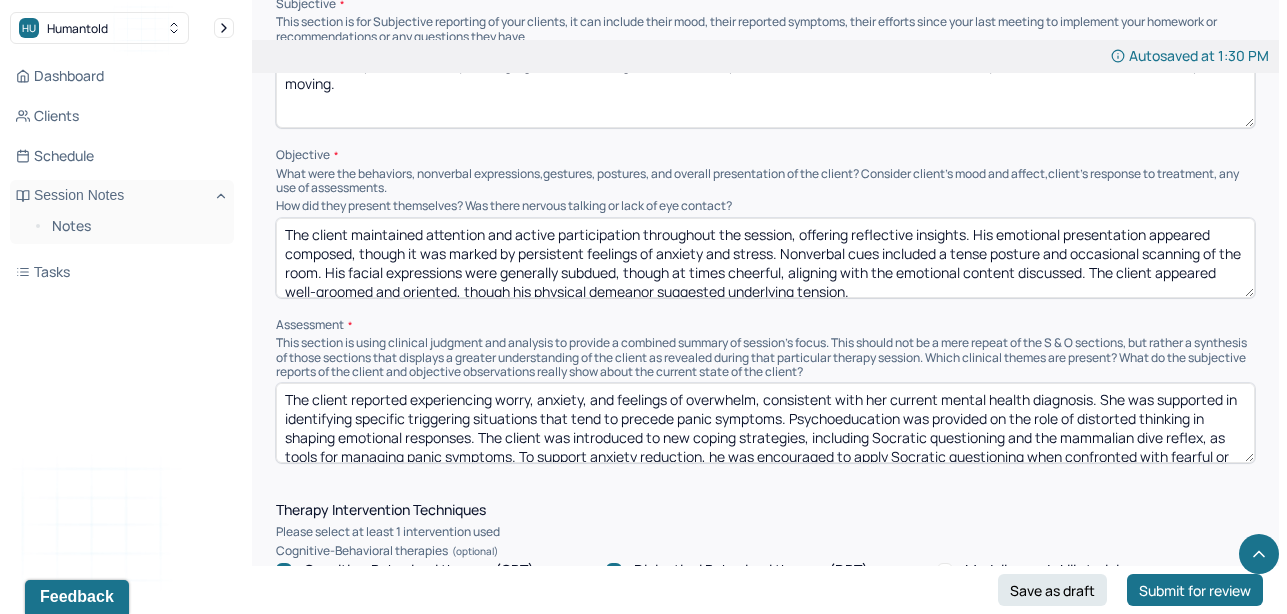 click on "The client maintained attention and active participation throughout the session, offering reflective insights. His emotional presentation appeared composed, though it was marked by persistent feelings of anxiety and stress. Nonverbal cues included a tense posture and occasional scanning of the room. His facial expressions were generally subdued, though at times cheerful, aligning with the emotional content discussed. The client appeared well-groomed and oriented, though his physical demeanor suggested underlying tension." at bounding box center (765, 258) 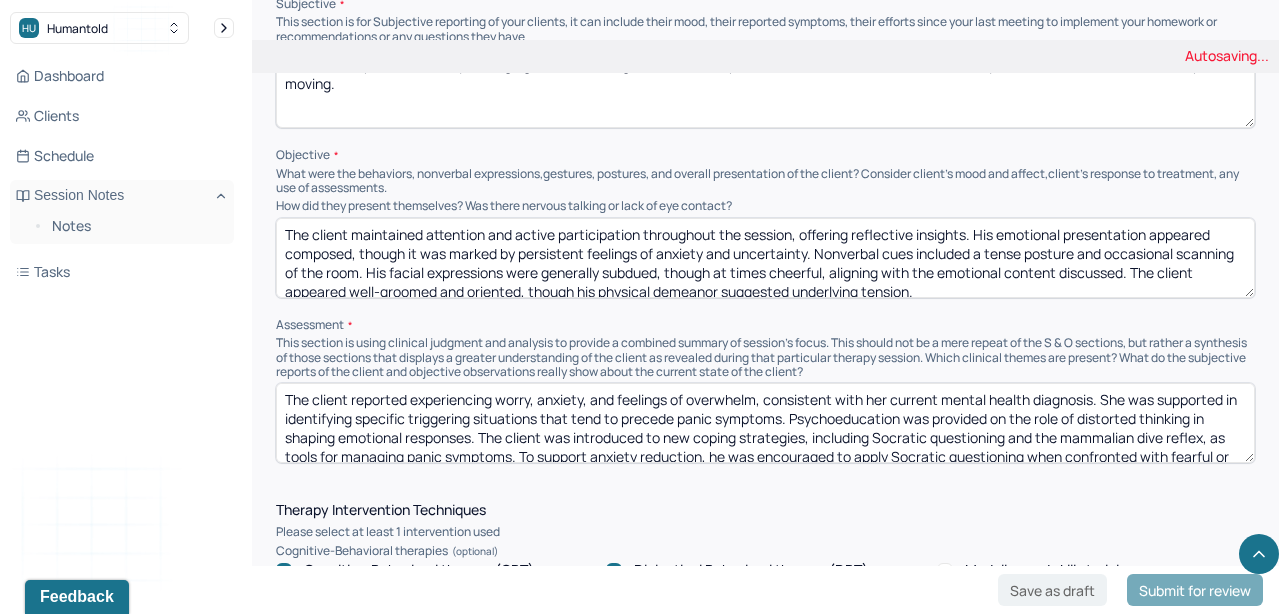 scroll, scrollTop: 9, scrollLeft: 0, axis: vertical 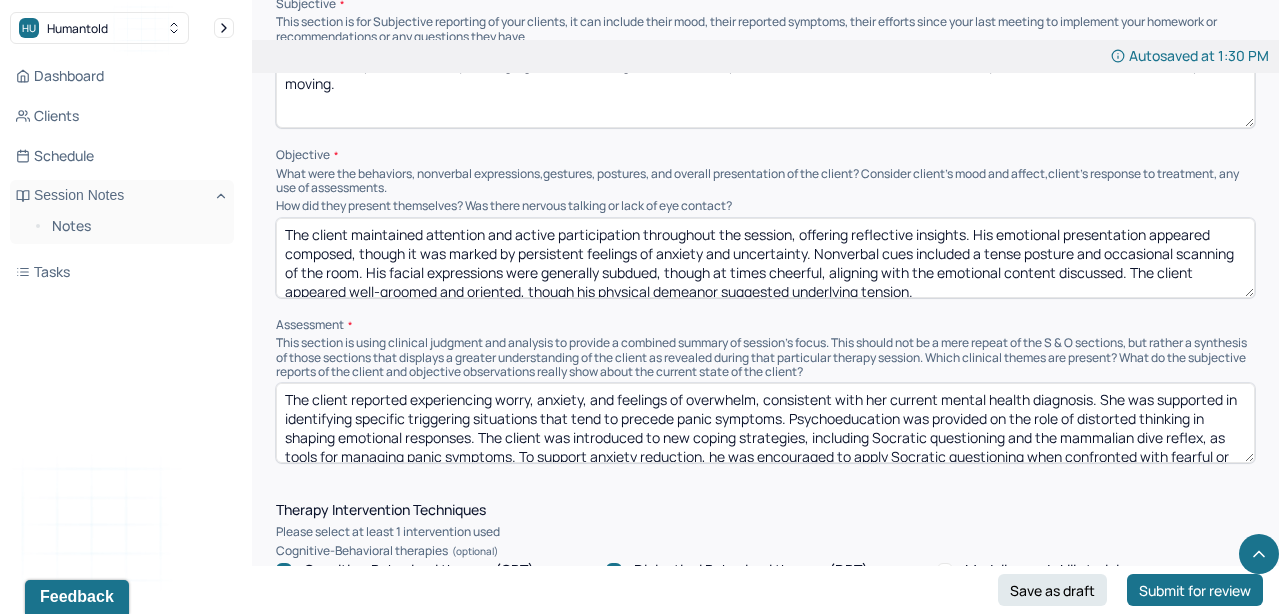drag, startPoint x: 815, startPoint y: 237, endPoint x: 340, endPoint y: 198, distance: 476.59836 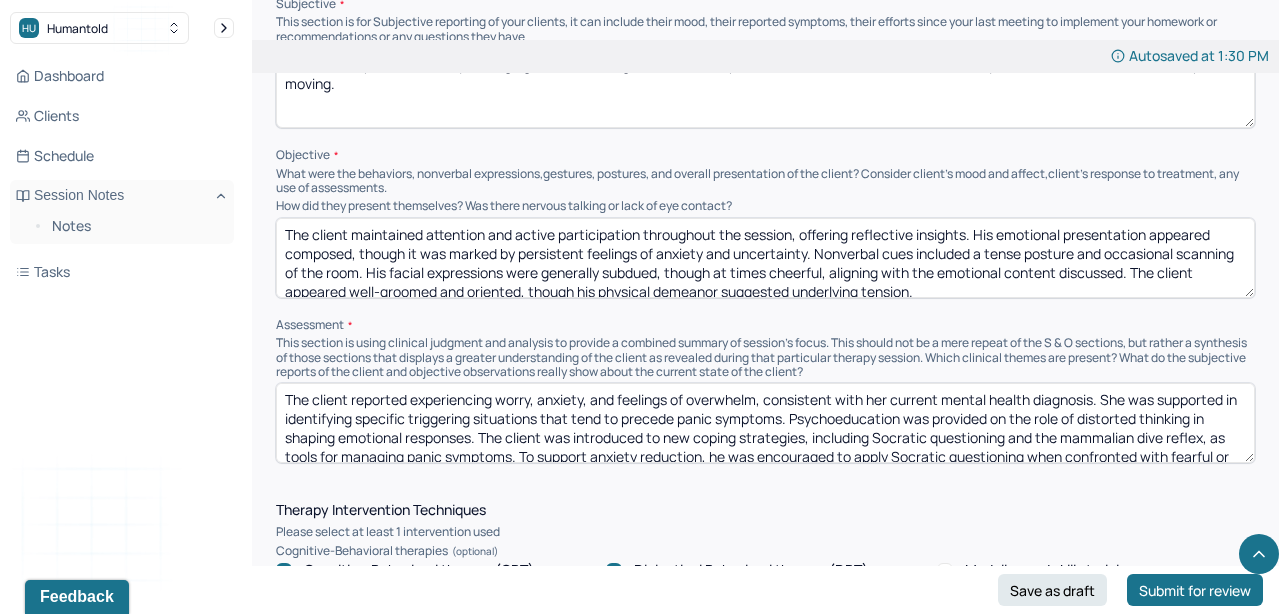 type on "The client maintained attention and active participation throughout the session, offering reflective insights. His emotional presentation appeared composed, though it was marked by persistent feelings of anxiety and uncertainty. Nonverbal cues included a tense posture and occasional scanning of the room. His facial expressions were generally subdued, though at times cheerful, aligning with the emotional content discussed. The client appeared well-groomed and oriented, though his physical demeanor suggested underlying tension." 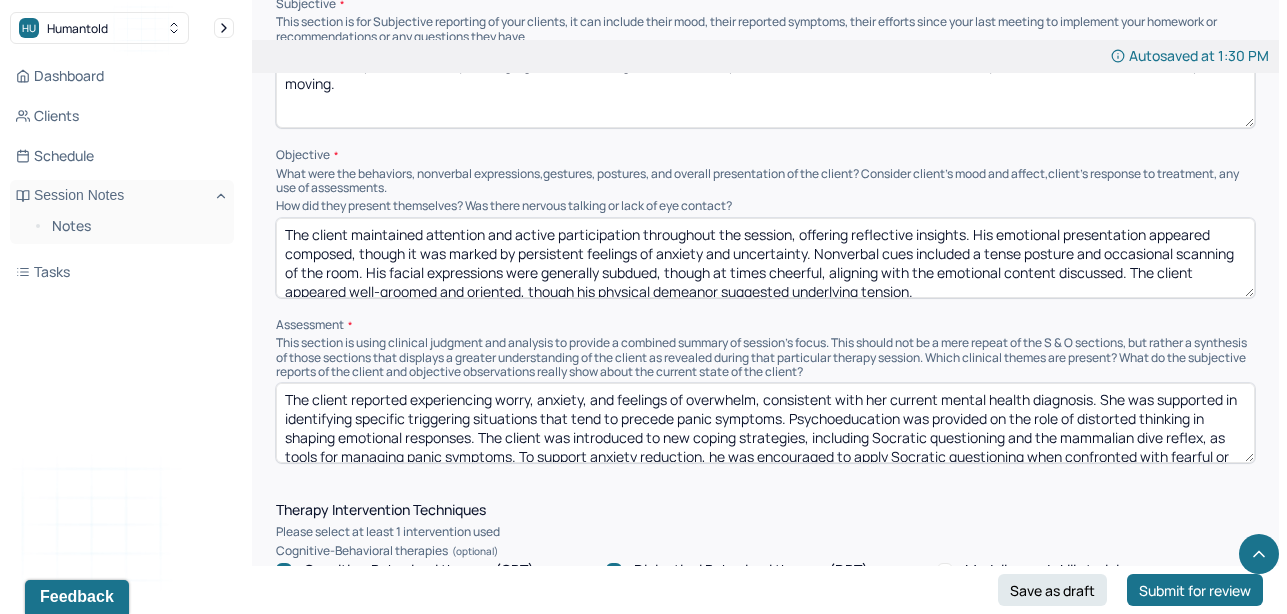 click on "What were the behaviors, nonverbal expressions,gestures, postures, and overall presentation of the client? Consider client's mood and affect,client's response to treatment, any use of assessments." at bounding box center (765, 181) 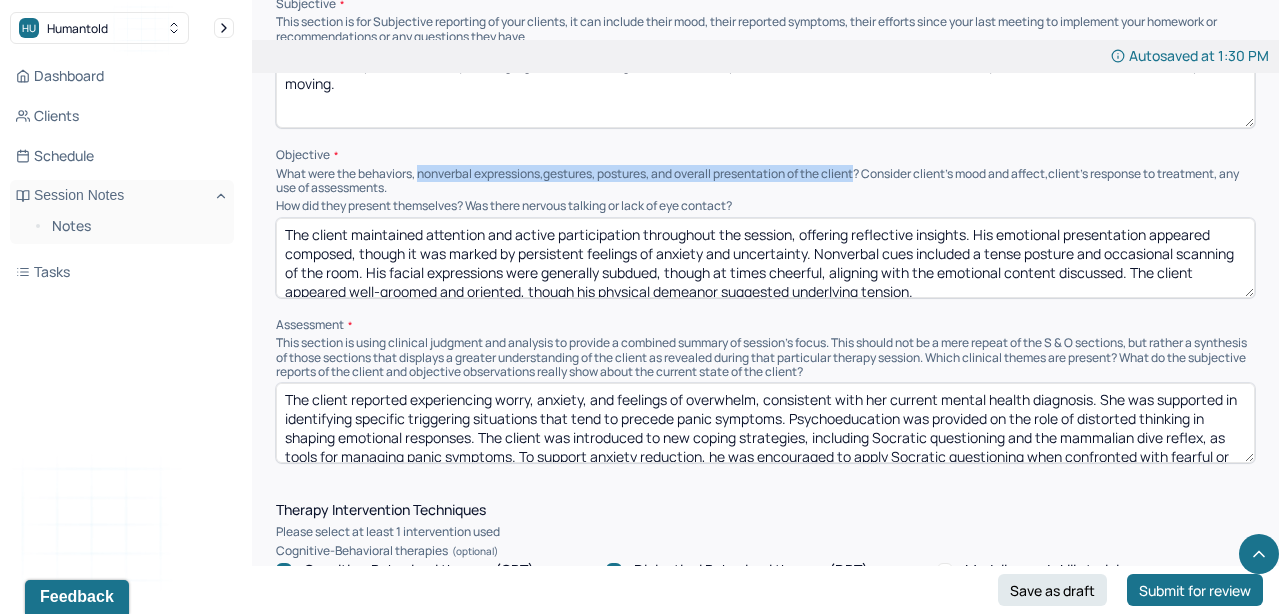 drag, startPoint x: 422, startPoint y: 170, endPoint x: 871, endPoint y: 168, distance: 449.00446 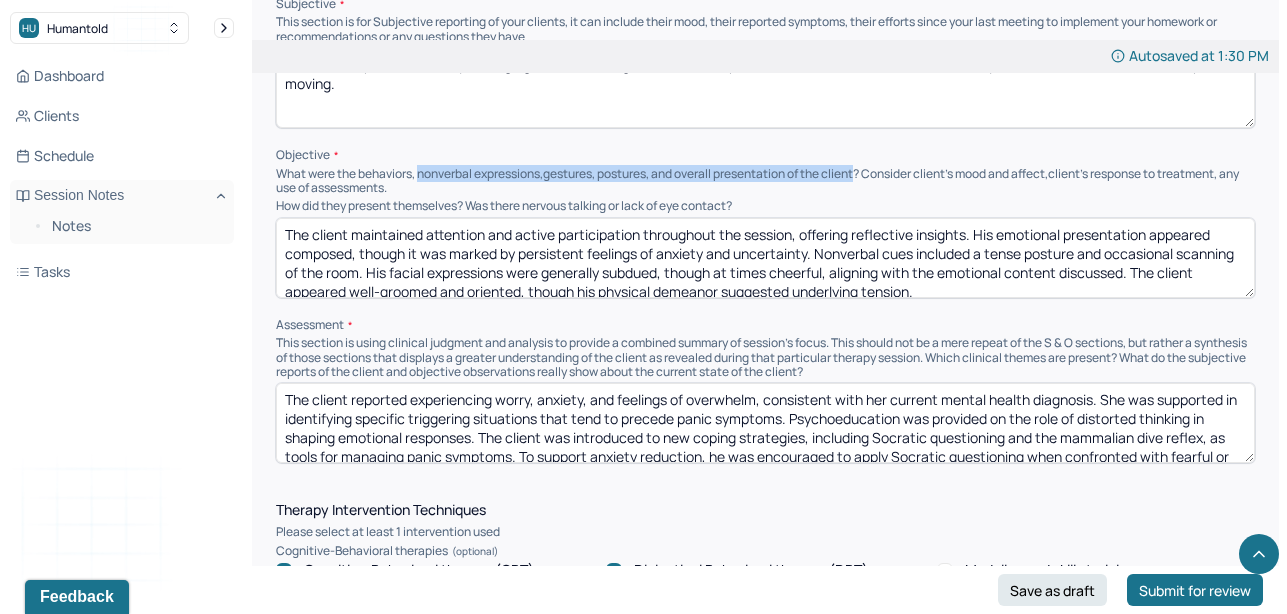 click on "What were the behaviors, nonverbal expressions,gestures, postures, and overall presentation of the client? Consider client's mood and affect,client's response to treatment, any use of assessments." at bounding box center [765, 181] 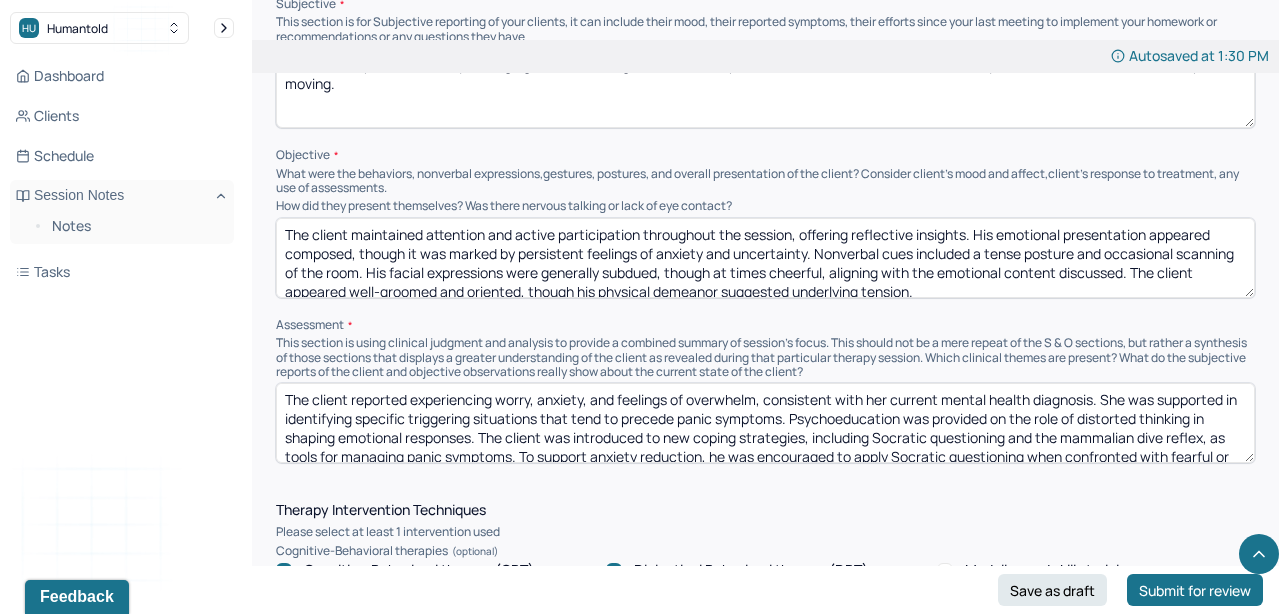 click on "Session Note Subjective This section is for Subjective reporting of your clients, it can include their mood, their reported symptoms, their efforts since your last meeting to implement your homework or recommendations or any questions they have The client reported difficulty managing intrusive thoughts about fear/ panic of death. Client discuss uncertainty of current romantic relationship and moving. Objective What were the behaviors, nonverbal expressions,gestures, postures, and overall presentation of the client? Consider client's mood and affect,client's response to treatment, any use of assessments. How did they present themselves? Was there nervous talking or lack of eye contact? Assessment" at bounding box center (765, 219) 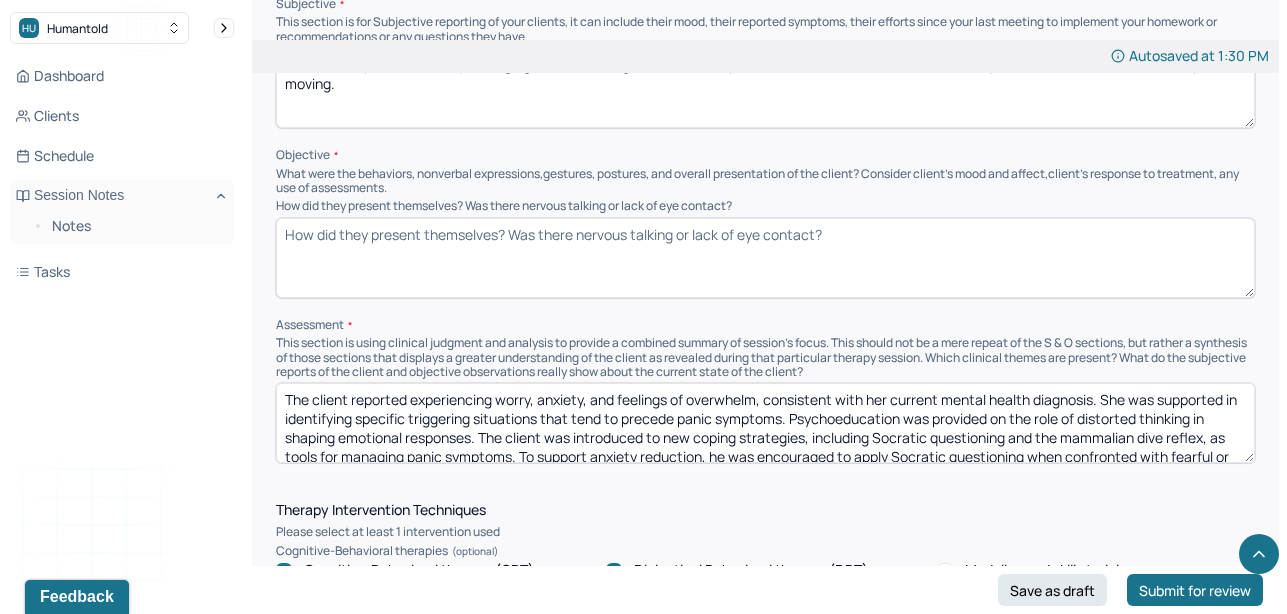 paste on "The client remained focused and actively engaged throughout the session, offering thoughtful and reflective insights. His emotional presentation appeared composed, though accompanied by persistent anxiety and uncertainty. Nonverbally, the client presented with a slightly tense posture and occasional fidgeting. He leaned forward toward the camera, maintained steady eye contact, and spoke rapidly at times, reflecting internal distress and heightened arousal. He became tearful when discussing emotionally charged topics but remained regulated and communicative. Overall, his presentation reflected an outward sense of composure while managing significant internal emotional discomfort." 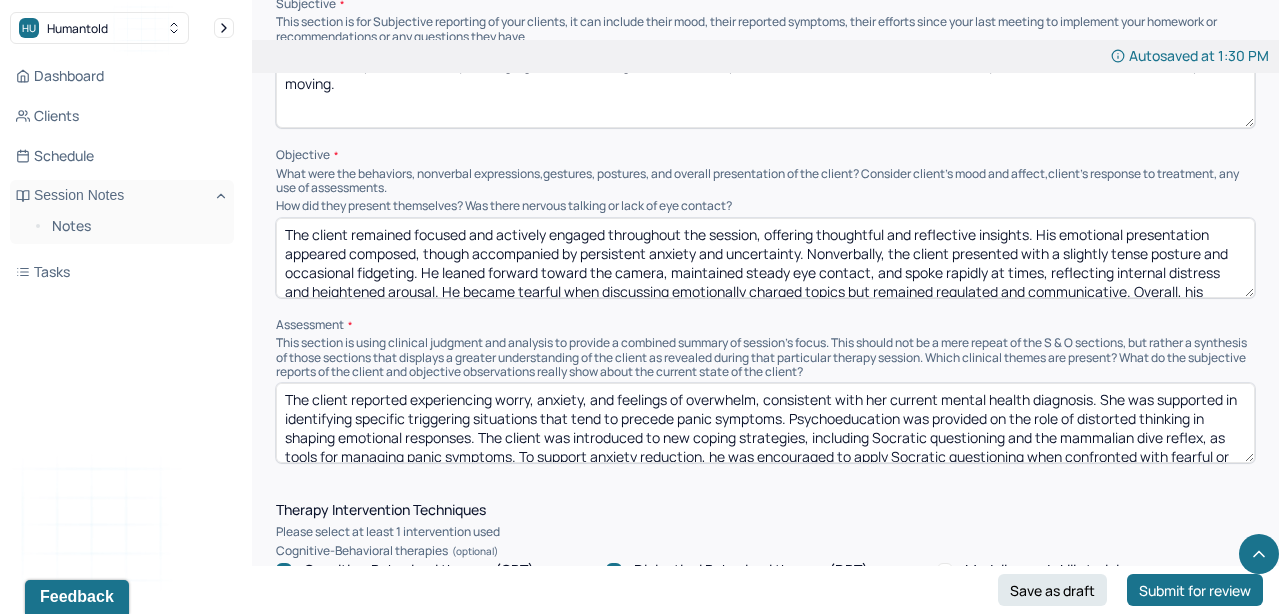 scroll, scrollTop: 22, scrollLeft: 0, axis: vertical 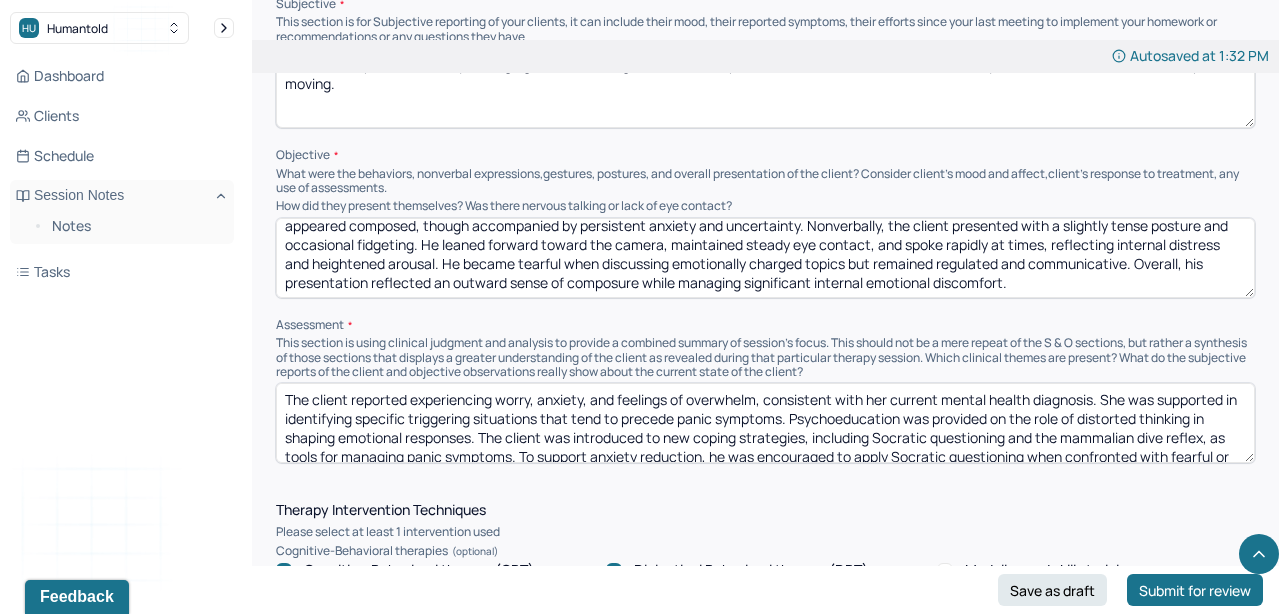 drag, startPoint x: 1047, startPoint y: 280, endPoint x: 1115, endPoint y: 253, distance: 73.1642 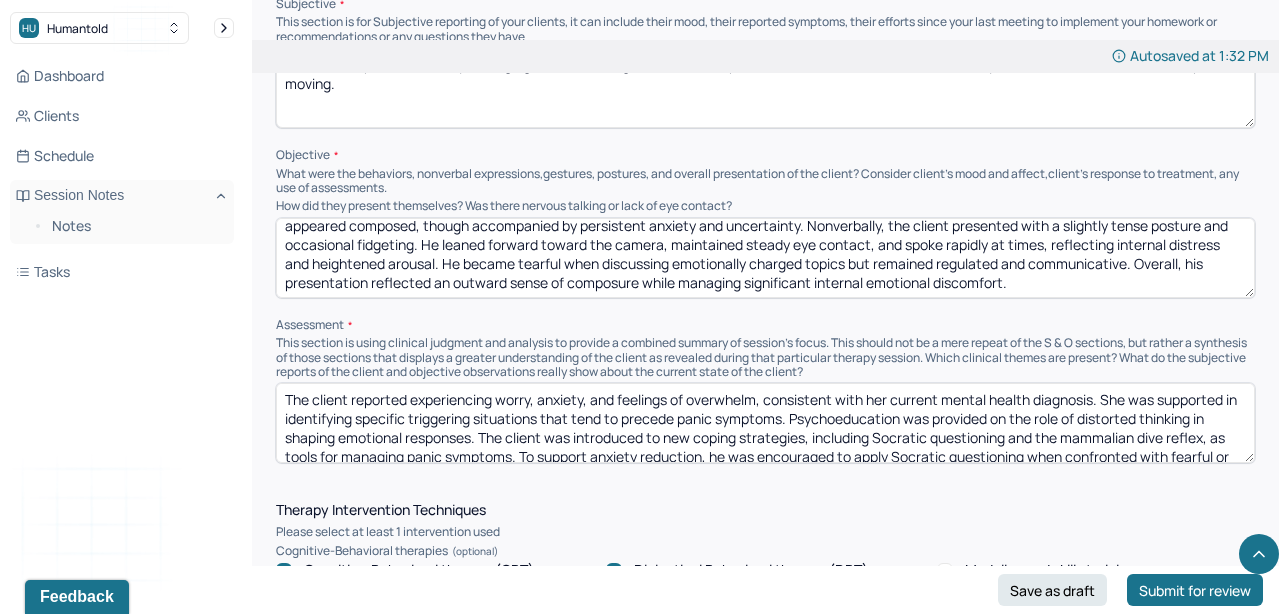 click on "The client remained focused and actively engaged throughout the session, offering thoughtful and reflective insights. His emotional presentation appeared composed, though accompanied by persistent anxiety and uncertainty. Nonverbally, the client presented with a slightly tense posture and occasional fidgeting. He leaned forward toward the camera, maintained steady eye contact, and spoke rapidly at times, reflecting internal distress and heightened arousal. He became tearful when discussing emotionally charged topics but remained regulated and communicative. Overall, his presentation reflected an outward sense of composure while managing significant internal emotional discomfort." at bounding box center (765, 258) 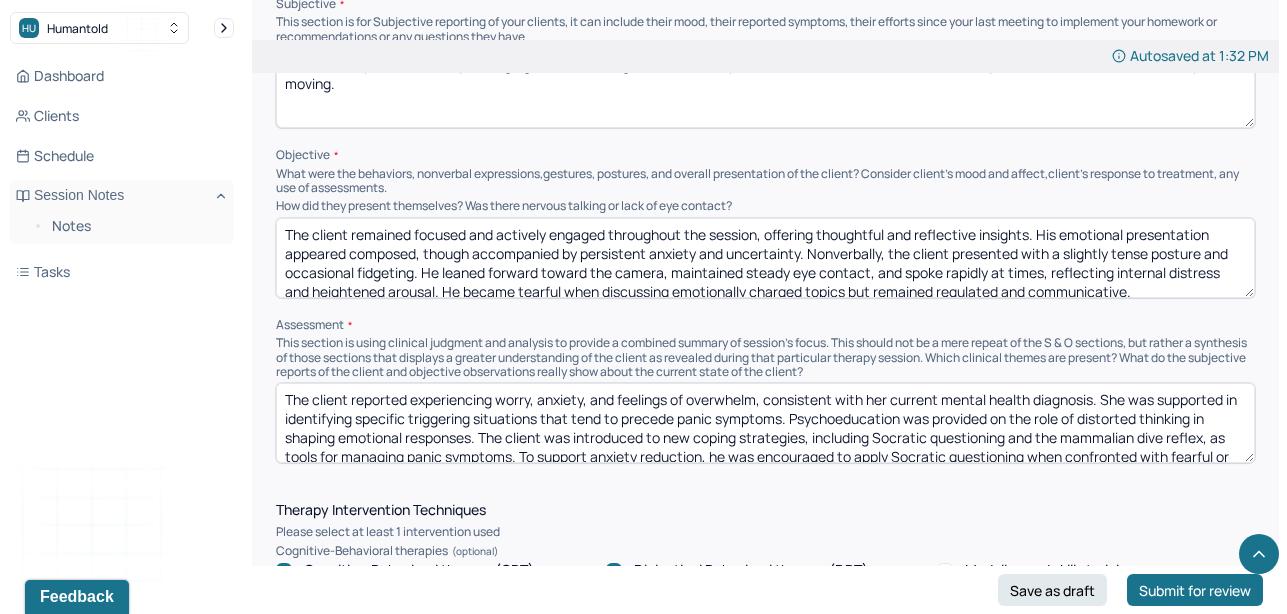 scroll, scrollTop: 9, scrollLeft: 0, axis: vertical 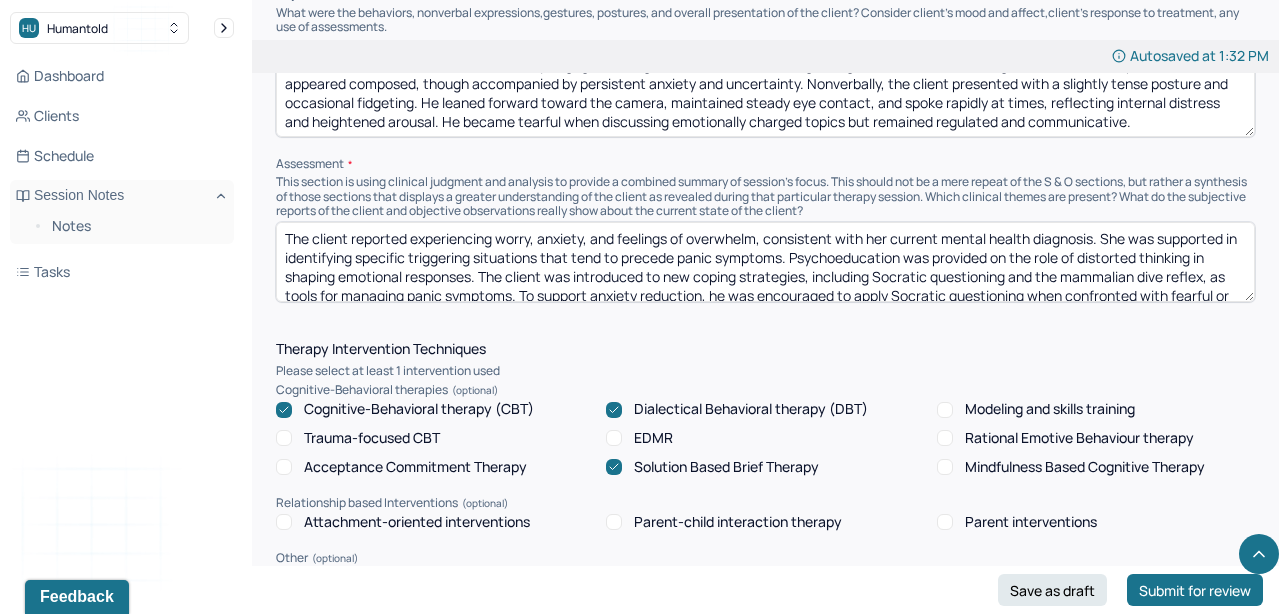 type on "The client remained focused and actively engaged throughout the session, offering thoughtful and reflective insights. His emotional presentation appeared composed, though accompanied by persistent anxiety and uncertainty. Nonverbally, the client presented with a slightly tense posture and occasional fidgeting. He leaned forward toward the camera, maintained steady eye contact, and spoke rapidly at times, reflecting internal distress and heightened arousal. He became tearful when discussing emotionally charged topics but remained regulated and communicative." 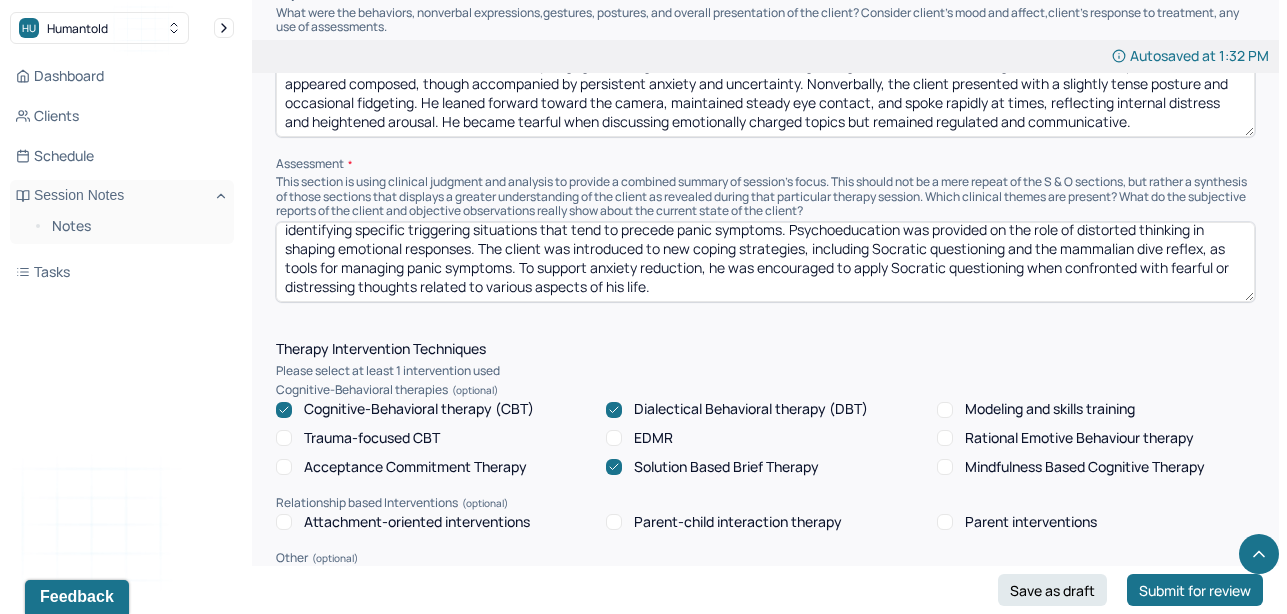 drag, startPoint x: 1103, startPoint y: 233, endPoint x: 516, endPoint y: 259, distance: 587.5755 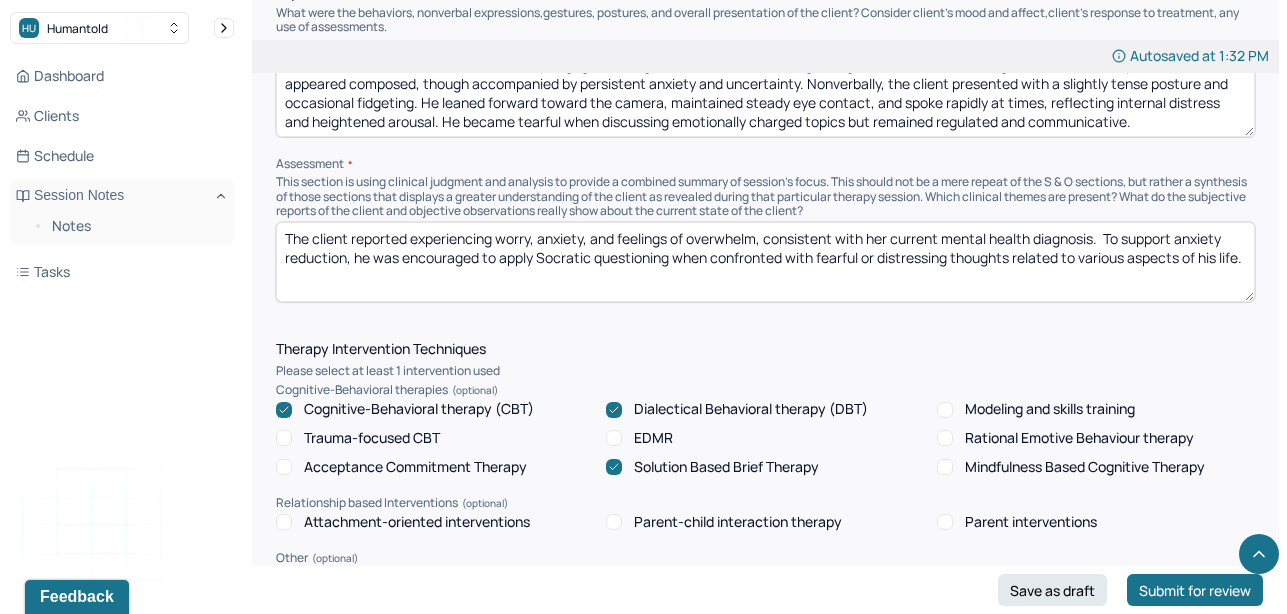 scroll, scrollTop: 0, scrollLeft: 0, axis: both 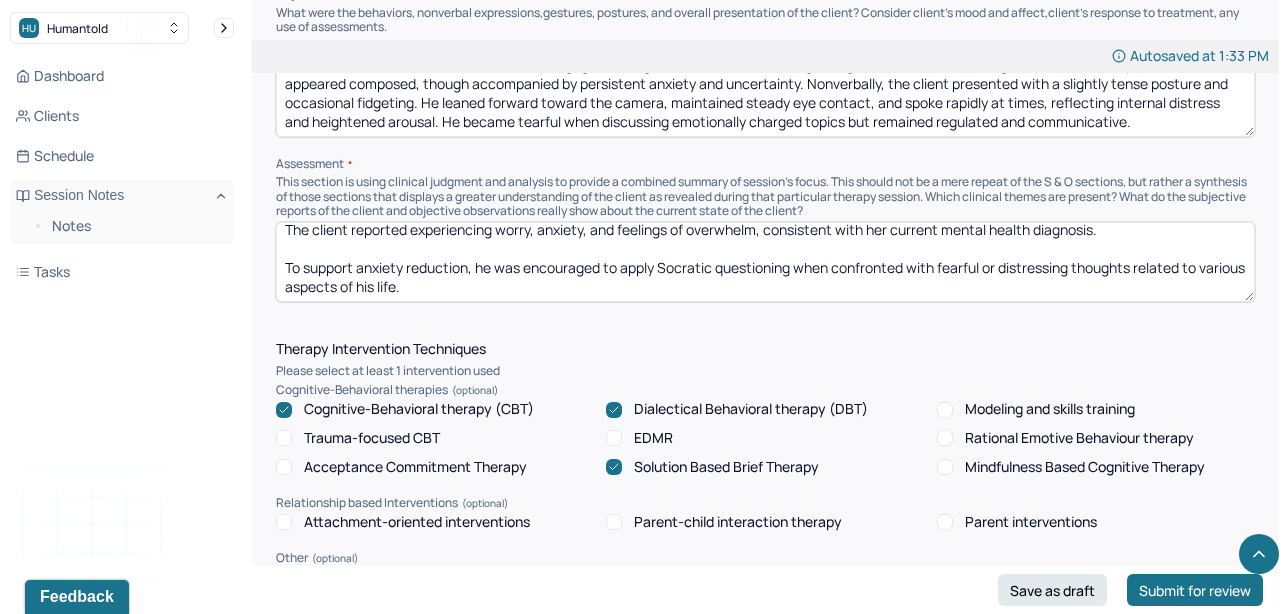 drag, startPoint x: 621, startPoint y: 272, endPoint x: 831, endPoint y: 321, distance: 215.6409 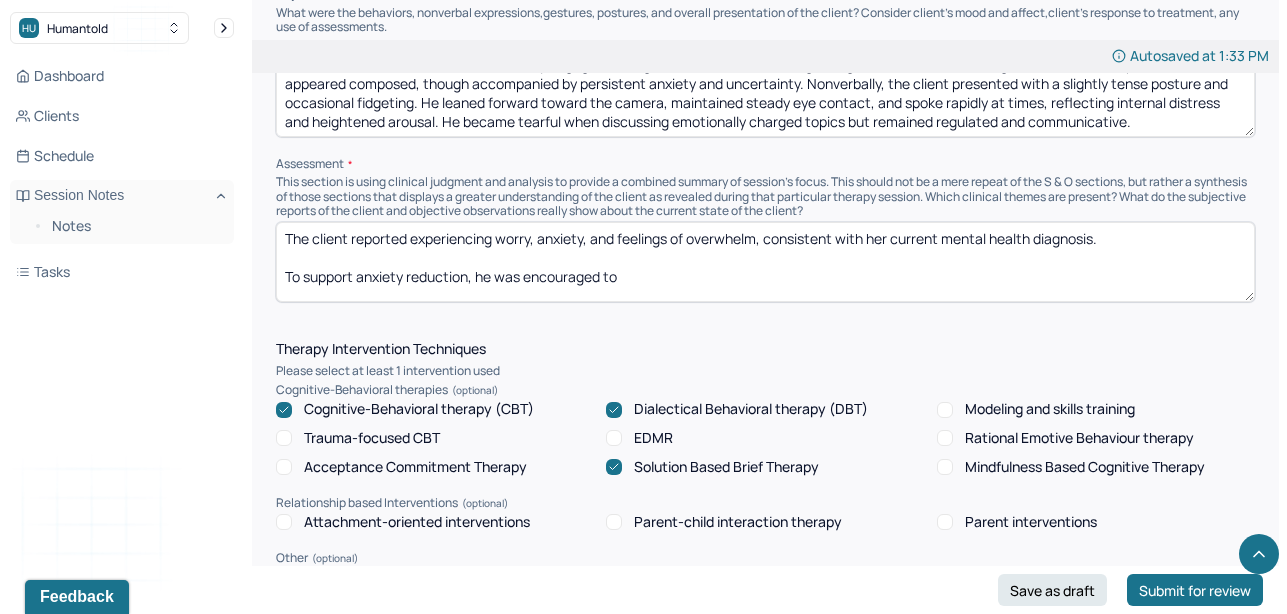 scroll, scrollTop: 0, scrollLeft: 0, axis: both 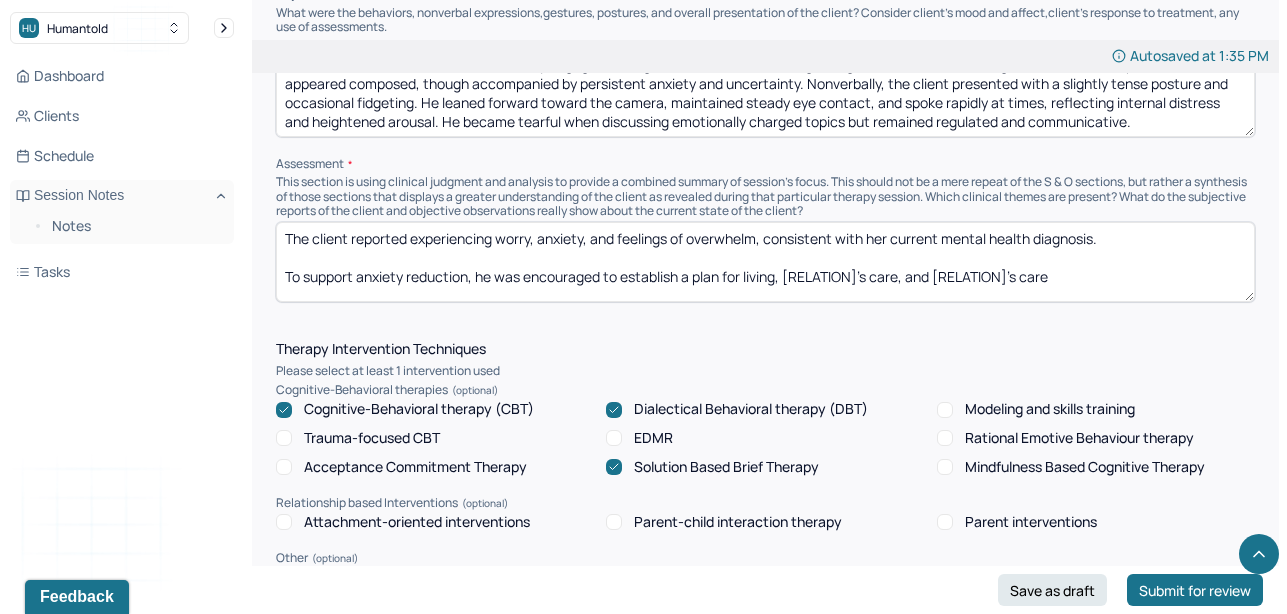 click on "The client reported experiencing worry, anxiety, and feelings of overwhelm, consistent with her current mental health diagnosis.
To support anxiety reduction, he was encouraged to establish a plan for living, [RELATION]'s care, and [RELATION]'s care" at bounding box center [765, 262] 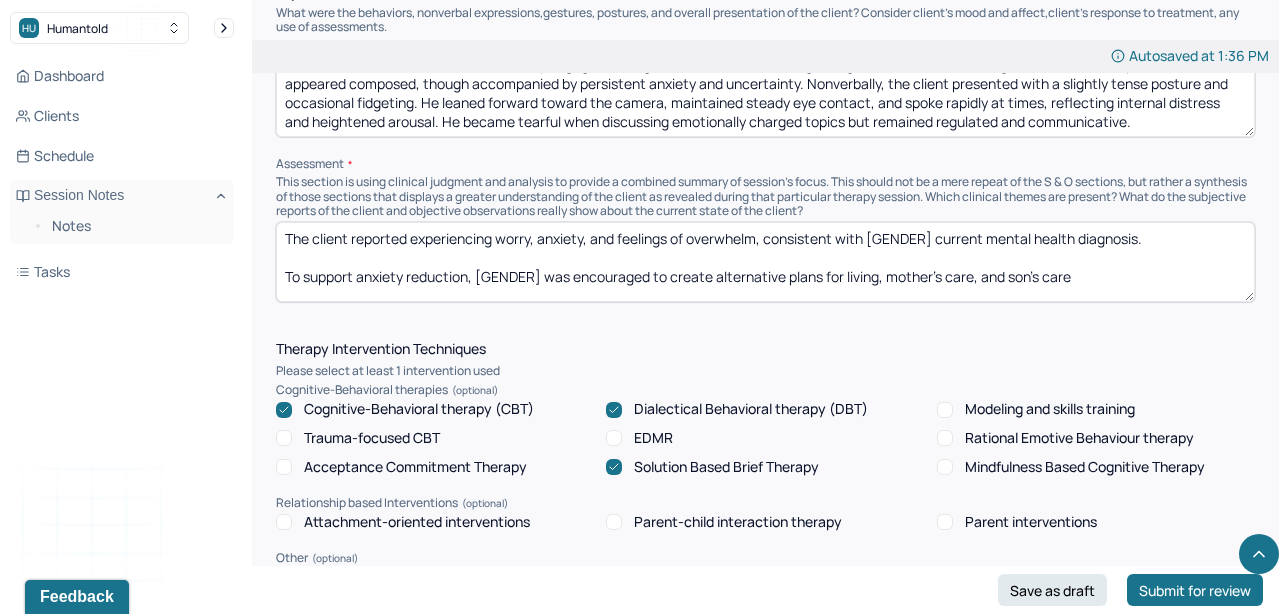 click on "The client reported experiencing worry, anxiety, and feelings of overwhelm, consistent with [GENDER] current mental health diagnosis.
To support anxiety reduction, [GENDER] was encouraged to create alternative plans for living, mother's care, and son's care" at bounding box center (765, 262) 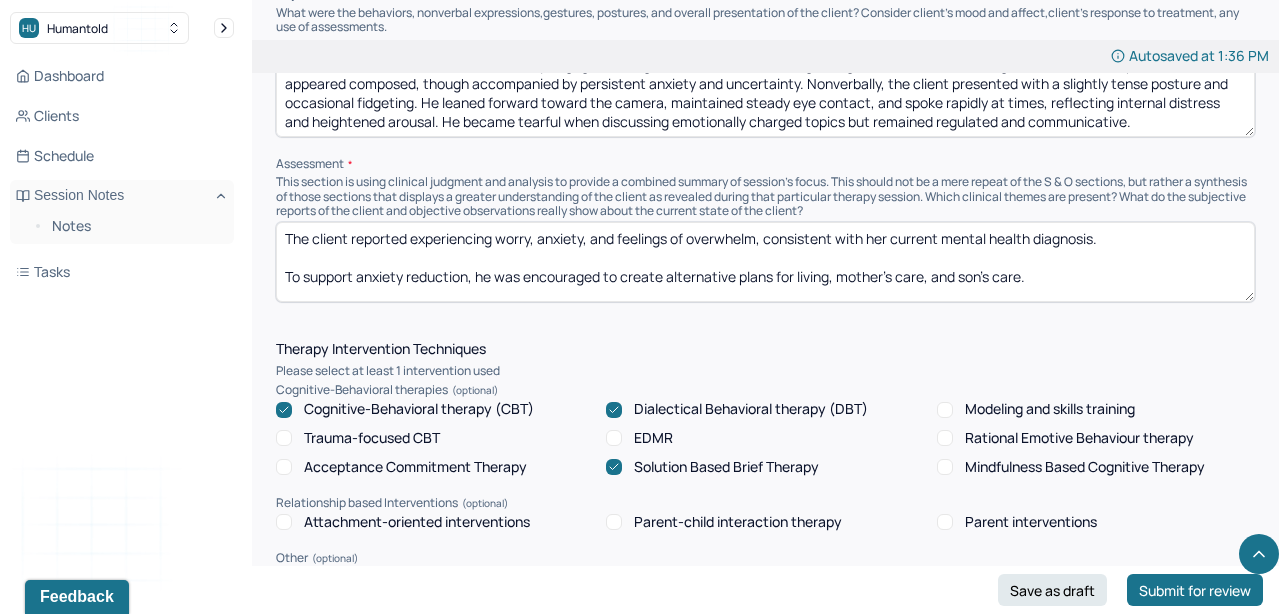 click on "The client reported experiencing worry, anxiety, and feelings of overwhelm, consistent with her current mental health diagnosis.
To support anxiety reduction, he was encouraged to create alternative plans for living, mother's care, and son's care." at bounding box center (765, 262) 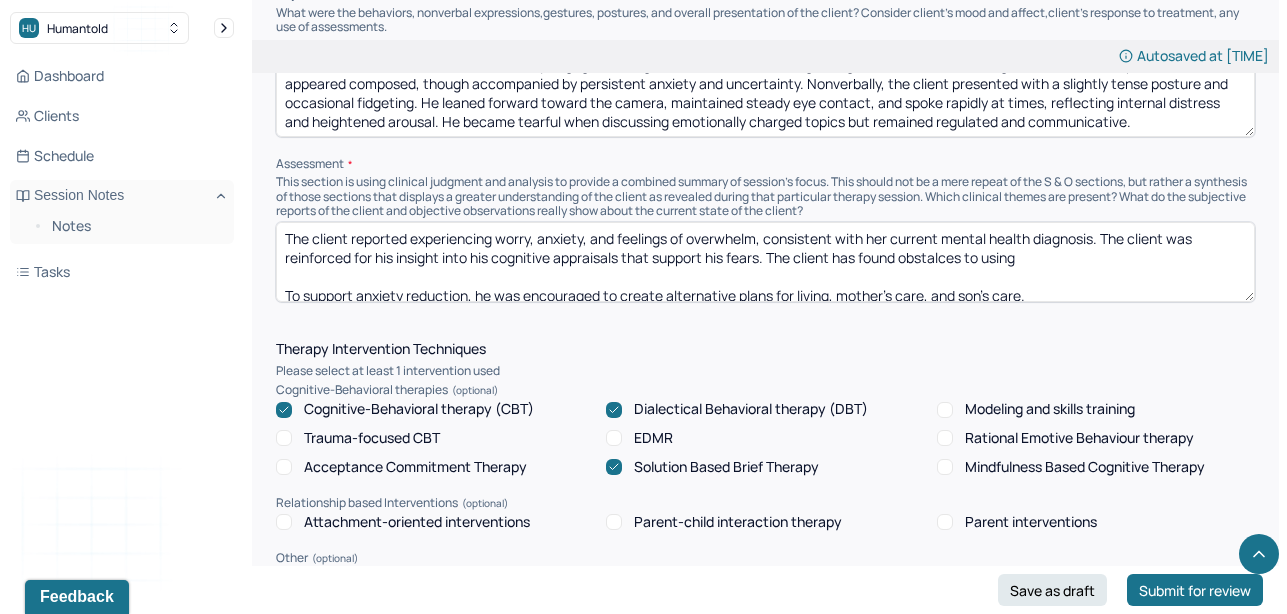 click on "The client reported experiencing worry, anxiety, and feelings of overwhelm, consistent with her current mental health diagnosis. The client was reinforced for his insight into his cognitive appraisals that support his fears. The client has found obstalces to using
To support anxiety reduction, he was encouraged to create alternative plans for living, mother's care, and son's care." at bounding box center (765, 262) 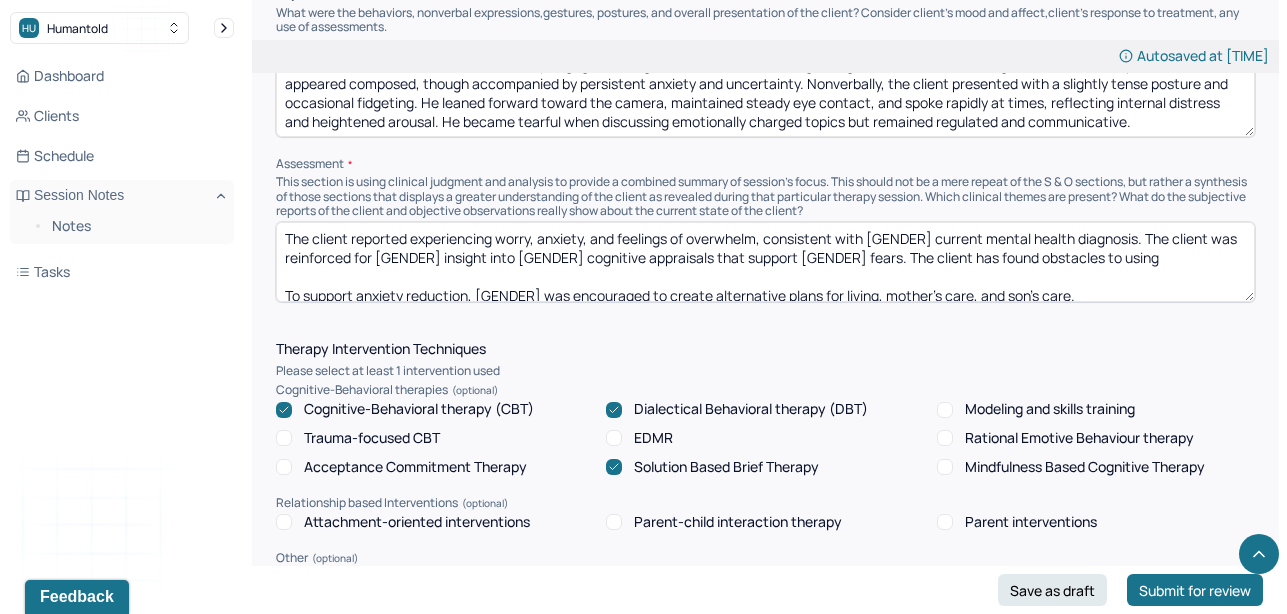 click on "The client reported experiencing worry, anxiety, and feelings of overwhelm, consistent with her current mental health diagnosis. The client was reinforced for his insight into his cognitive appraisals that support his fears. The client has found obstalces to using
To support anxiety reduction, he was encouraged to create alternative plans for living, mother's care, and son's care." at bounding box center [765, 262] 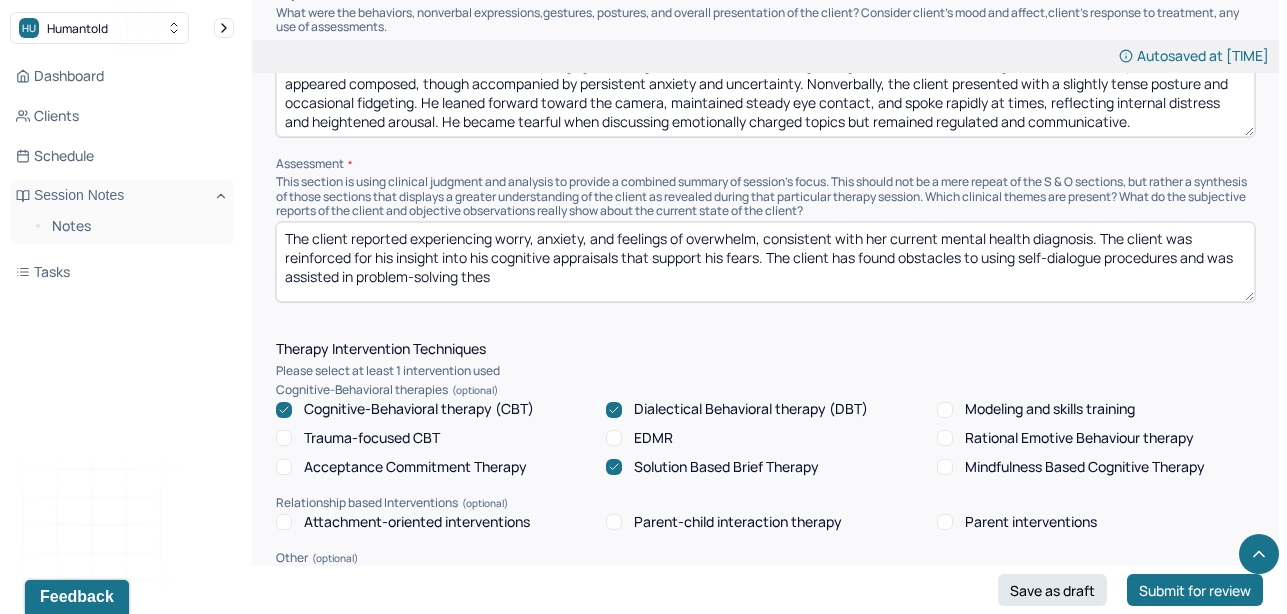 click on "The client reported experiencing worry, anxiety, and feelings of overwhelm, consistent with her current mental health diagnosis. The client was reinforced for his insight into his cognitive appraisals that support his fears. The client has found obstacles to using self-dialogue procedures and was assisted in problem-solving thes
To support anxiety reduction, he was encouraged to create alternative plans for living, mother's care, and son's care." at bounding box center [765, 262] 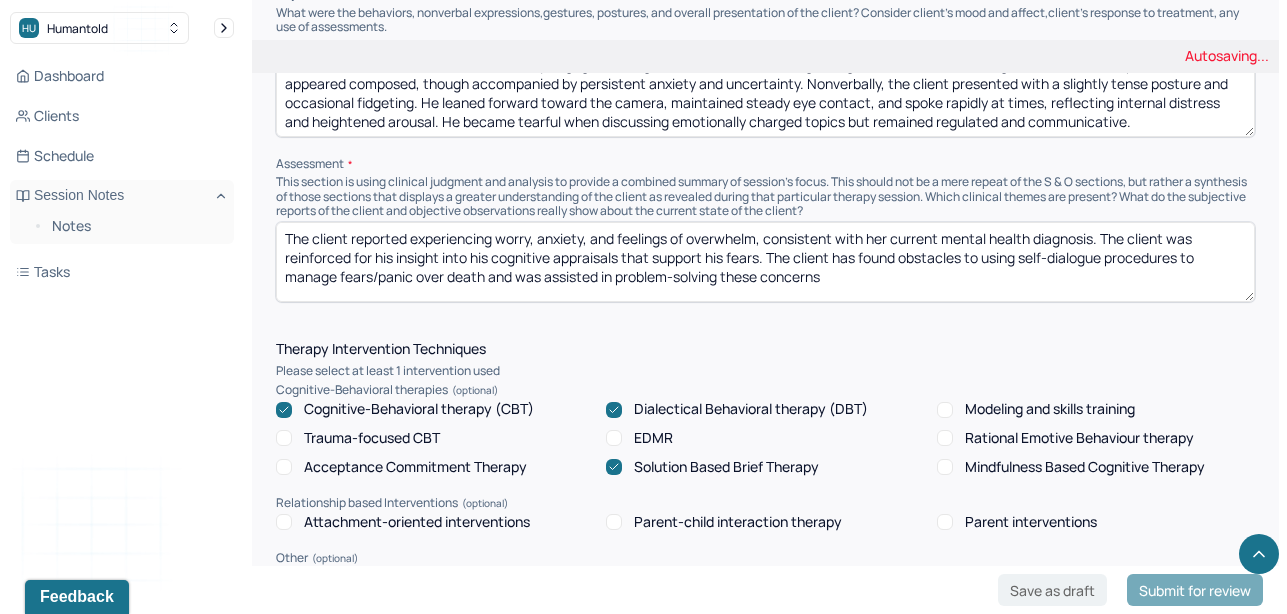 click on "The client reported experiencing worry, anxiety, and feelings of overwhelm, consistent with her current mental health diagnosis. The client was reinforced for his insight into his cognitive appraisals that support his fears. The client has found obstacles to using self-dialogue procedures to manage fears/panic over and was assisted in problem-solving these concerns
To support anxiety reduction, he was encouraged to create alternative plans for living, [RELATIONSHIP], and [RELATIONSHIP]'s care." at bounding box center [765, 262] 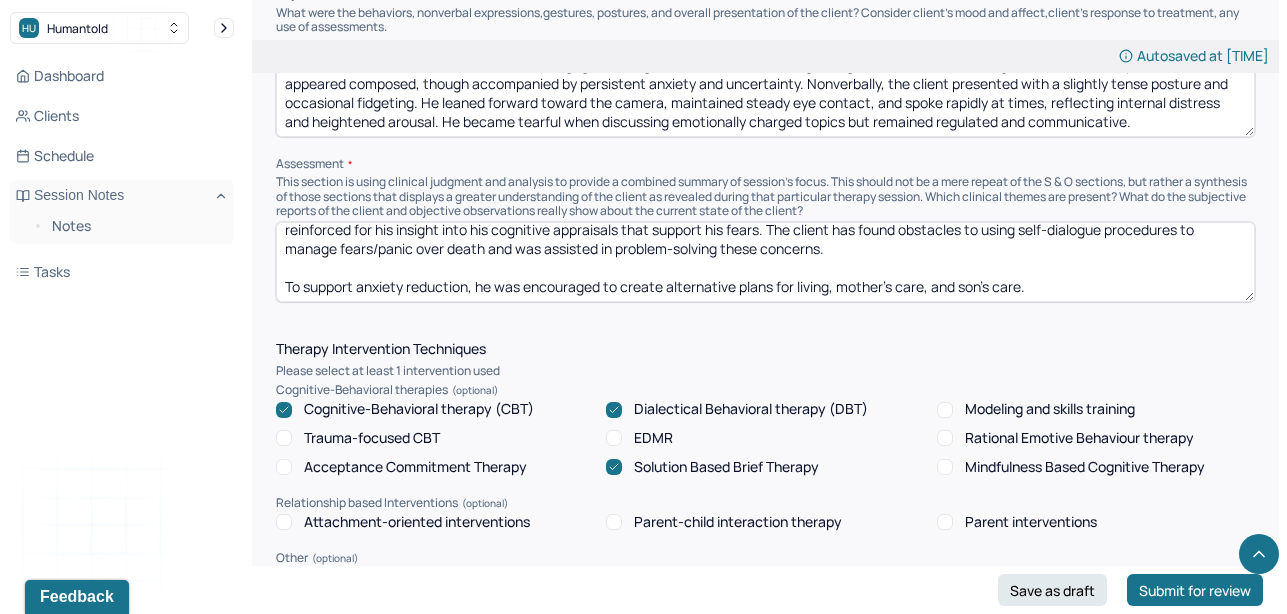 scroll, scrollTop: 27, scrollLeft: 0, axis: vertical 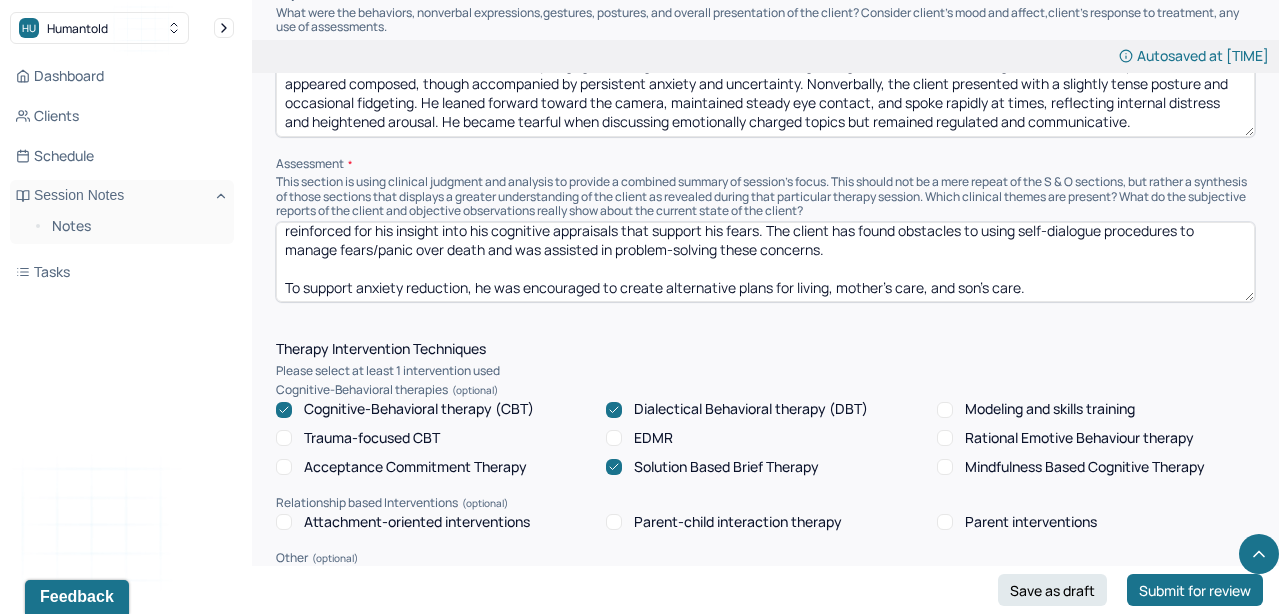 click on "The client reported experiencing worry, anxiety, and feelings of overwhelm, consistent with her current mental health diagnosis. The client was reinforced for his insight into his cognitive appraisals that support his fears. The client has found obstacles to using self-dialogue procedures to manage fears/panic over death and was assisted in problem-solving these concerns.
To support anxiety reduction, he was encouraged to create alternative plans for living, mother's care, and son's care." at bounding box center (765, 262) 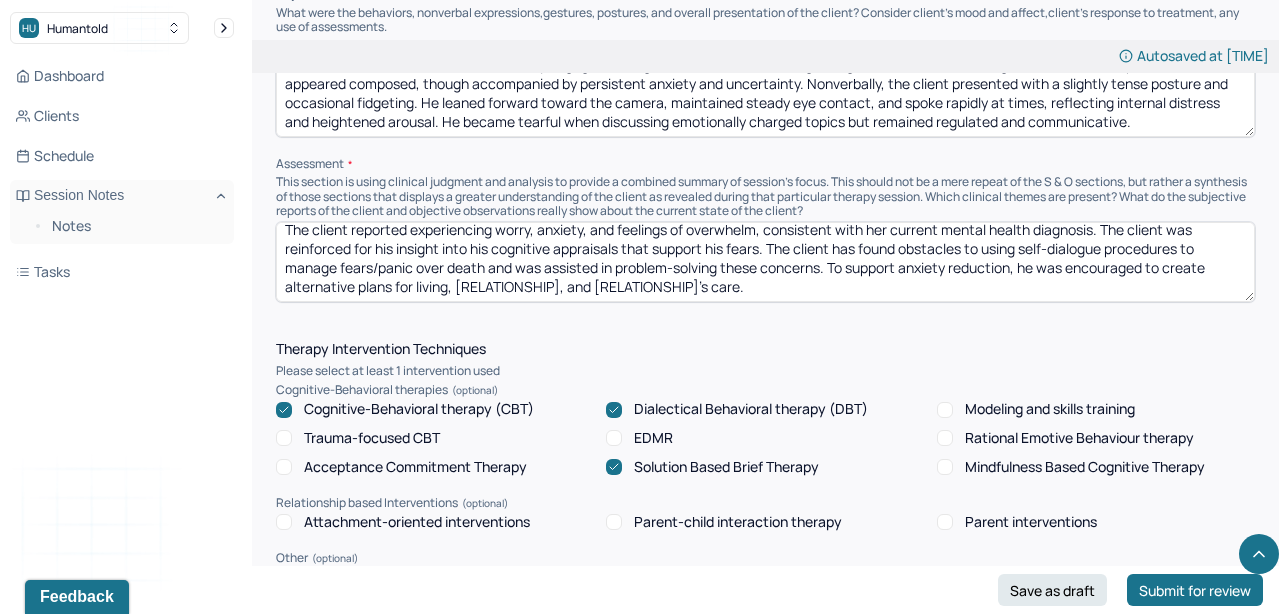 scroll, scrollTop: 0, scrollLeft: 0, axis: both 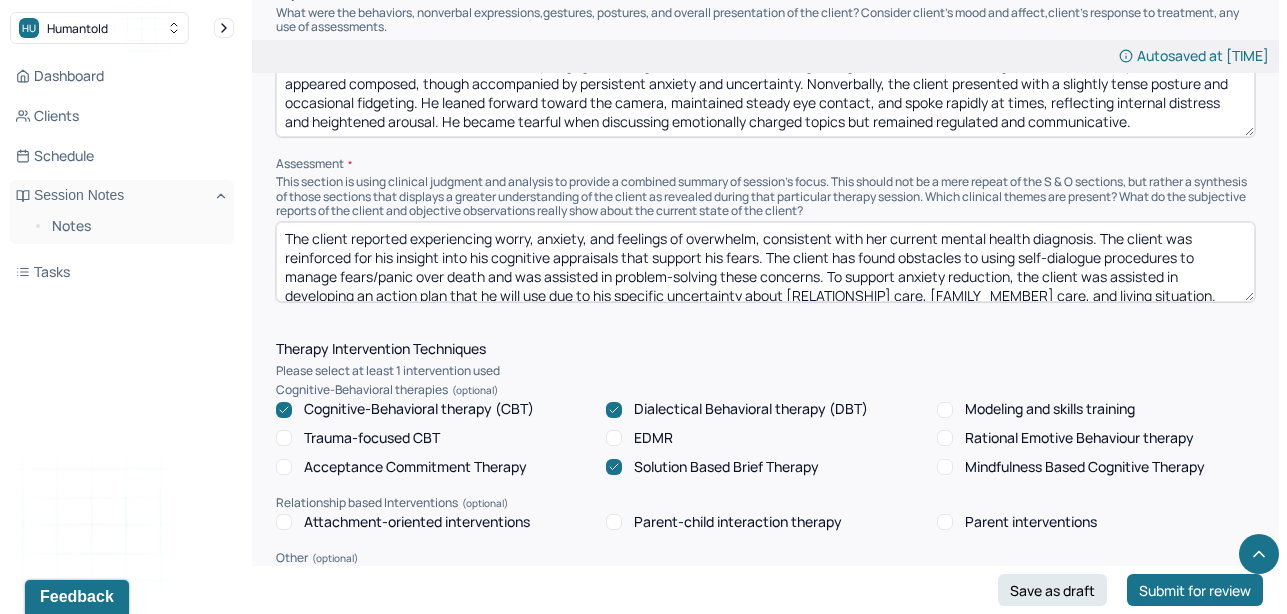 drag, startPoint x: 1120, startPoint y: 282, endPoint x: 164, endPoint y: 93, distance: 974.5035 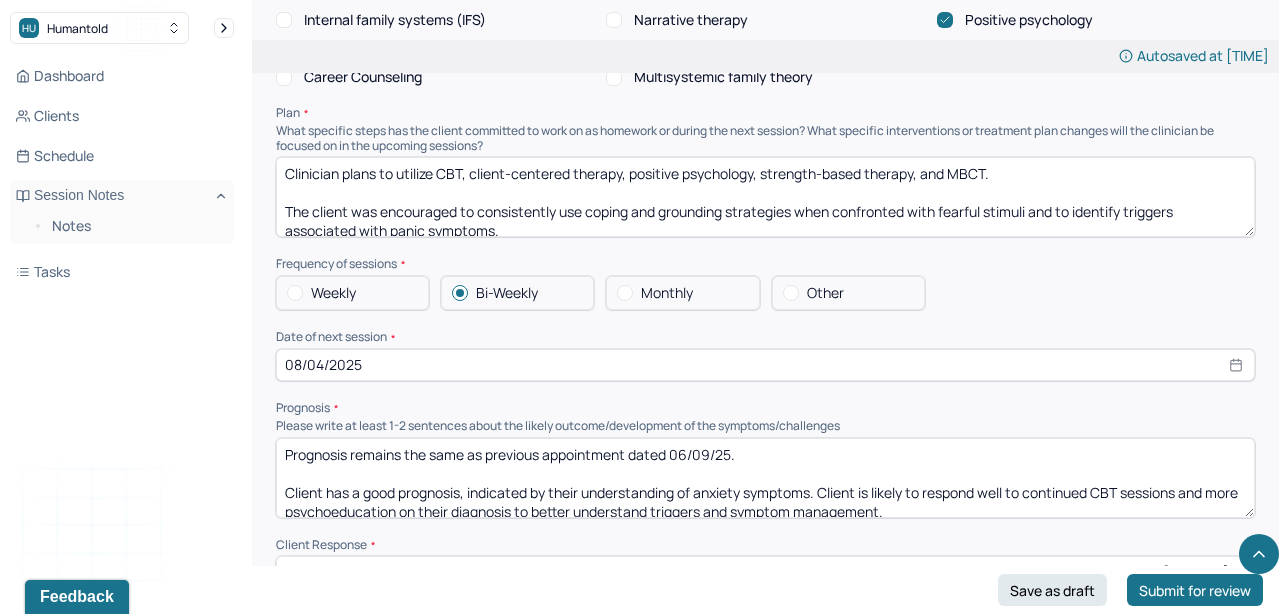 scroll, scrollTop: 2078, scrollLeft: 0, axis: vertical 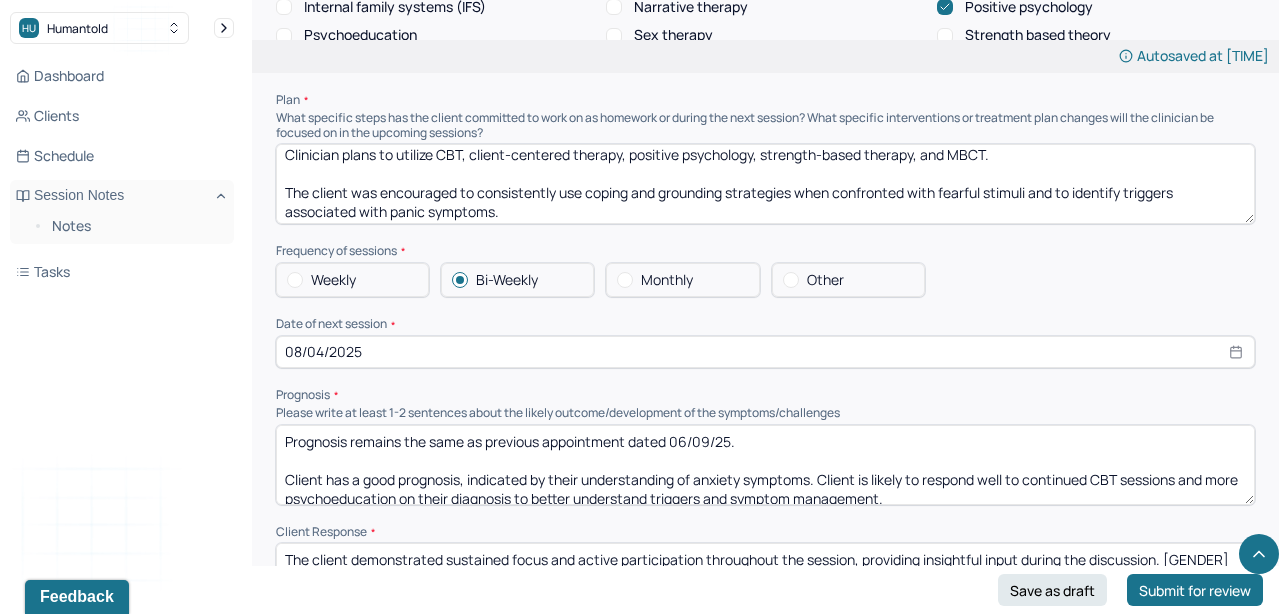 drag, startPoint x: 526, startPoint y: 209, endPoint x: 473, endPoint y: 181, distance: 59.94164 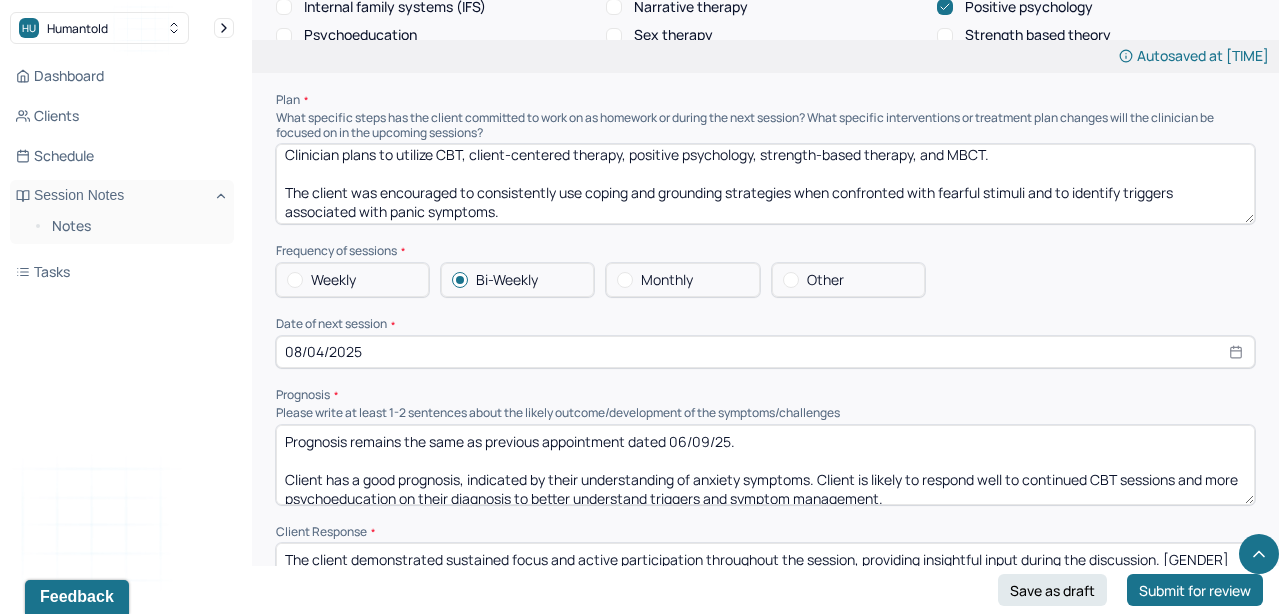 click on "Clinician plans to utilize CBT, client-centered therapy, positive psychology, strength-based therapy, and MBCT.
The client was encouraged to consistently use coping and grounding strategies when confronted with fearful stimuli and to identify triggers associated with panic symptoms." at bounding box center [765, 184] 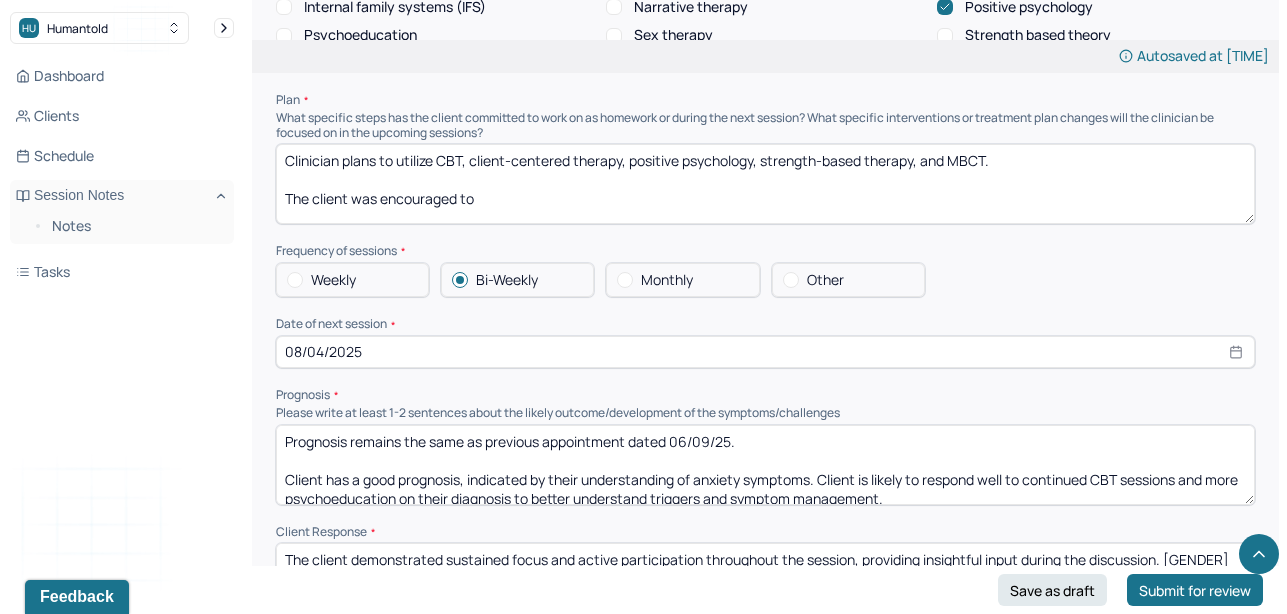 scroll, scrollTop: 0, scrollLeft: 0, axis: both 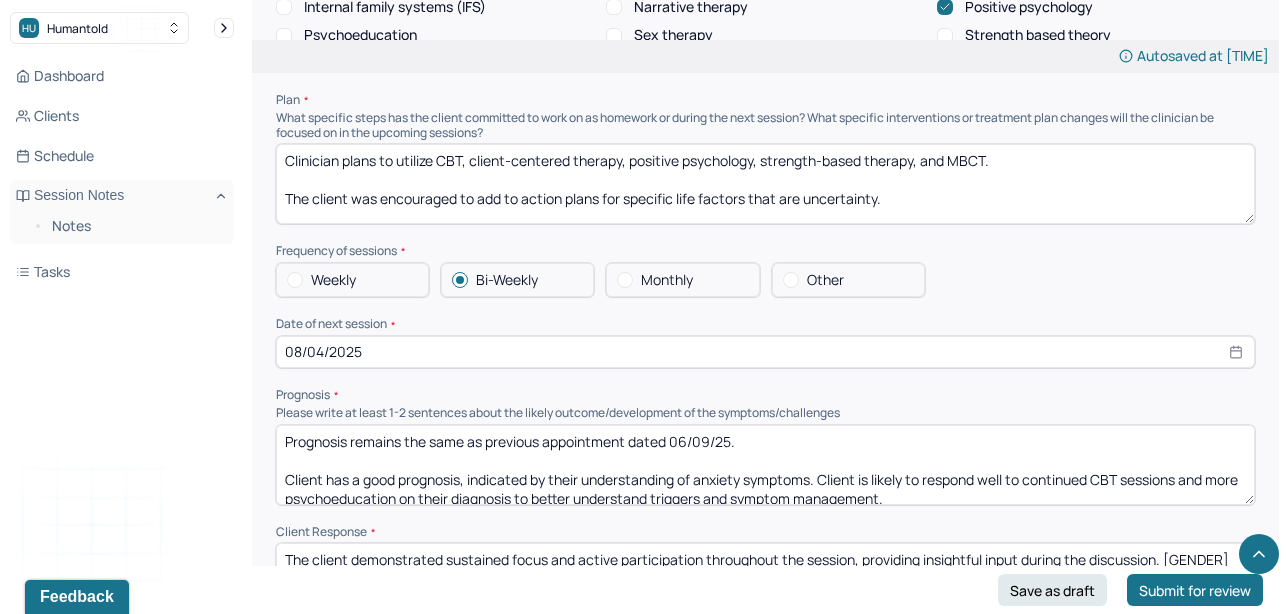 click on "Clinician plans to utilize CBT, client-centered therapy, positive psychology, strength-based therapy, and MBCT.
The client was encouraged to" at bounding box center (765, 184) 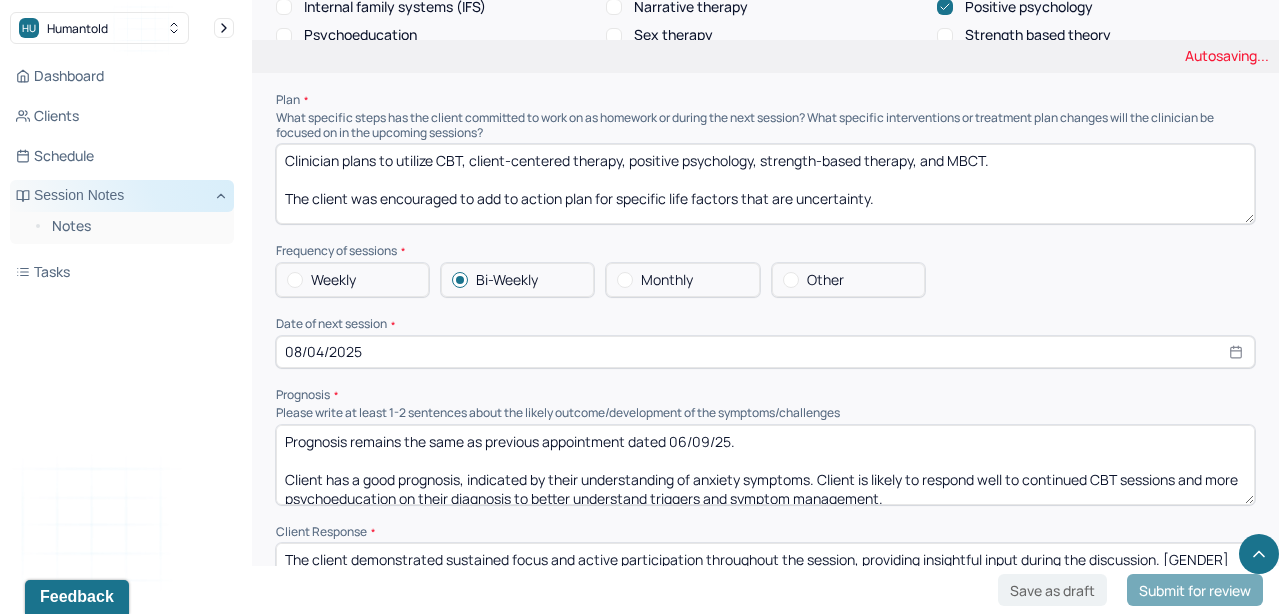 drag, startPoint x: 891, startPoint y: 201, endPoint x: 190, endPoint y: 186, distance: 701.16046 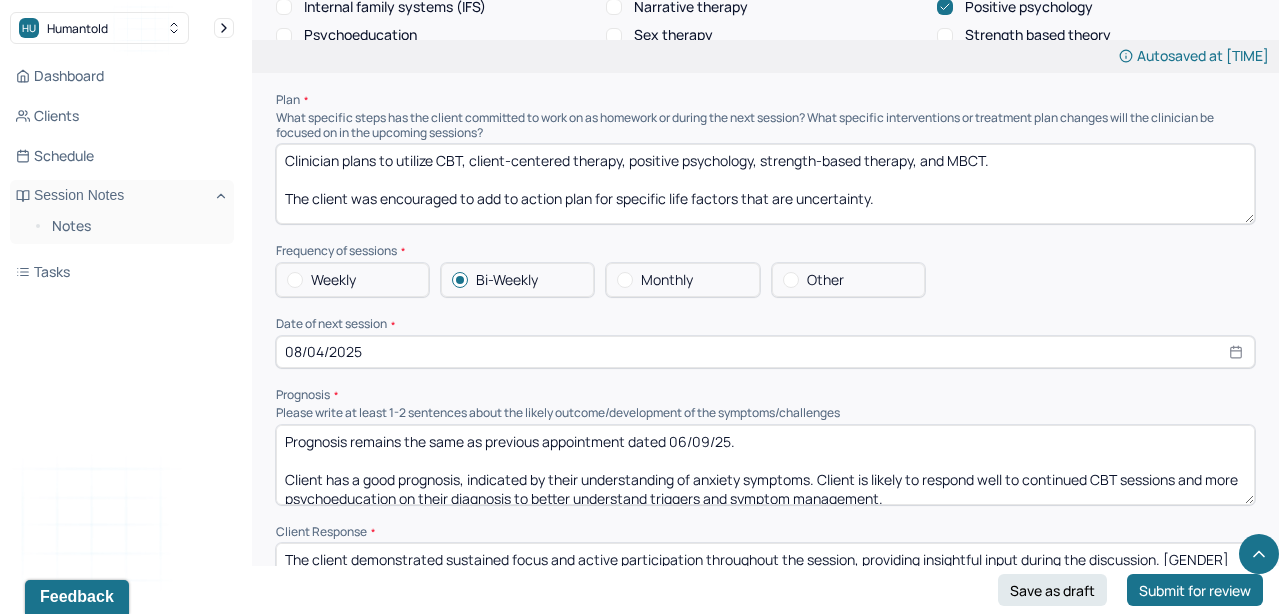 type on "Clinician plans to utilize CBT, client-centered therapy, positive psychology, strength-based therapy, and MBCT.
The client was encouraged to add to action plan for specific life factors that are uncertainty." 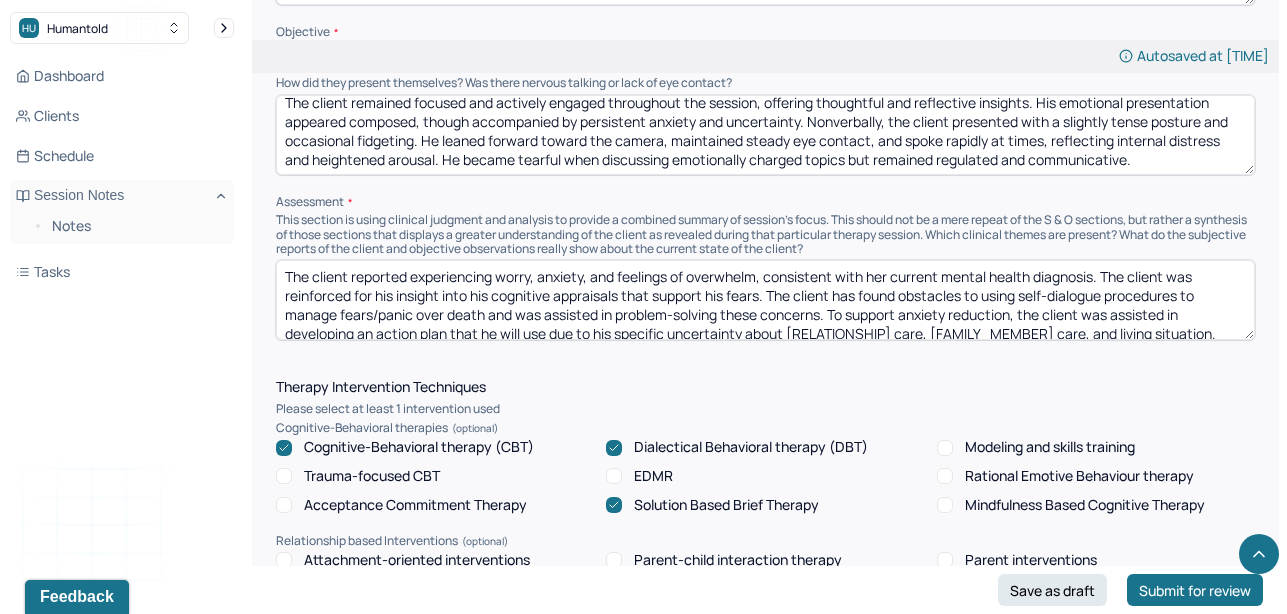 scroll, scrollTop: 1388, scrollLeft: 0, axis: vertical 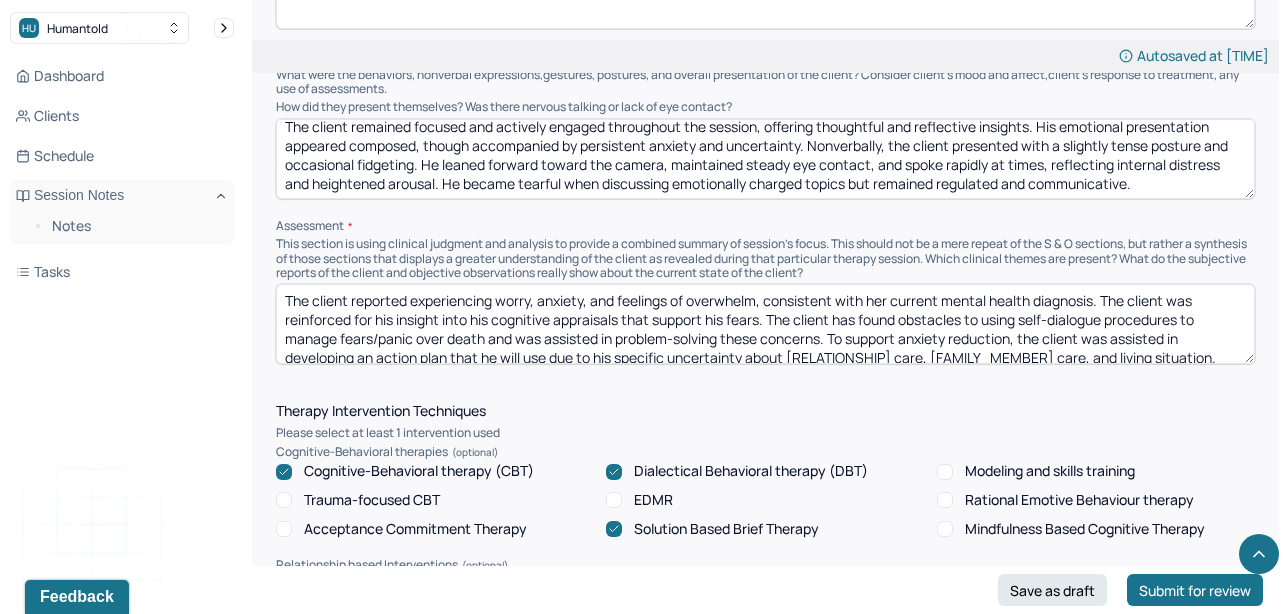 click on "The client reported experiencing worry, anxiety, and feelings of overwhelm, consistent with her current mental health diagnosis. The client was reinforced for his insight into his cognitive appraisals that support his fears. The client has found obstacles to using self-dialogue procedures to manage fears/panic over death and was assisted in problem-solving these concerns. To support anxiety reduction, the client was assisted in developing an action plan that he will use due to his specific uncertainty about [RELATIONSHIP] care, [FAMILY_MEMBER] care, and living situation." at bounding box center [765, 324] 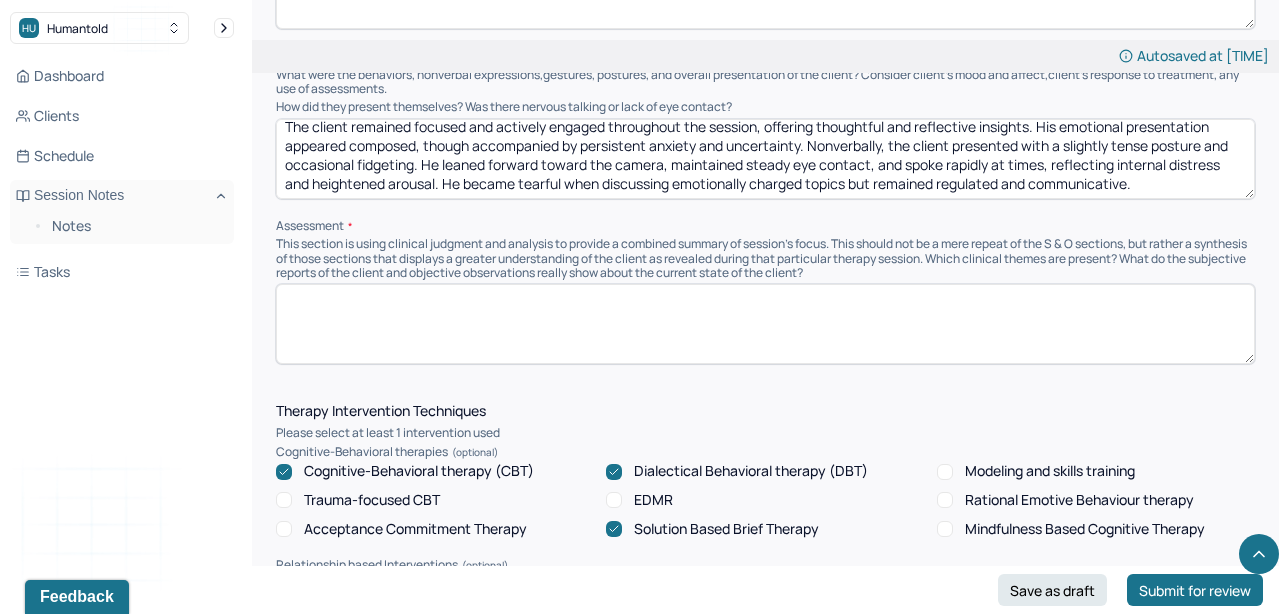 paste on "The client reported experiencing worry, anxiety, and feelings of overwhelm, consistent with her current mental health diagnosis. He was reinforced for his insight into the cognitive appraisals that contribute to his fears. The client identified ongoing obstacles to effectively using self-dialogue strategies to manage panic and fear related to death. In session, these concerns were explored, and the client was supported in problem-solving ways to address them. To promote anxiety reduction, an individualized action plan was developed to address specific uncertainties regarding his son’s care, his mother’s well-being, and his living situation." 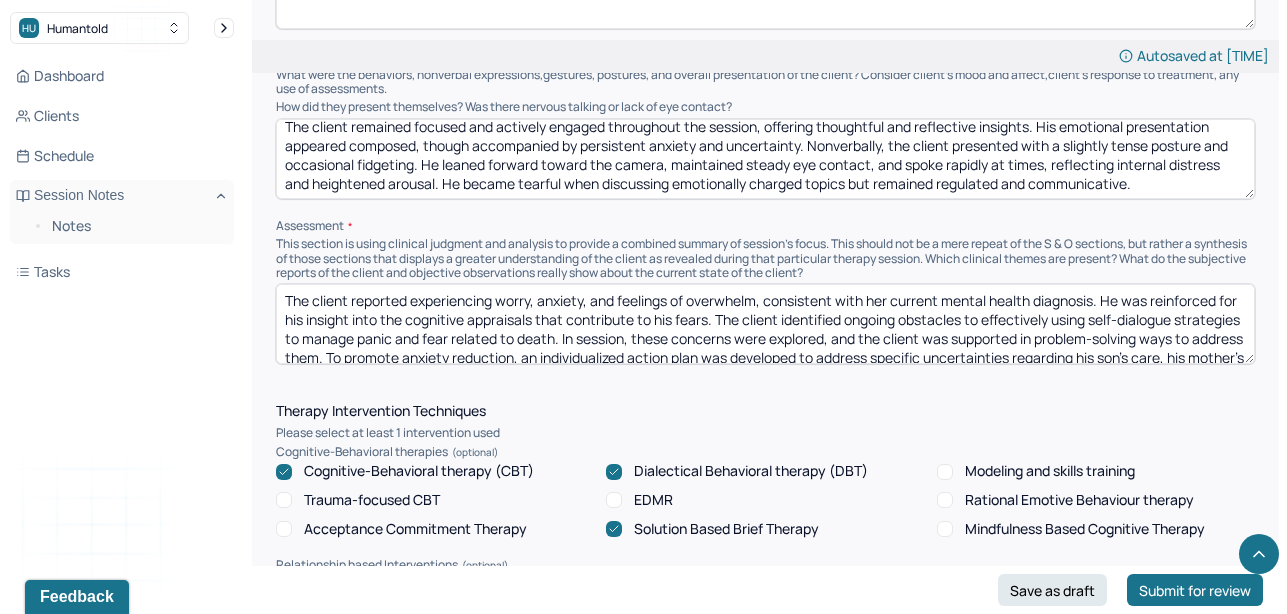 scroll, scrollTop: 22, scrollLeft: 0, axis: vertical 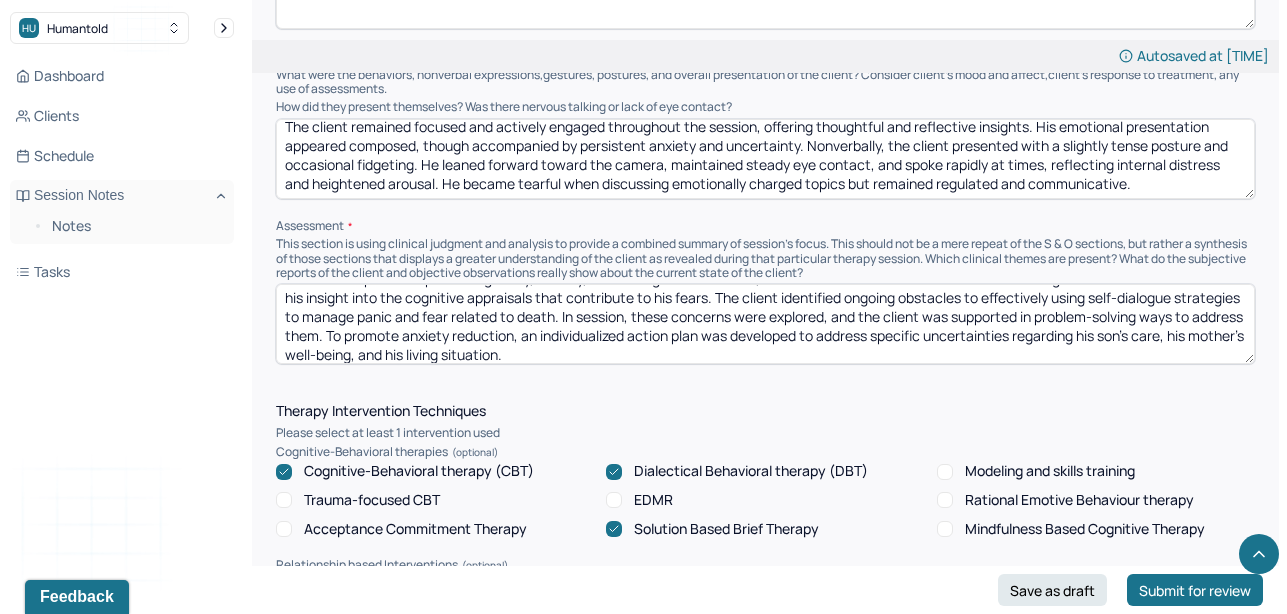 type on "The client reported experiencing worry, anxiety, and feelings of overwhelm, consistent with her current mental health diagnosis. He was reinforced for his insight into the cognitive appraisals that contribute to his fears. The client identified ongoing obstacles to effectively using self-dialogue strategies to manage panic and fear related to death. In session, these concerns were explored, and the client was supported in problem-solving ways to address them. To promote anxiety reduction, an individualized action plan was developed to address specific uncertainties regarding his son’s care, his mother’s well-being, and his living situation." 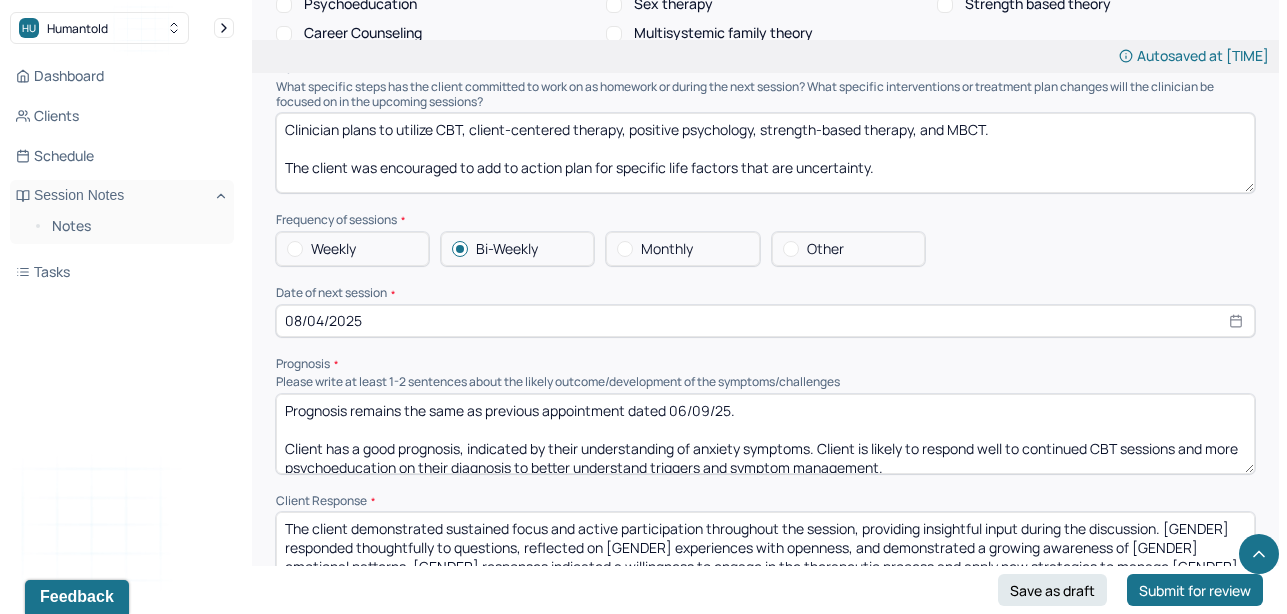 scroll, scrollTop: 2066, scrollLeft: 0, axis: vertical 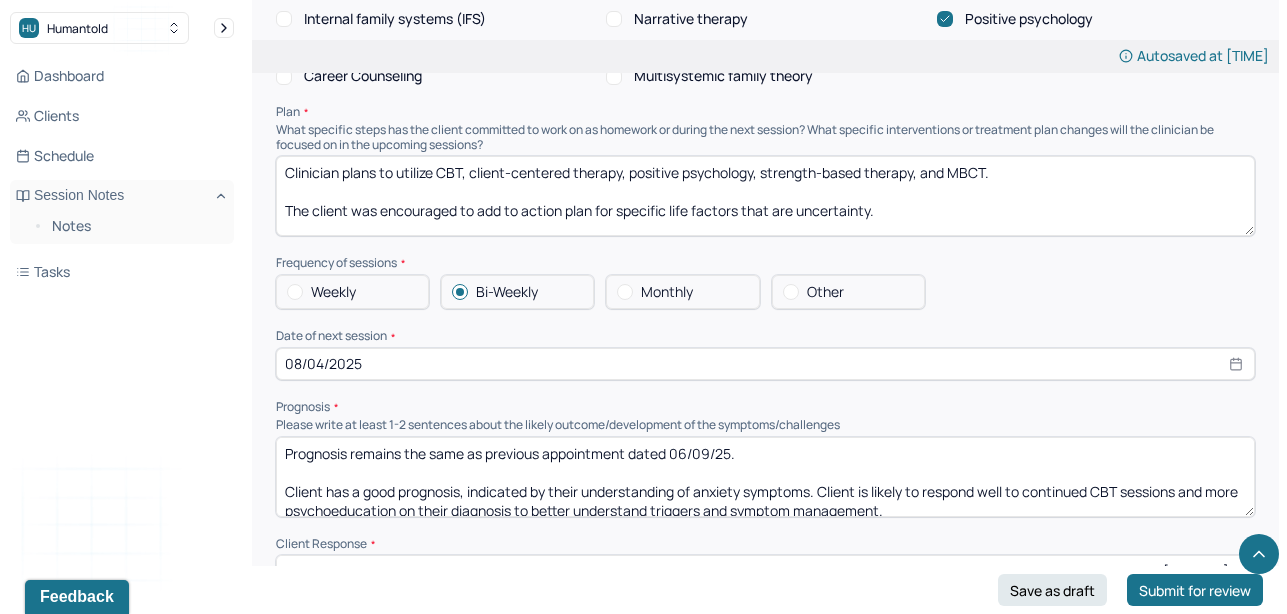 drag, startPoint x: 886, startPoint y: 216, endPoint x: 236, endPoint y: 201, distance: 650.17303 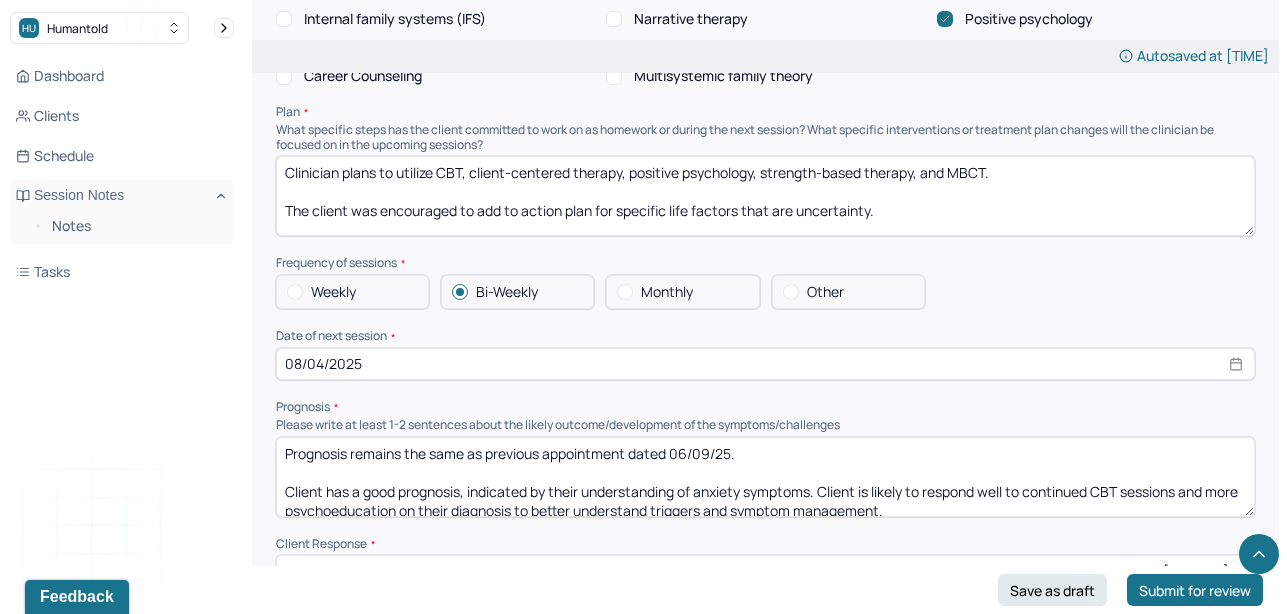 click on "HU Humantold Dashboard Clients Schedule Session Notes Notes Tasks AK [LAST] provider Logout   New Theme Coming This Week! Soon, you’ll be able to switch between the default White Theme and a new Green Theme using the Theme Button in the top right corner of the app.  Edit Note Search by client name, chart number  FAQs Theme AK [LAST] Autosaved at 1:41 PM Appointment Details Client name [FIRST] [LAST] Date of service [DATE] Time 3:00pm - 3:55pm Duration 55mins Appointment type individual therapy Provider name Alexandra [LAST] Modifier 1 95 Telemedicine Note type Individual soap note Load previous session note Instructions The fields marked with an asterisk ( * ) are required before you can submit your notes. Before you can submit your session notes, they must be signed. You have the option to save your notes as a draft before making a submission. Appointment location * Teletherapy Client Teletherapy Location here Home Office Other Provider Teletherapy Location Home Office Other *" at bounding box center (643, -250) 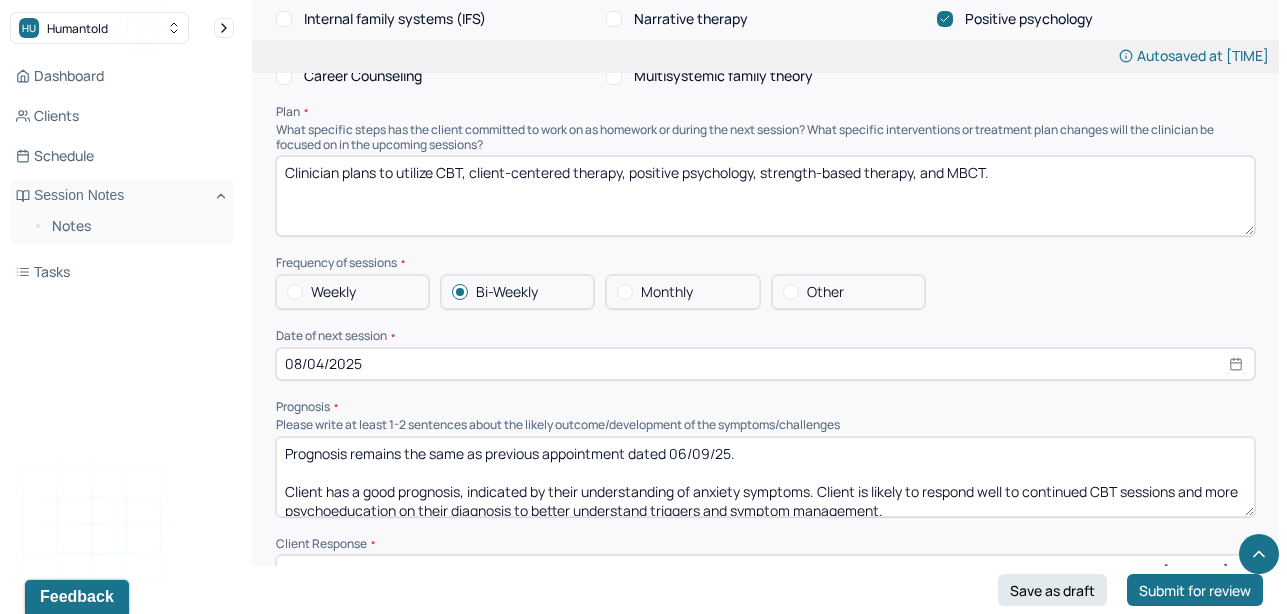 paste on "The client was encouraged to continue expanding his action plan to address areas of uncertainty in his life, including concerns related to his son’s care, his mother’s health, and his living situation." 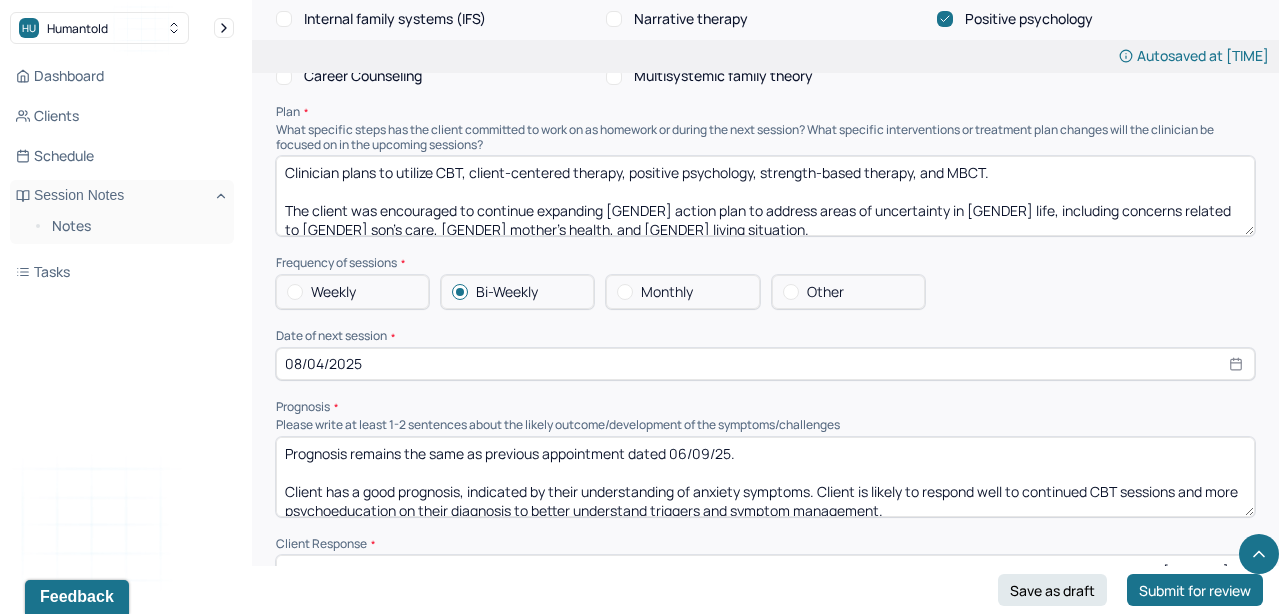 scroll, scrollTop: 3, scrollLeft: 0, axis: vertical 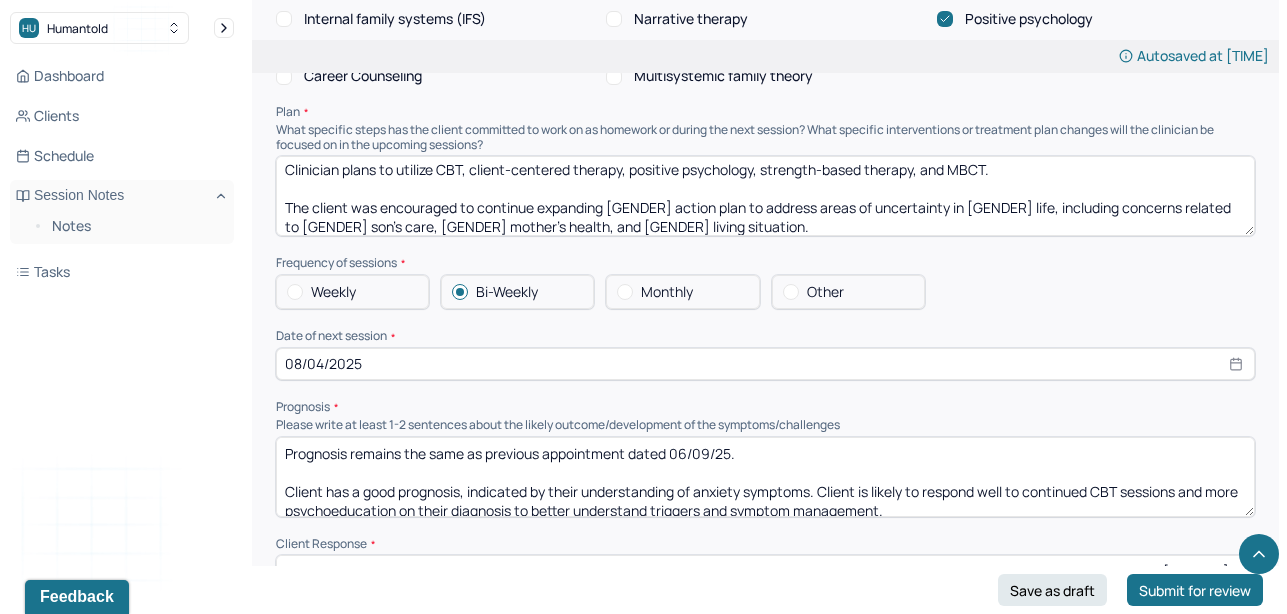 type on "Clinician plans to utilize CBT, client-centered therapy, positive psychology, strength-based therapy, and MBCT.
The client was encouraged to continue expanding [GENDER] action plan to address areas of uncertainty in [GENDER] life, including concerns related to [GENDER] son’s care, [GENDER] mother’s health, and [GENDER] living situation." 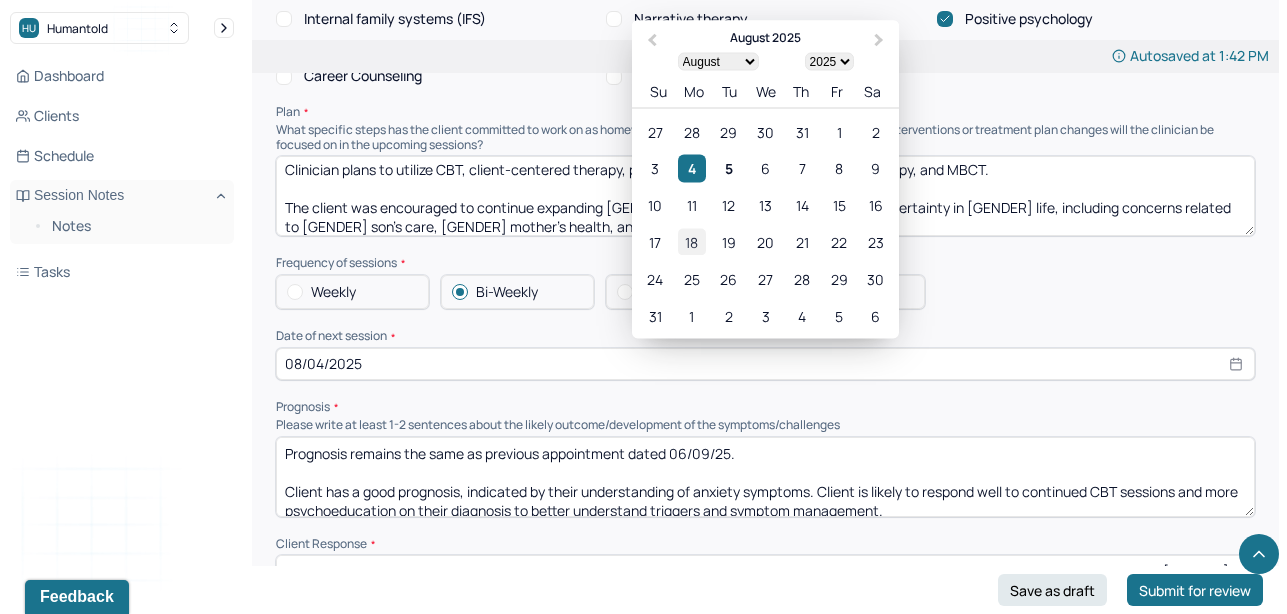 click on "18" at bounding box center [691, 241] 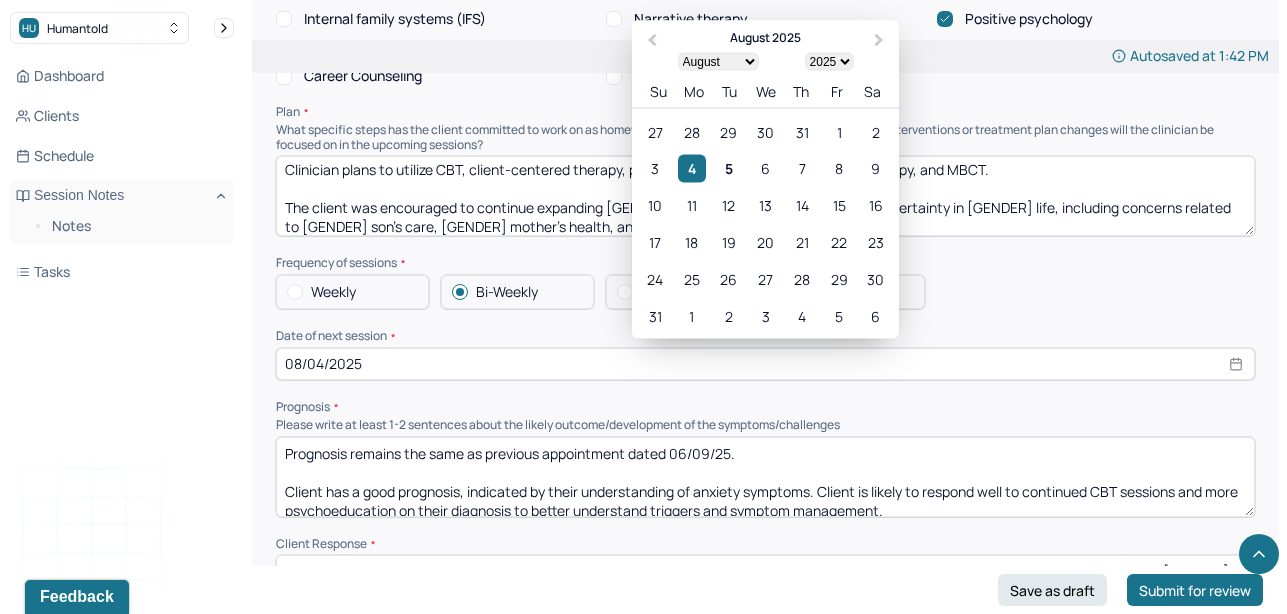 type on "[DATE]" 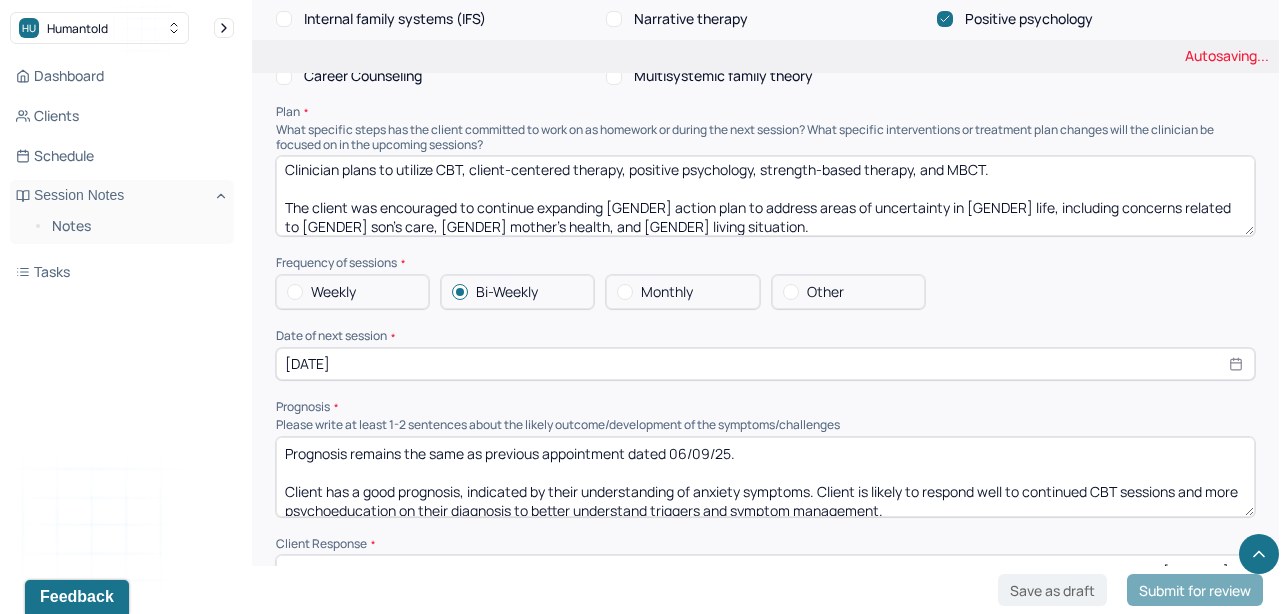 scroll, scrollTop: 0, scrollLeft: 0, axis: both 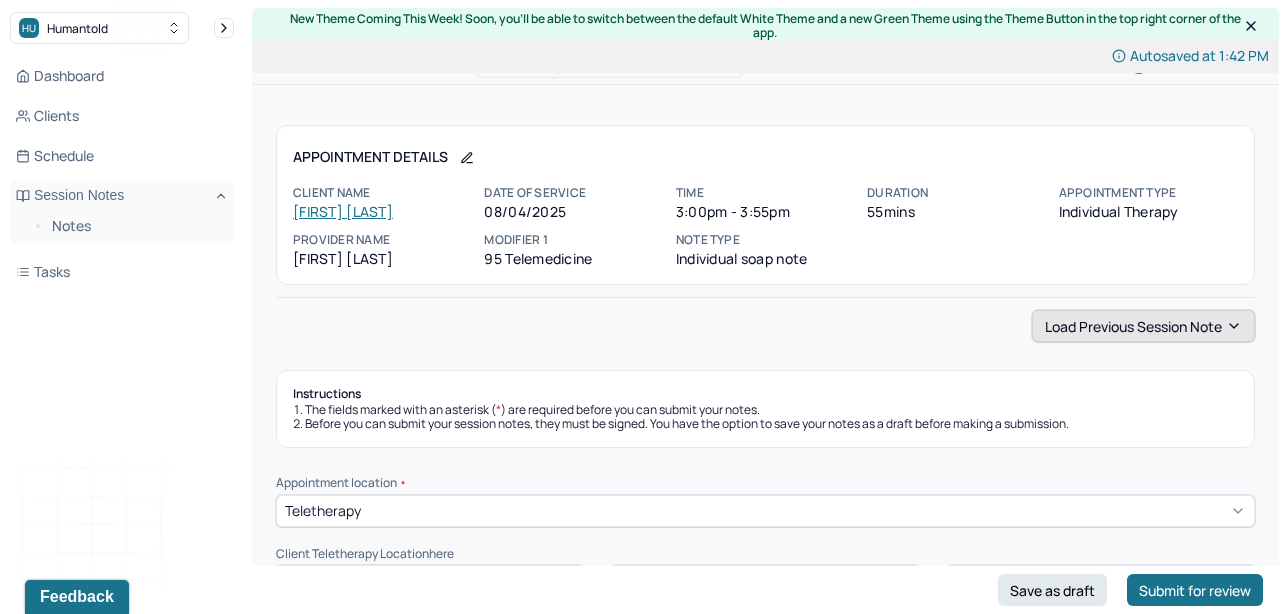 click on "Load previous session note" at bounding box center [1143, 326] 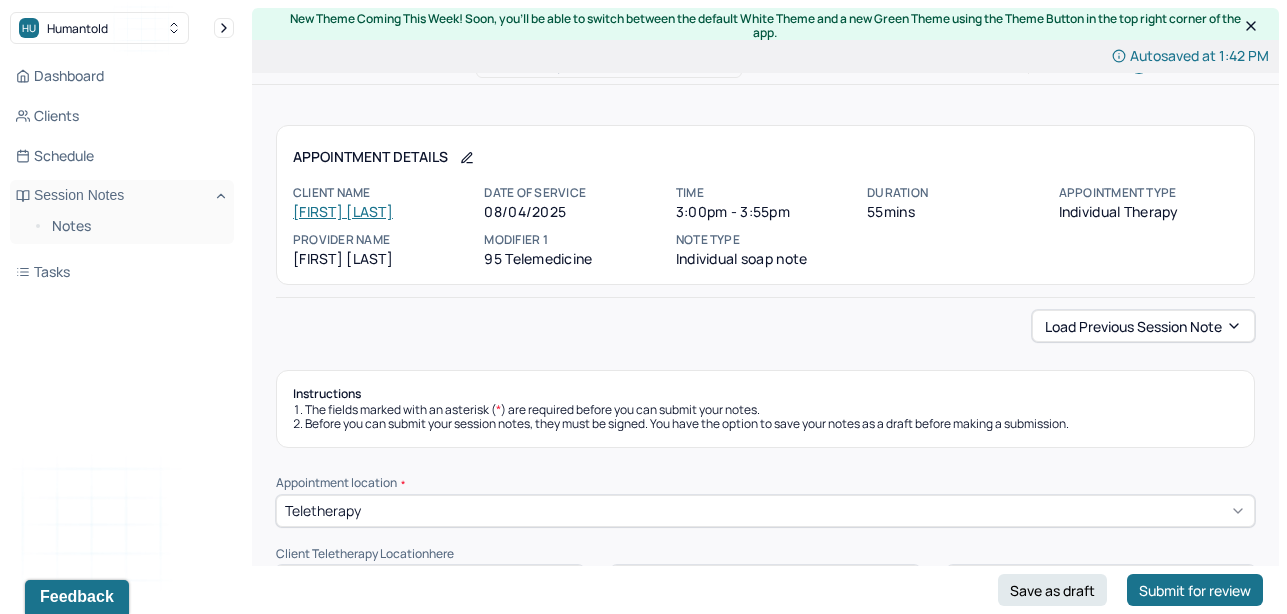 click on "Instructions The fields marked with an asterisk ( * ) are required before you can submit your notes. Before you can submit your session notes, they must be signed. You have the option to save your notes as a draft before making a submission." at bounding box center [765, 409] 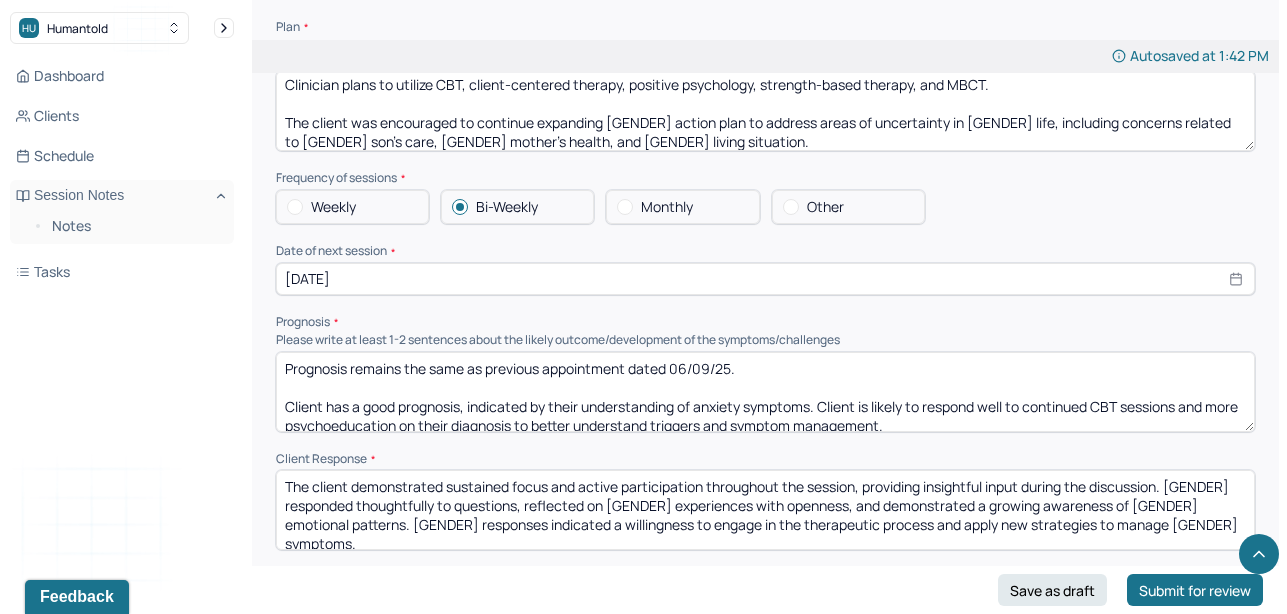 scroll, scrollTop: 2164, scrollLeft: 0, axis: vertical 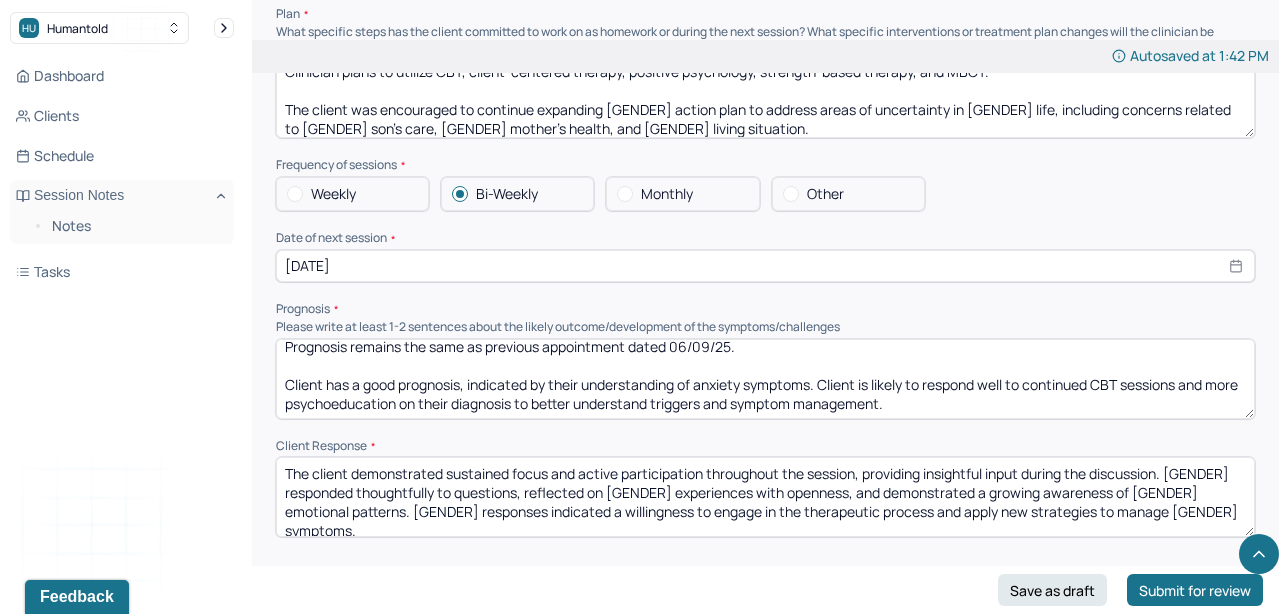 click on "Prognosis remains the same as previous appointment dated 06/09/25.
Client has a good prognosis, indicated by their understanding of anxiety symptoms. Client is likely to respond well to continued CBT sessions and more psychoeducation on their diagnosis to better understand triggers and symptom management." at bounding box center (765, 379) 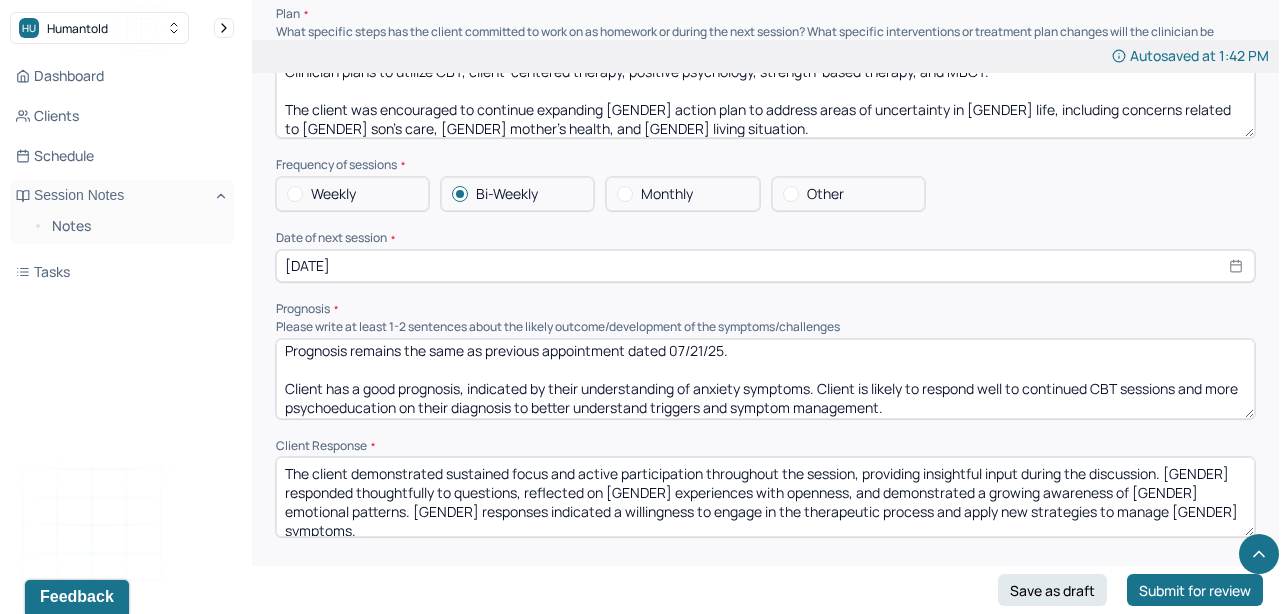 scroll, scrollTop: 0, scrollLeft: 0, axis: both 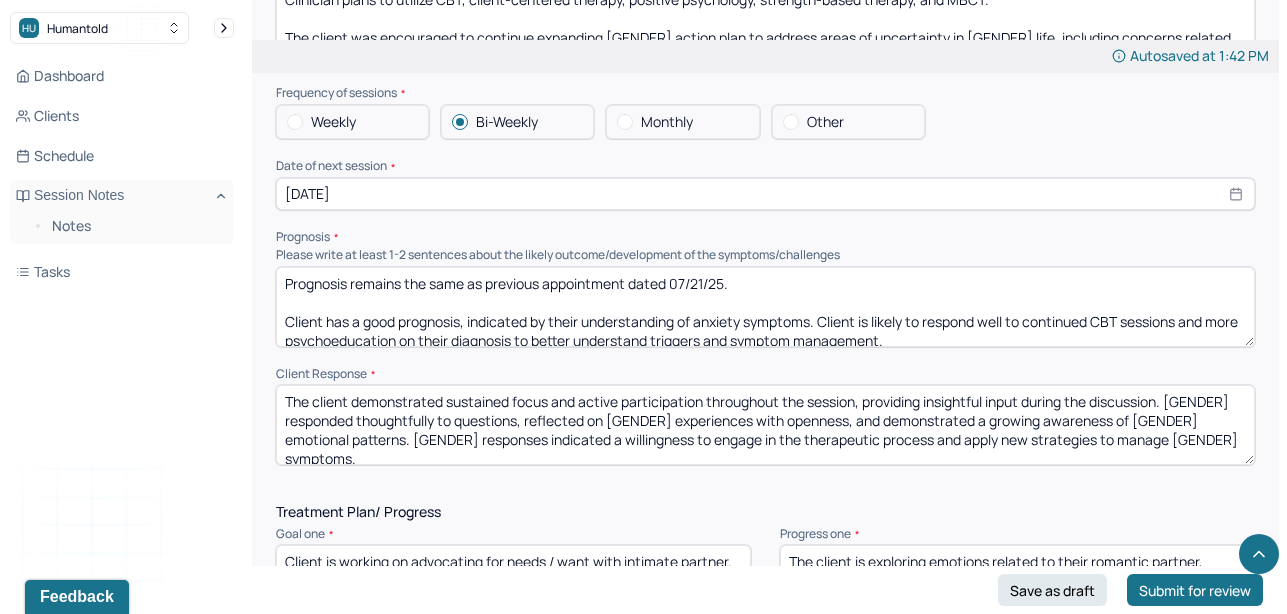 type on "Prognosis remains the same as previous appointment dated 07/21/25.
Client has a good prognosis, indicated by their understanding of anxiety symptoms. Client is likely to respond well to continued CBT sessions and more psychoeducation on their diagnosis to better understand triggers and symptom management." 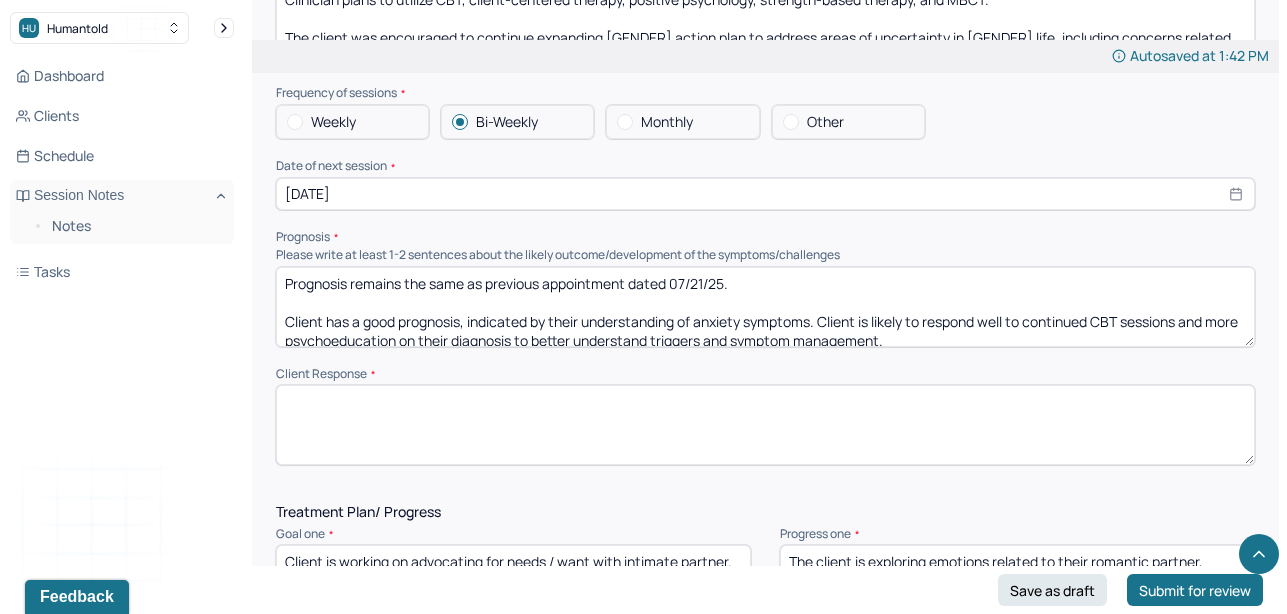 paste on "The client sustained attention and involvement throughout the session, contributing valuable perspectives to the conversation. He answered questions with consideration, openly examined his experiences, and demonstrated enhanced recognition of his emotional responses." 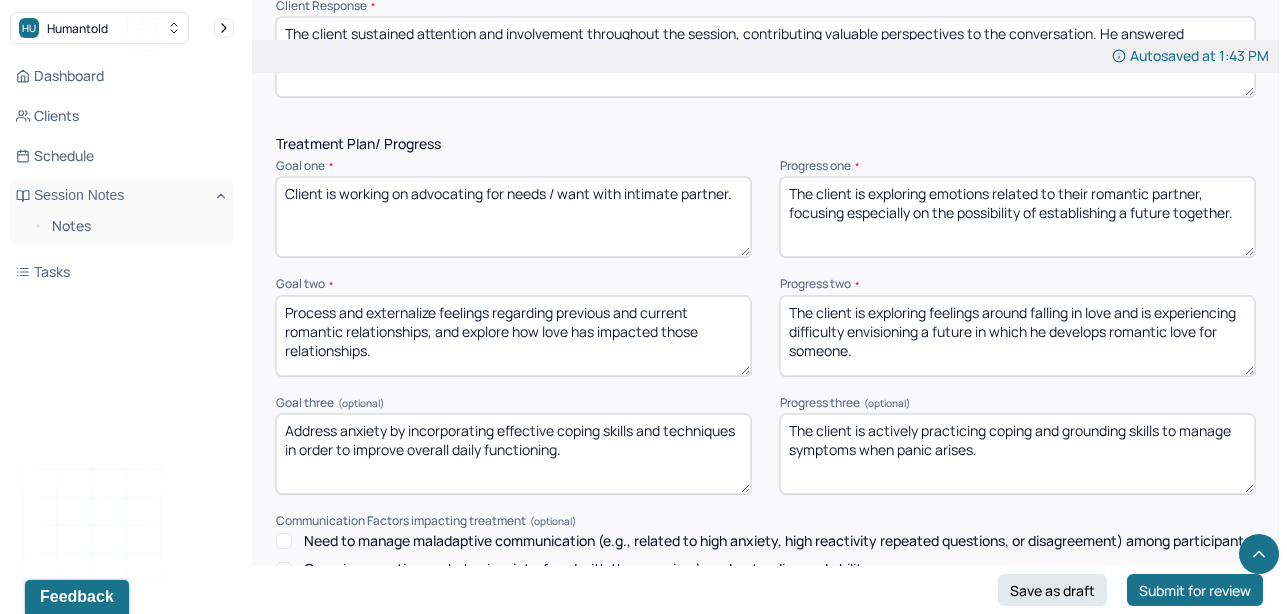 scroll, scrollTop: 2580, scrollLeft: 0, axis: vertical 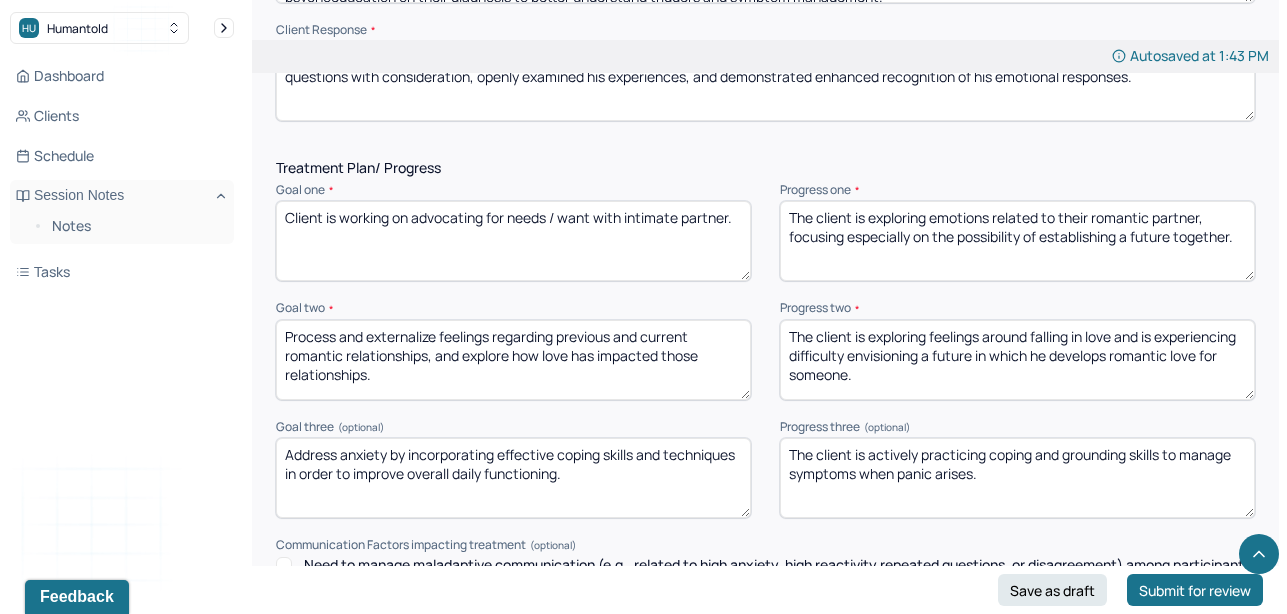 type on "The client sustained attention and involvement throughout the session, contributing valuable perspectives to the conversation. He answered questions with consideration, openly examined his experiences, and demonstrated enhanced recognition of his emotional responses." 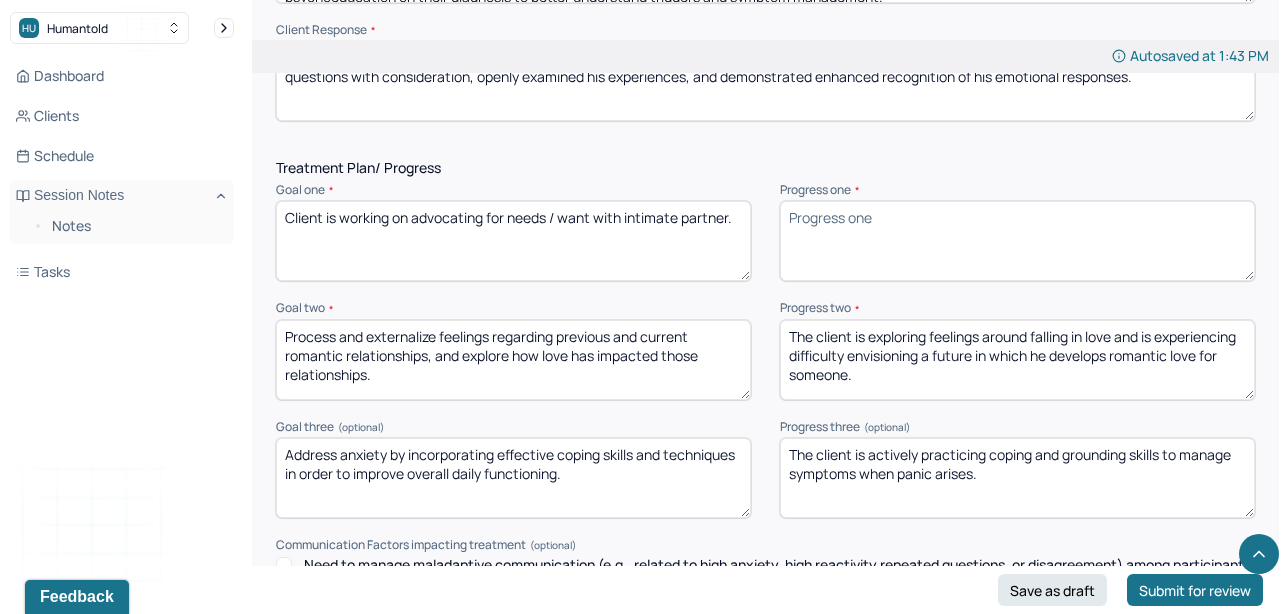 type 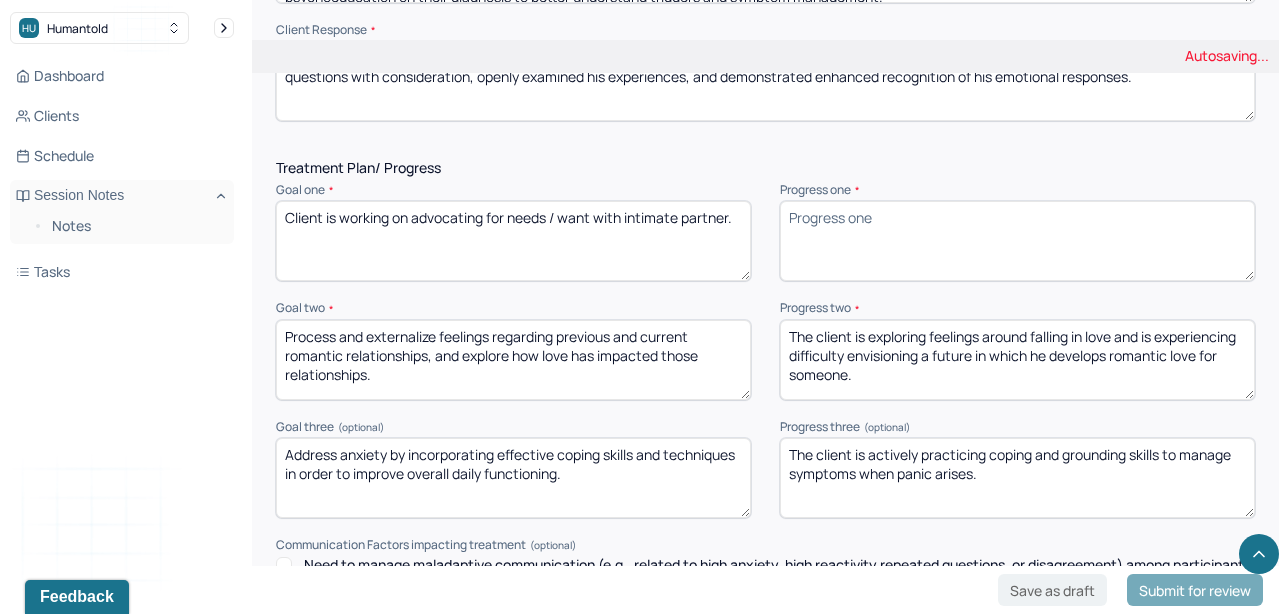 drag, startPoint x: 879, startPoint y: 362, endPoint x: 694, endPoint y: 263, distance: 209.82373 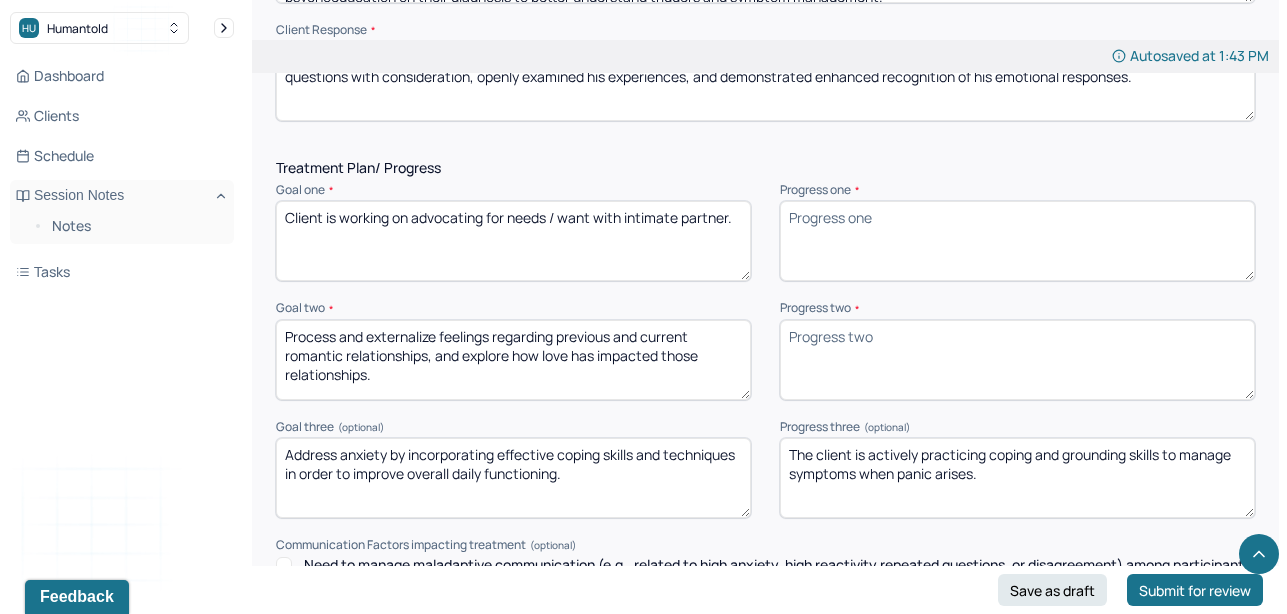 type 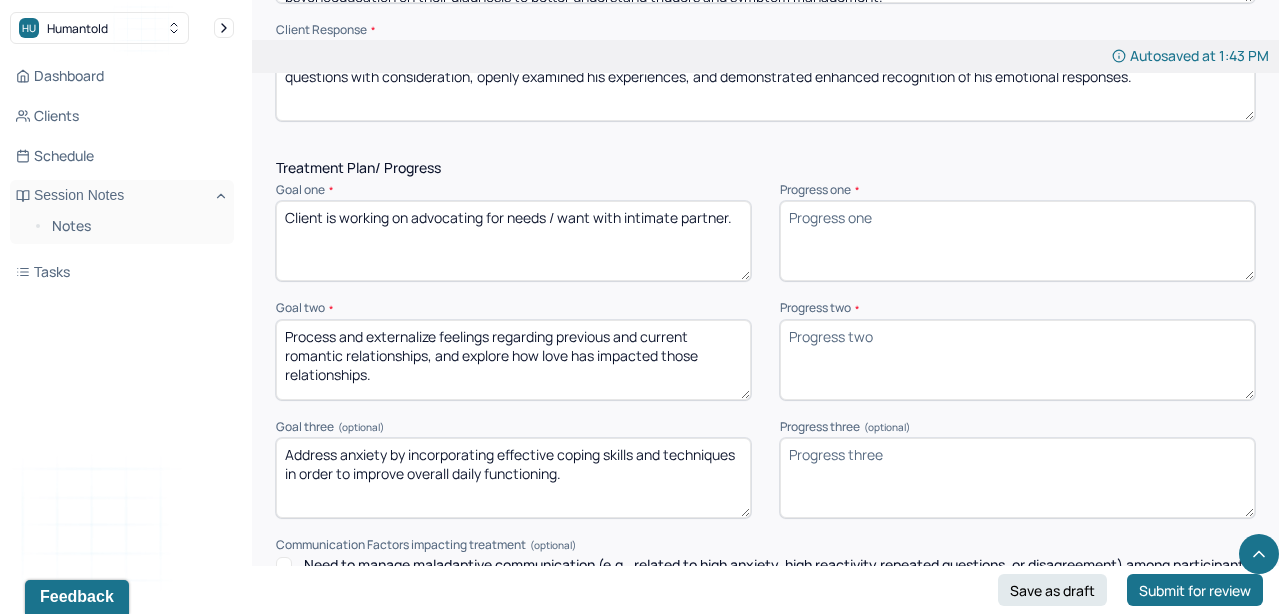 type 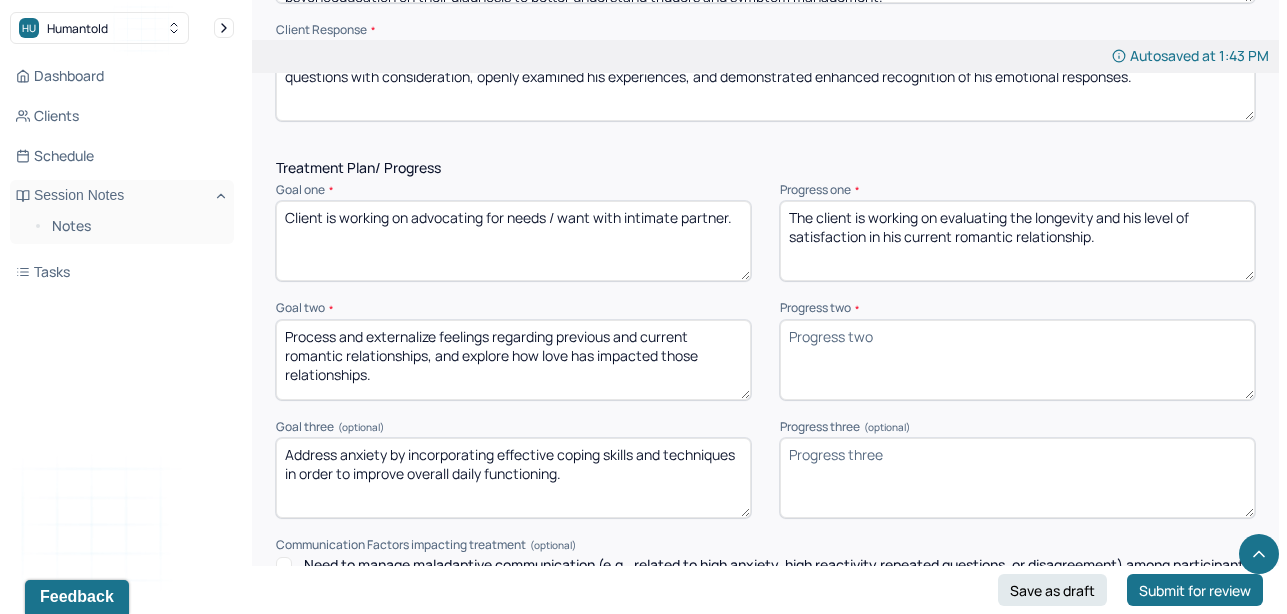 drag, startPoint x: 1201, startPoint y: 244, endPoint x: 615, endPoint y: 152, distance: 593.17786 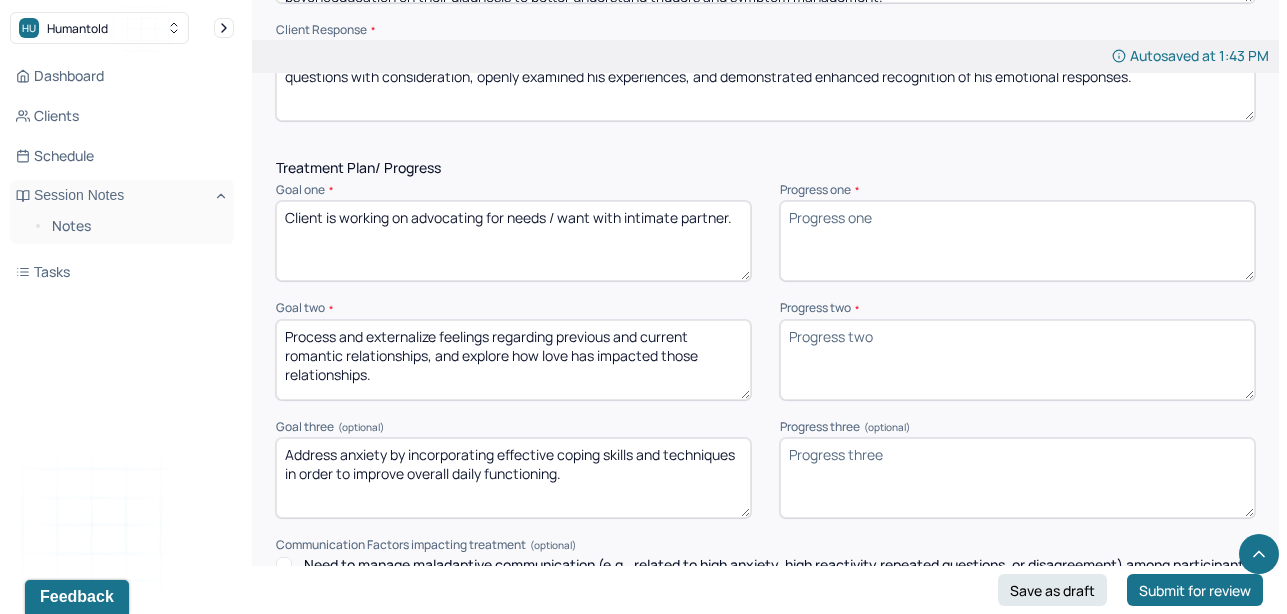 paste on "The client is actively reflecting on the durability and his overall satisfaction within his current romantic relationship." 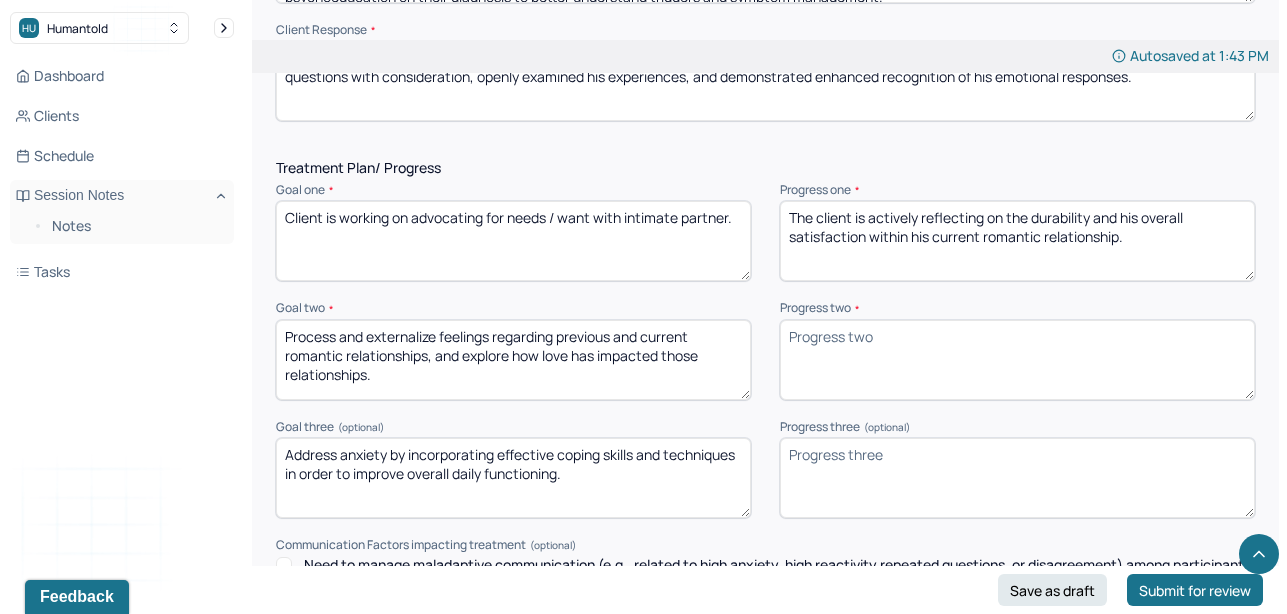 type on "The client is actively reflecting on the durability and his overall satisfaction within his current romantic relationship." 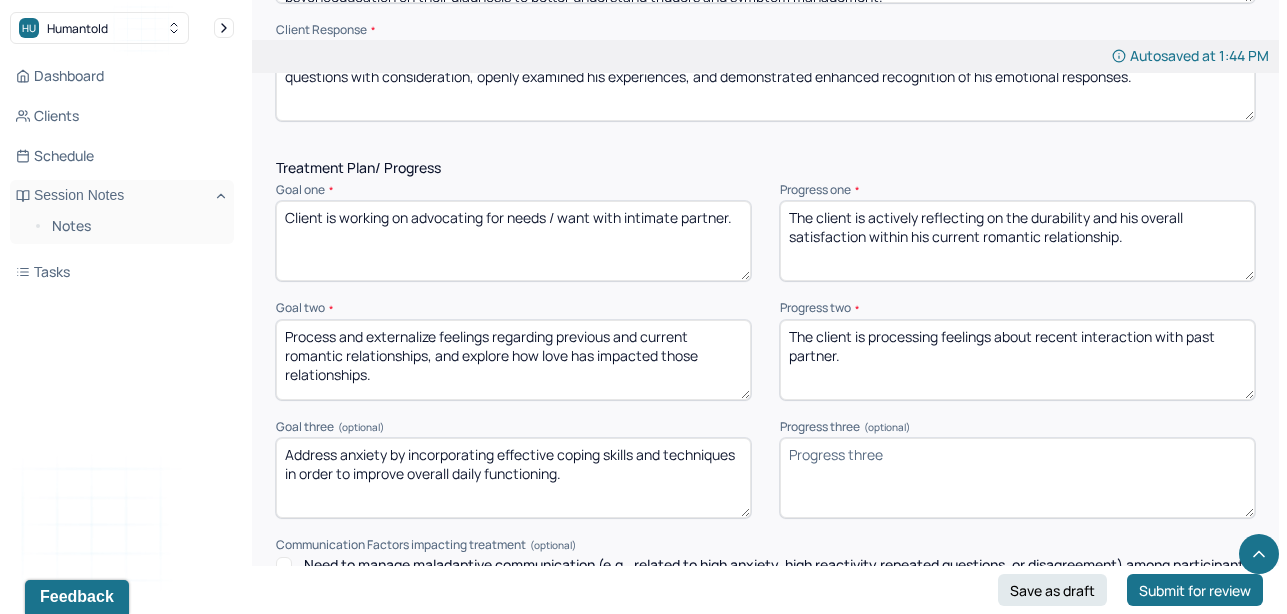 drag, startPoint x: 970, startPoint y: 356, endPoint x: 708, endPoint y: 259, distance: 279.37967 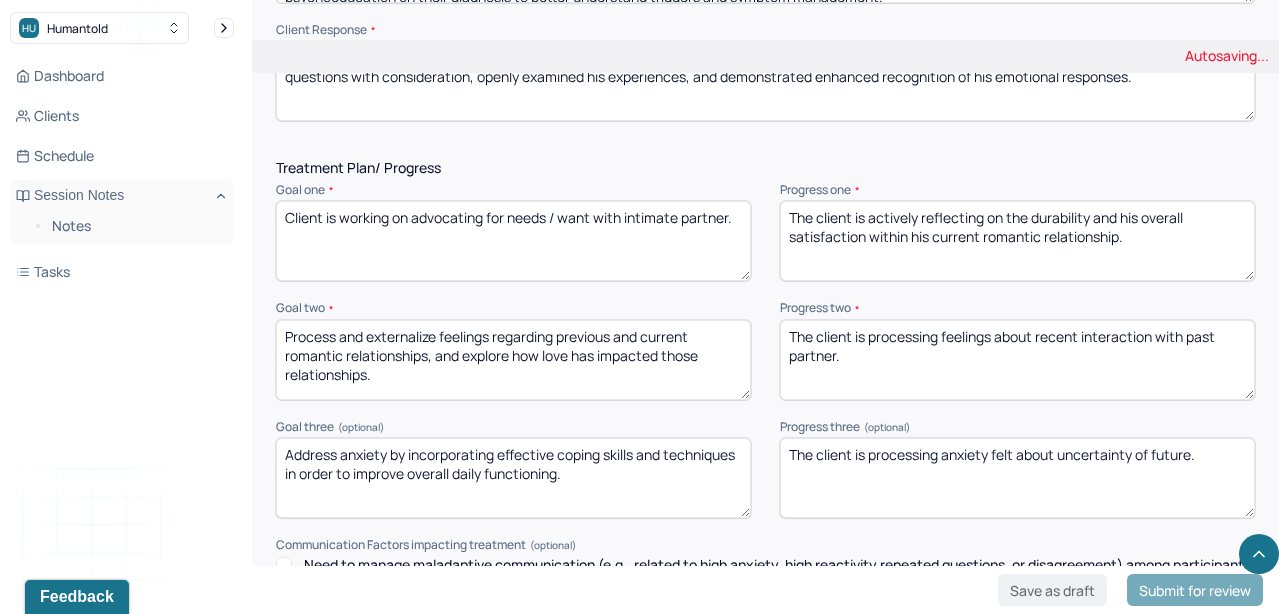 drag, startPoint x: 1206, startPoint y: 454, endPoint x: 680, endPoint y: 430, distance: 526.54724 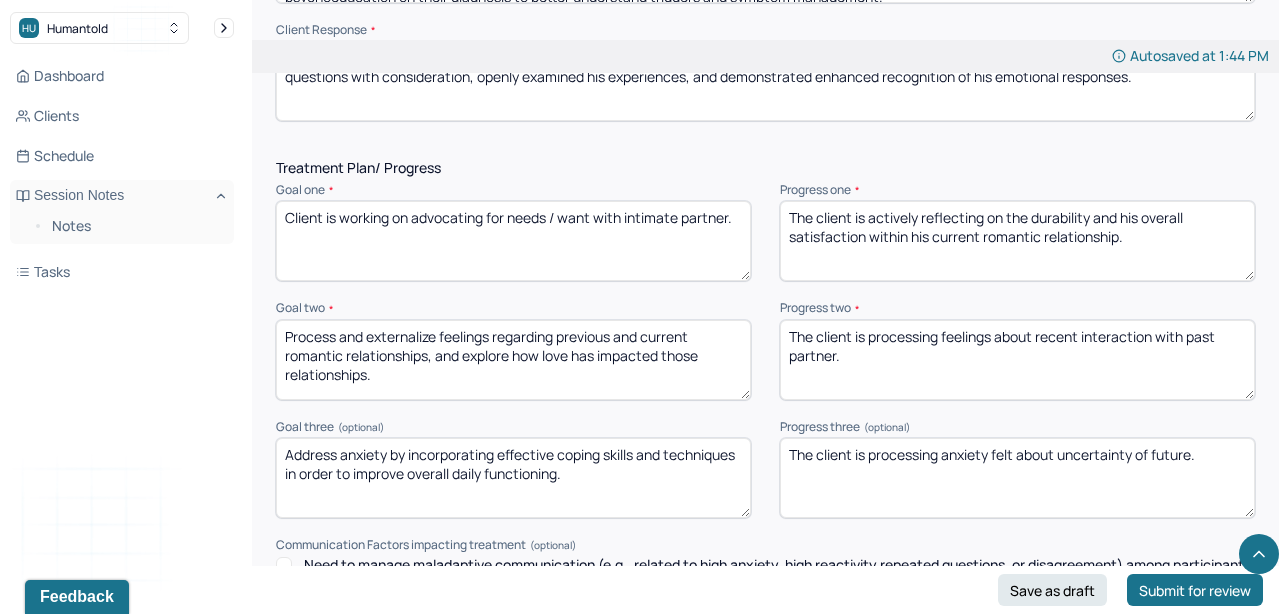 type on "The client is processing anxiety felt about uncertainty of future." 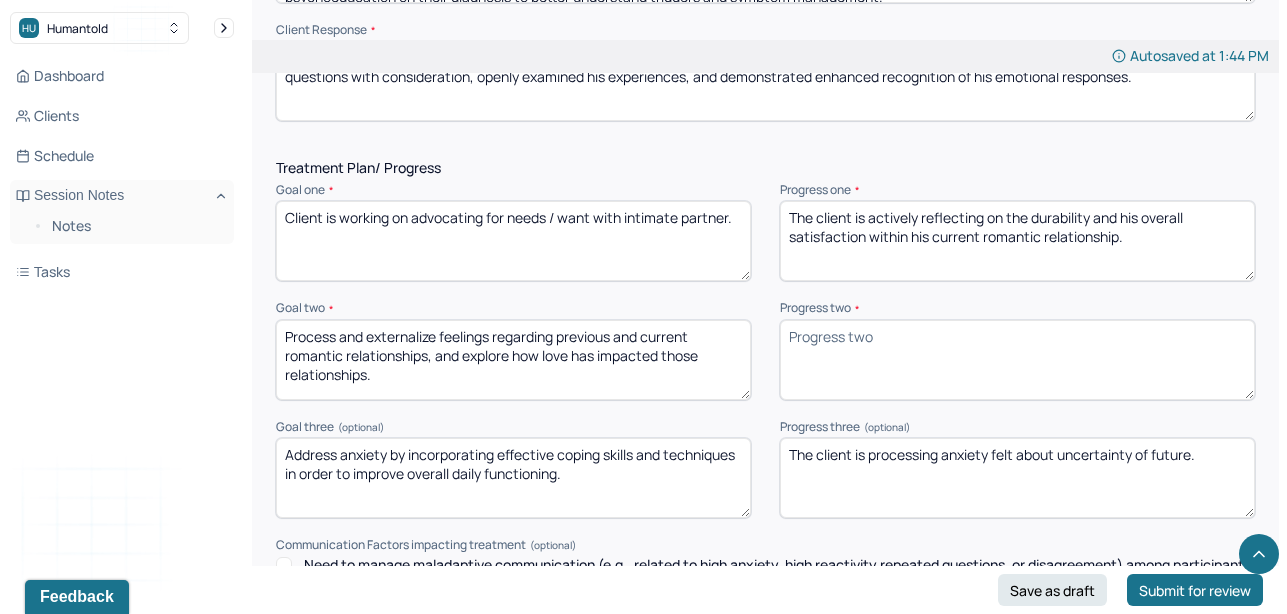 paste on "The client is exploring and processing emotions related to a recent interaction with a former partner." 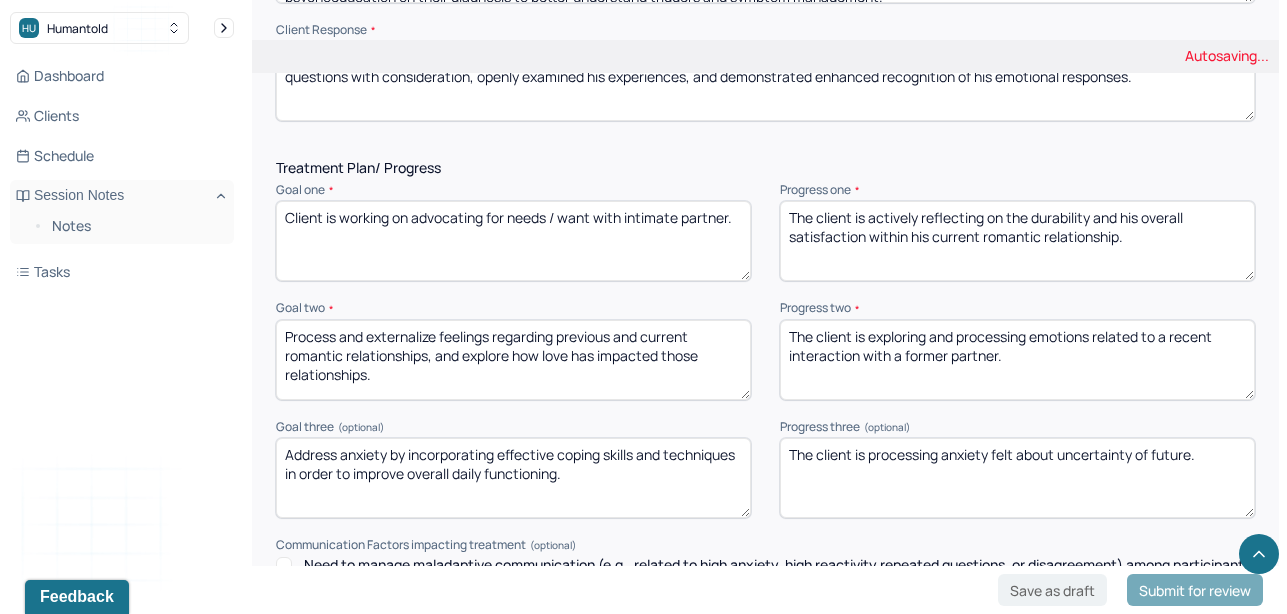 type on "The client is exploring and processing emotions related to a recent interaction with a former partner." 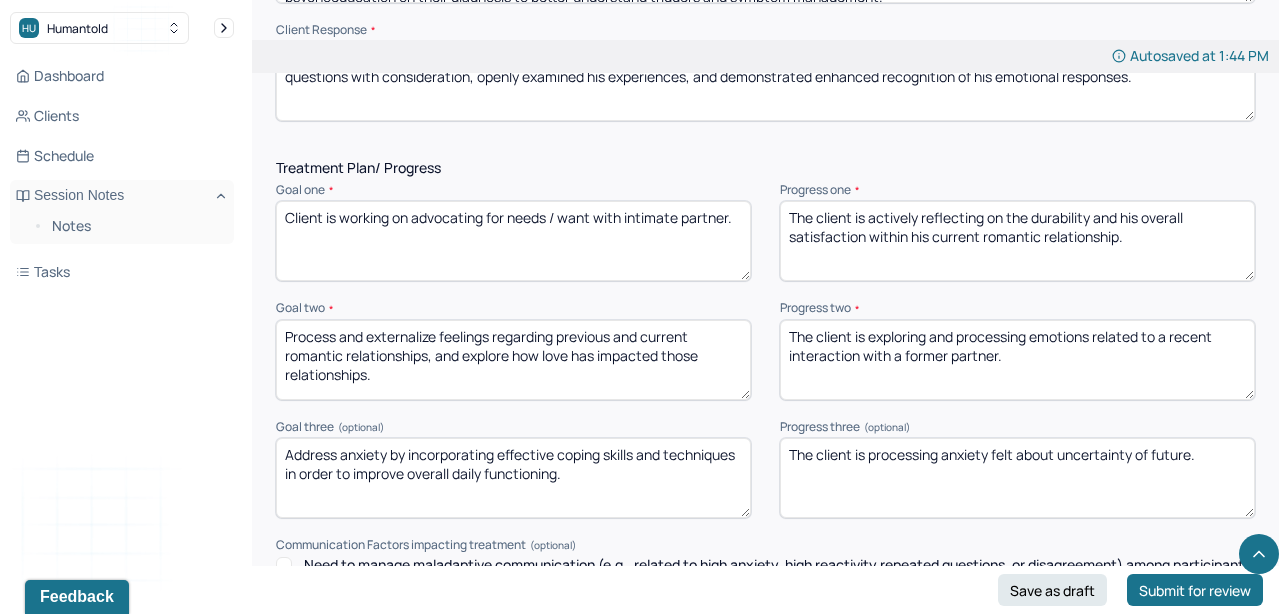 click on "The client is processing anxiety felt about uncertainty of future." at bounding box center (1017, 478) 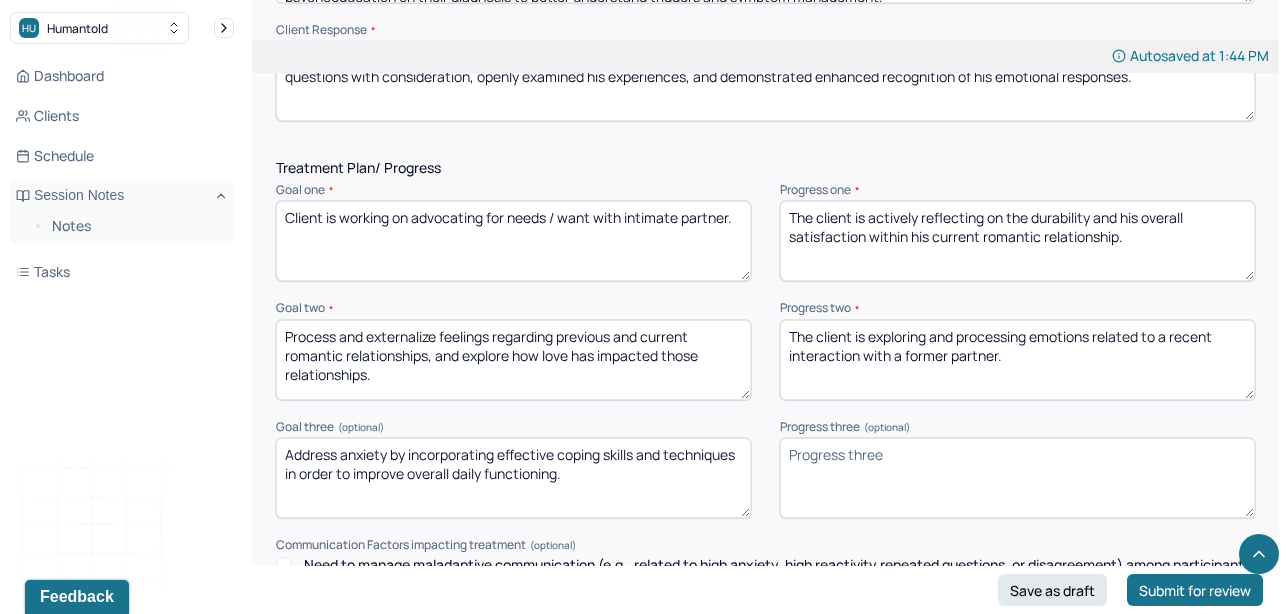 paste on "The client is processing anxiety related to uncertainty about the future." 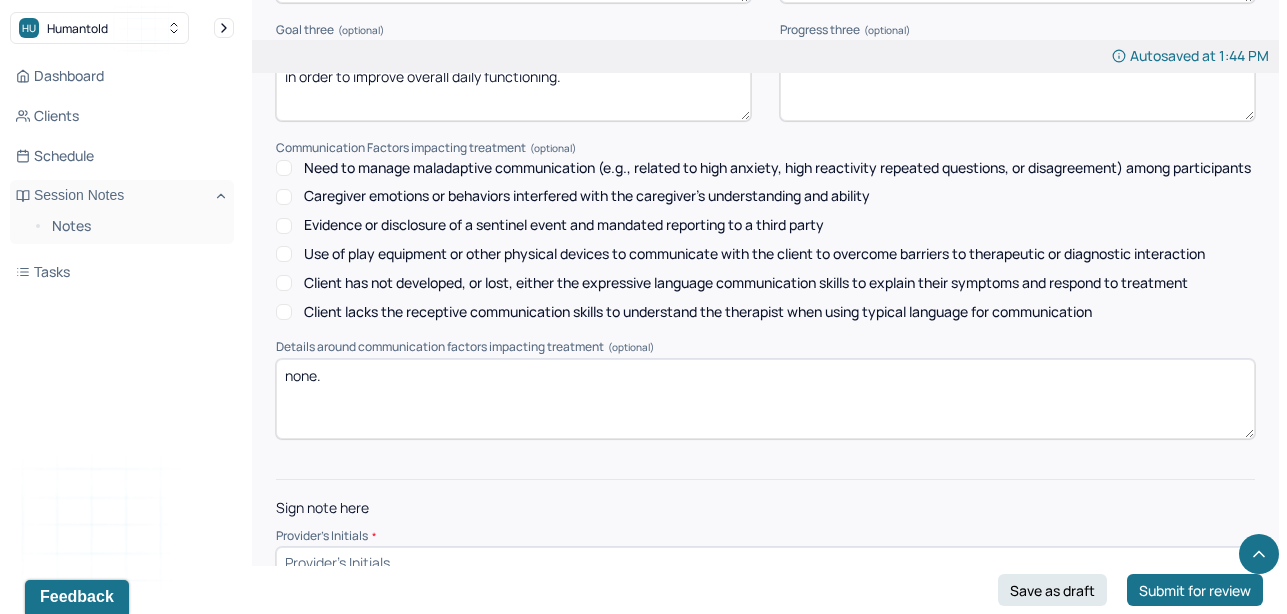 scroll, scrollTop: 3027, scrollLeft: 0, axis: vertical 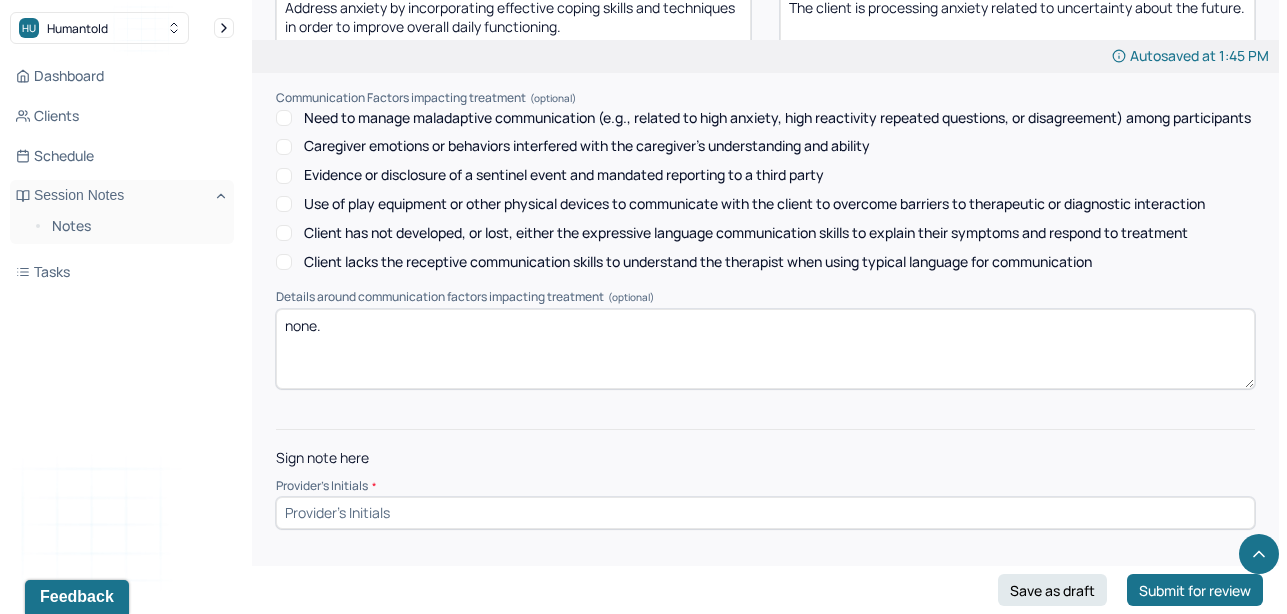 type on "The client is processing anxiety related to uncertainty about the future." 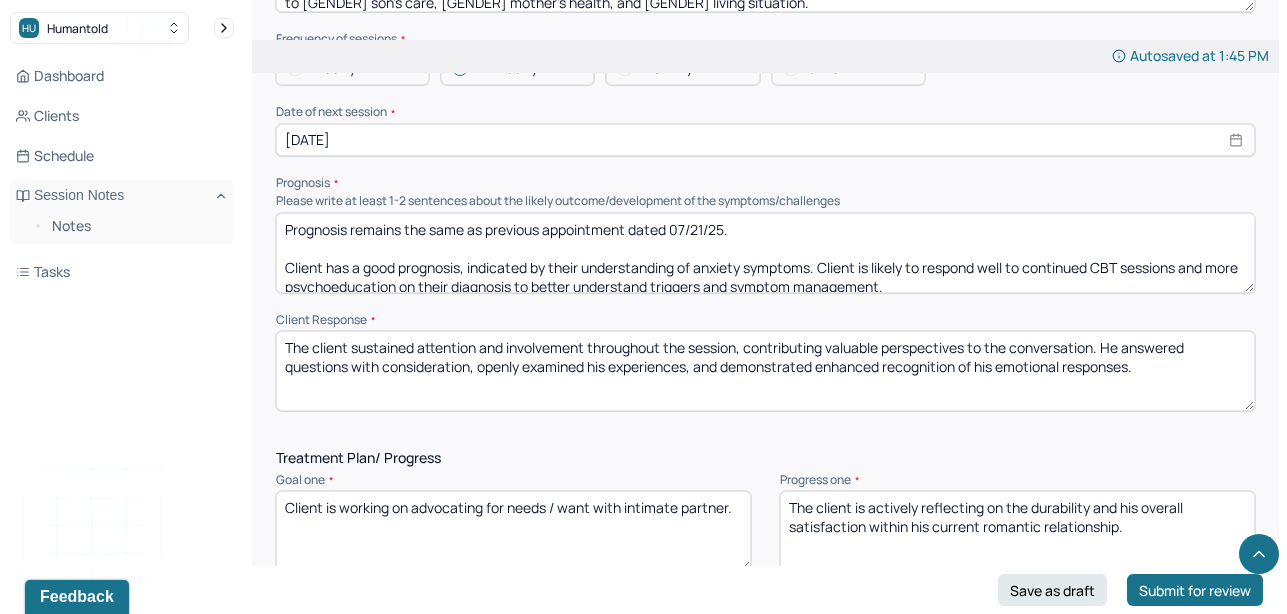 scroll, scrollTop: 2275, scrollLeft: 0, axis: vertical 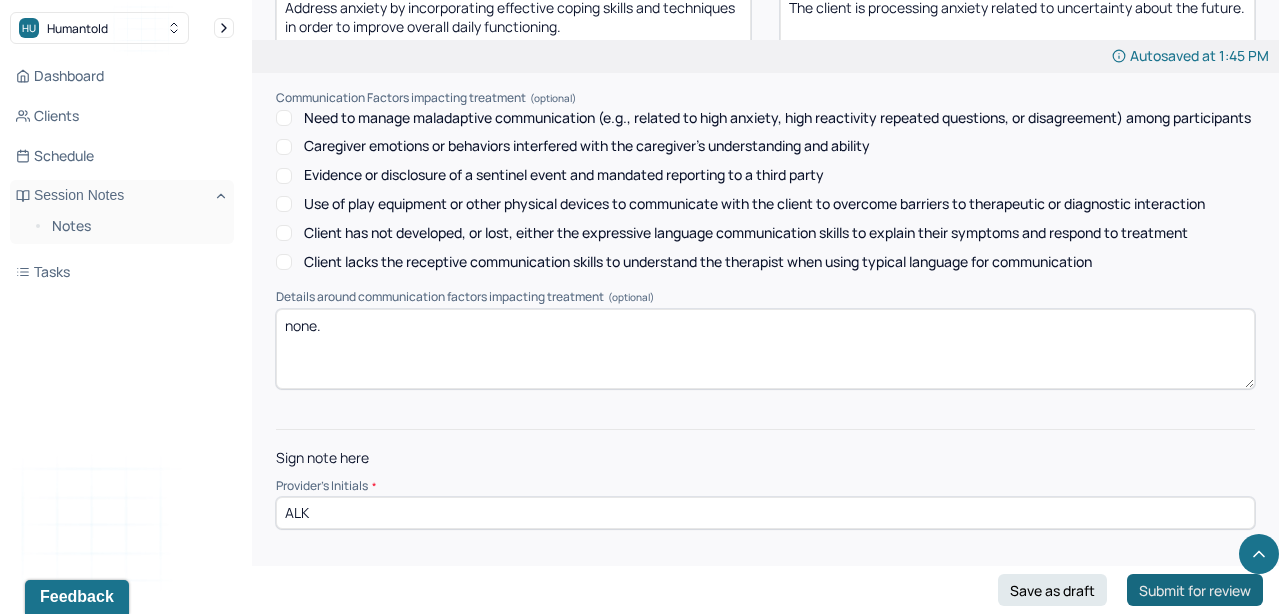 type on "ALK" 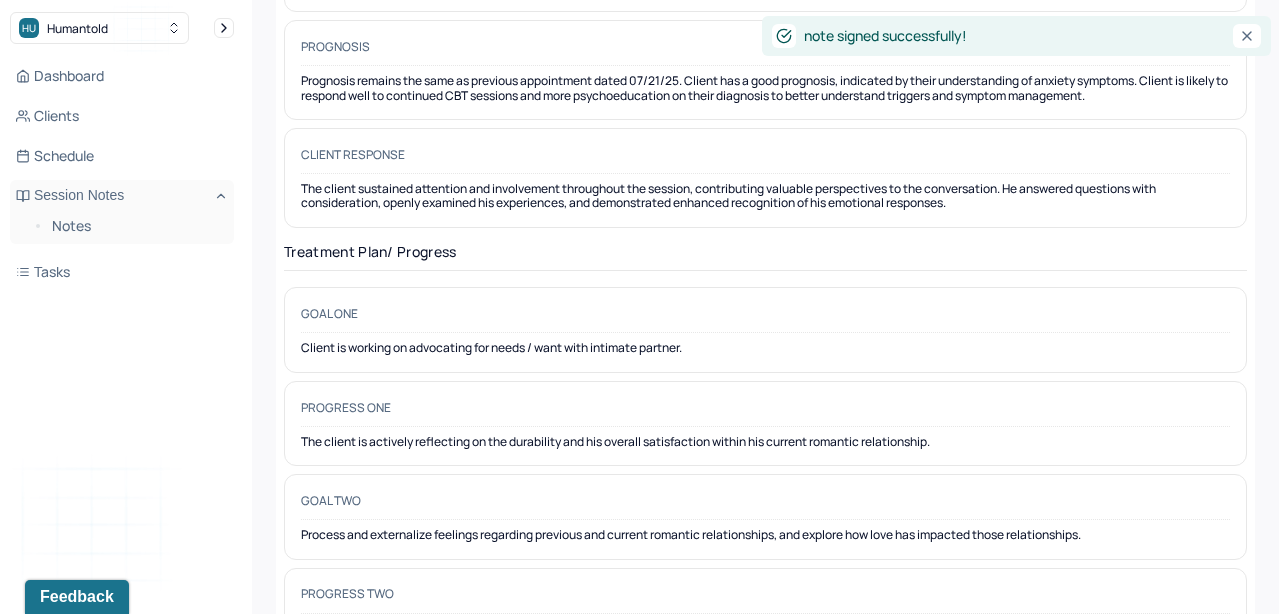 scroll, scrollTop: 0, scrollLeft: 0, axis: both 